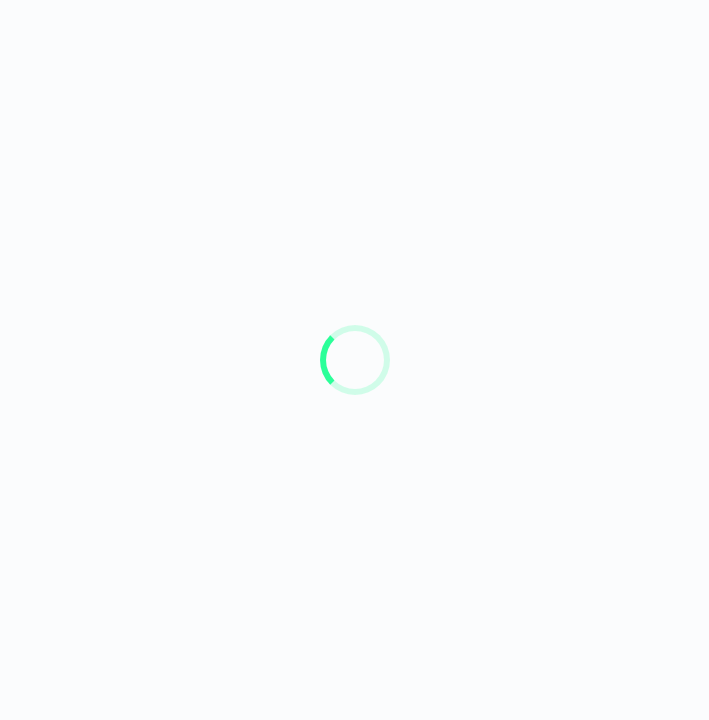 scroll, scrollTop: 0, scrollLeft: 0, axis: both 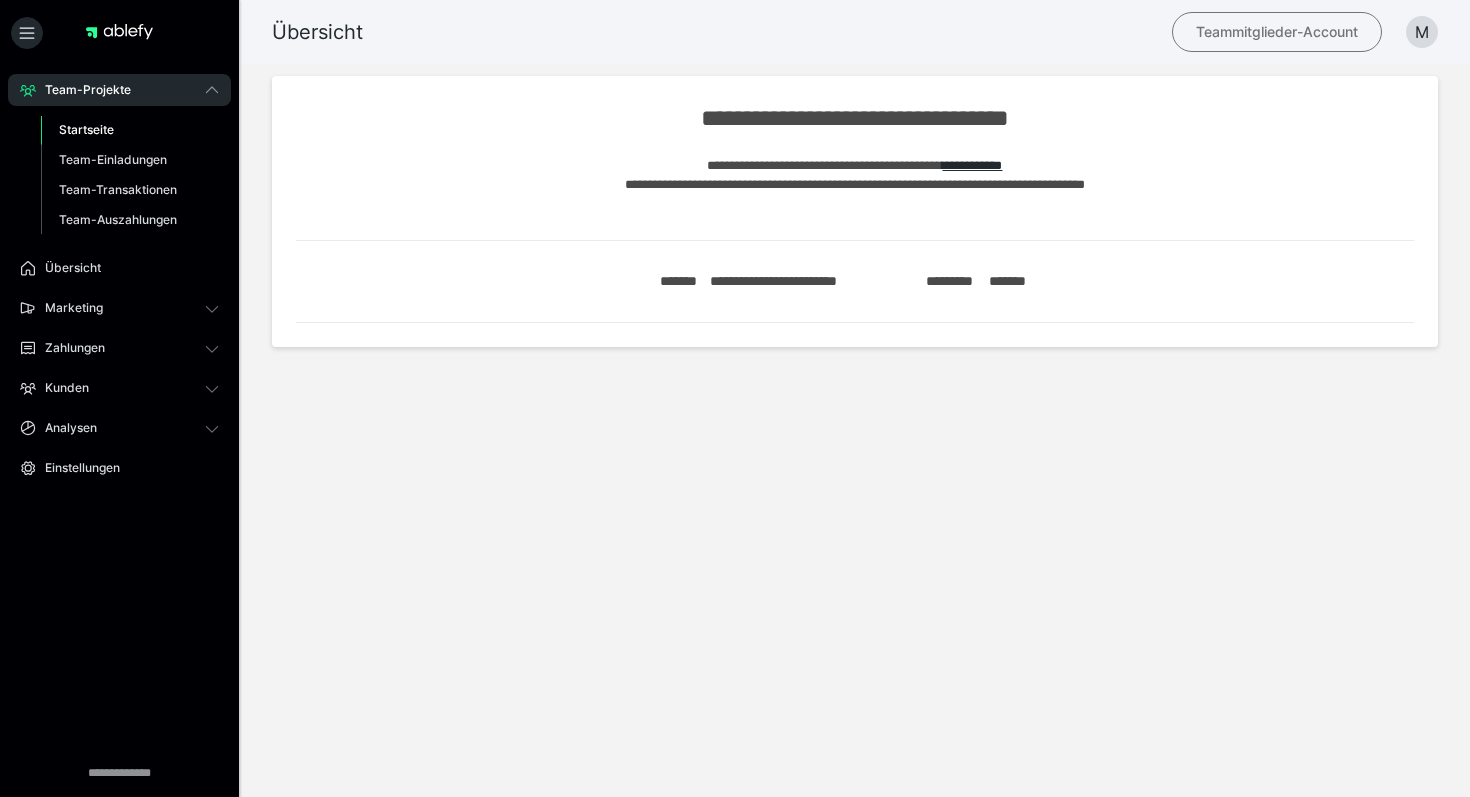 click on "Teammitglieder-Account" at bounding box center (1277, 32) 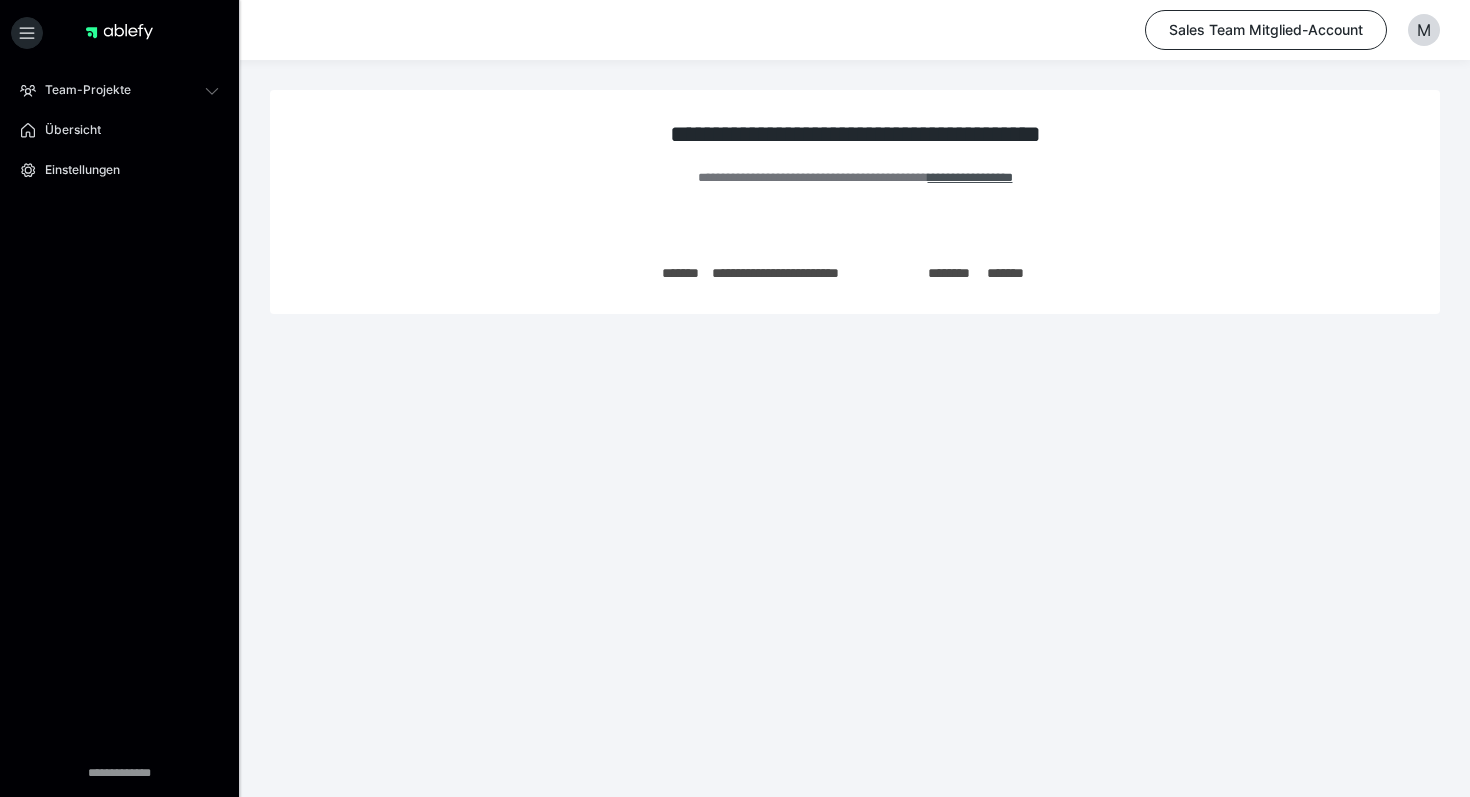 scroll, scrollTop: 0, scrollLeft: 0, axis: both 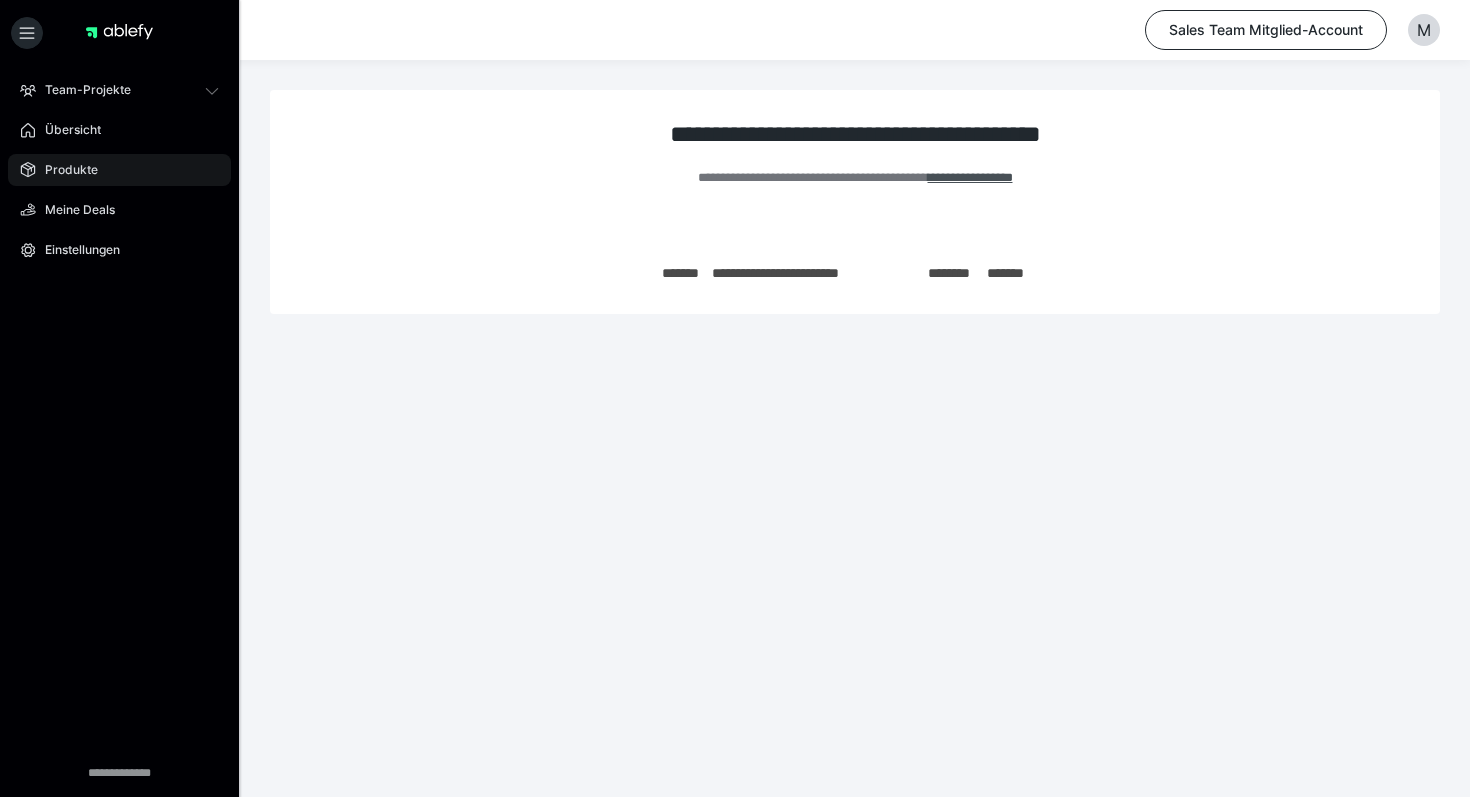 click on "Produkte" at bounding box center [64, 170] 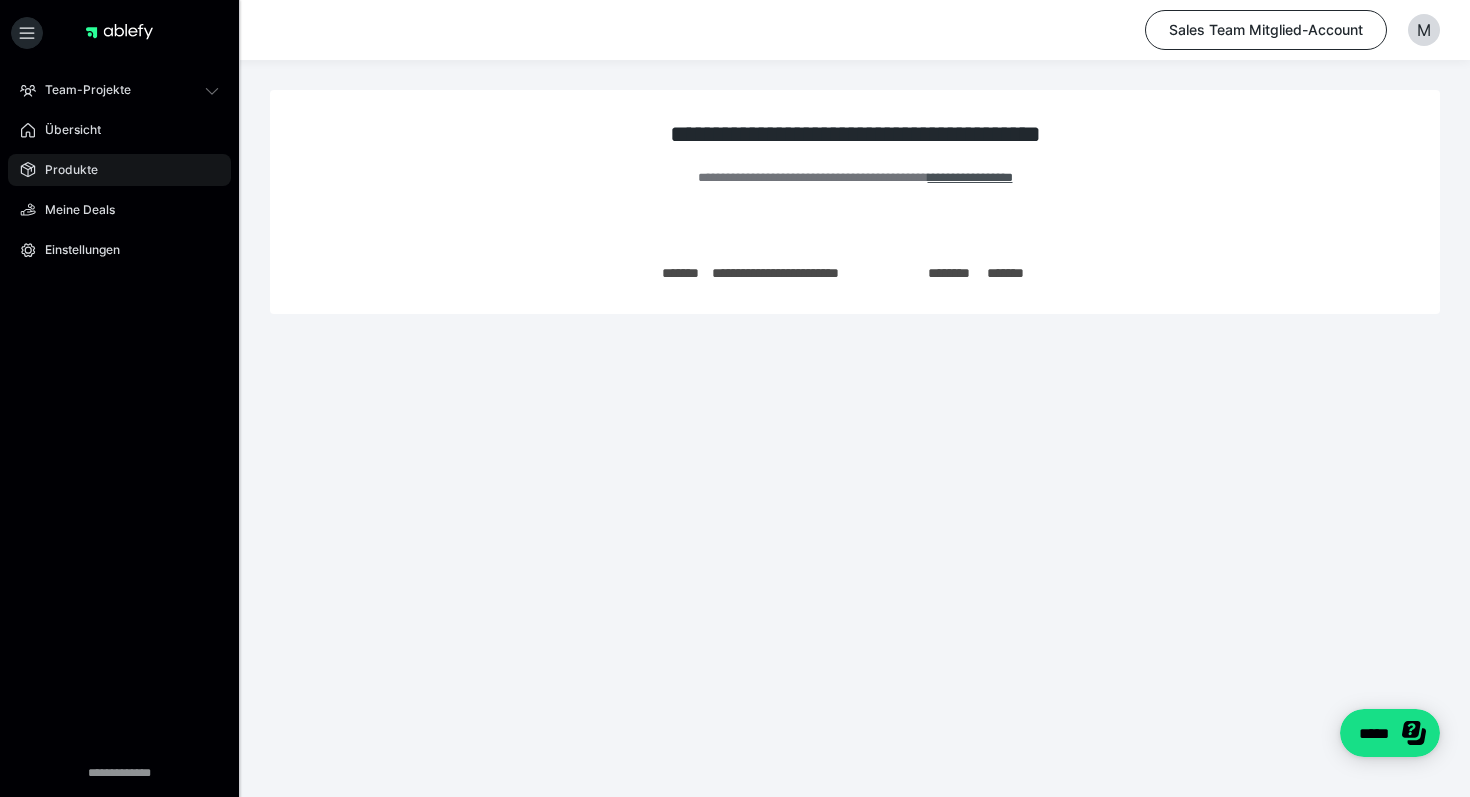 scroll, scrollTop: 0, scrollLeft: 0, axis: both 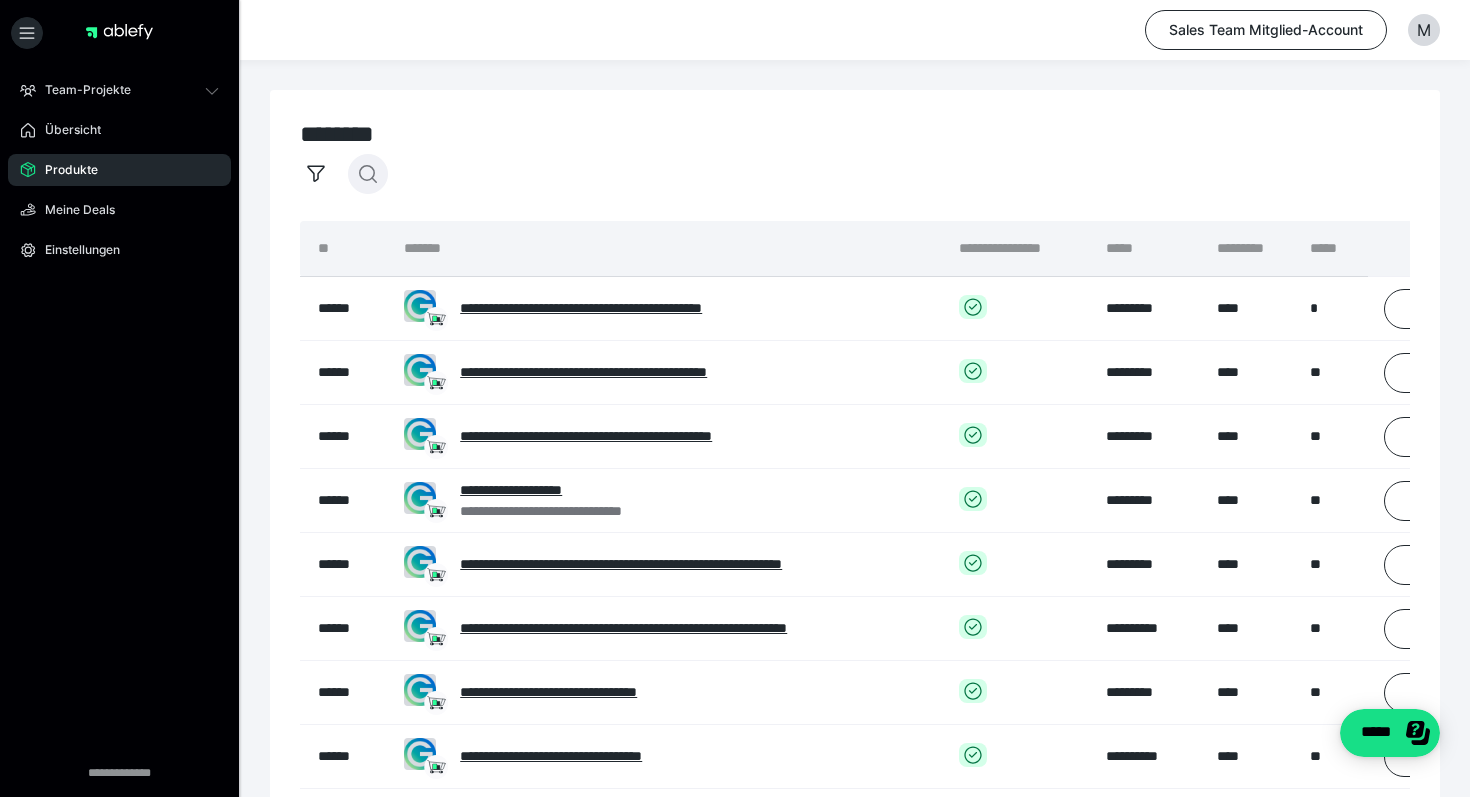 click 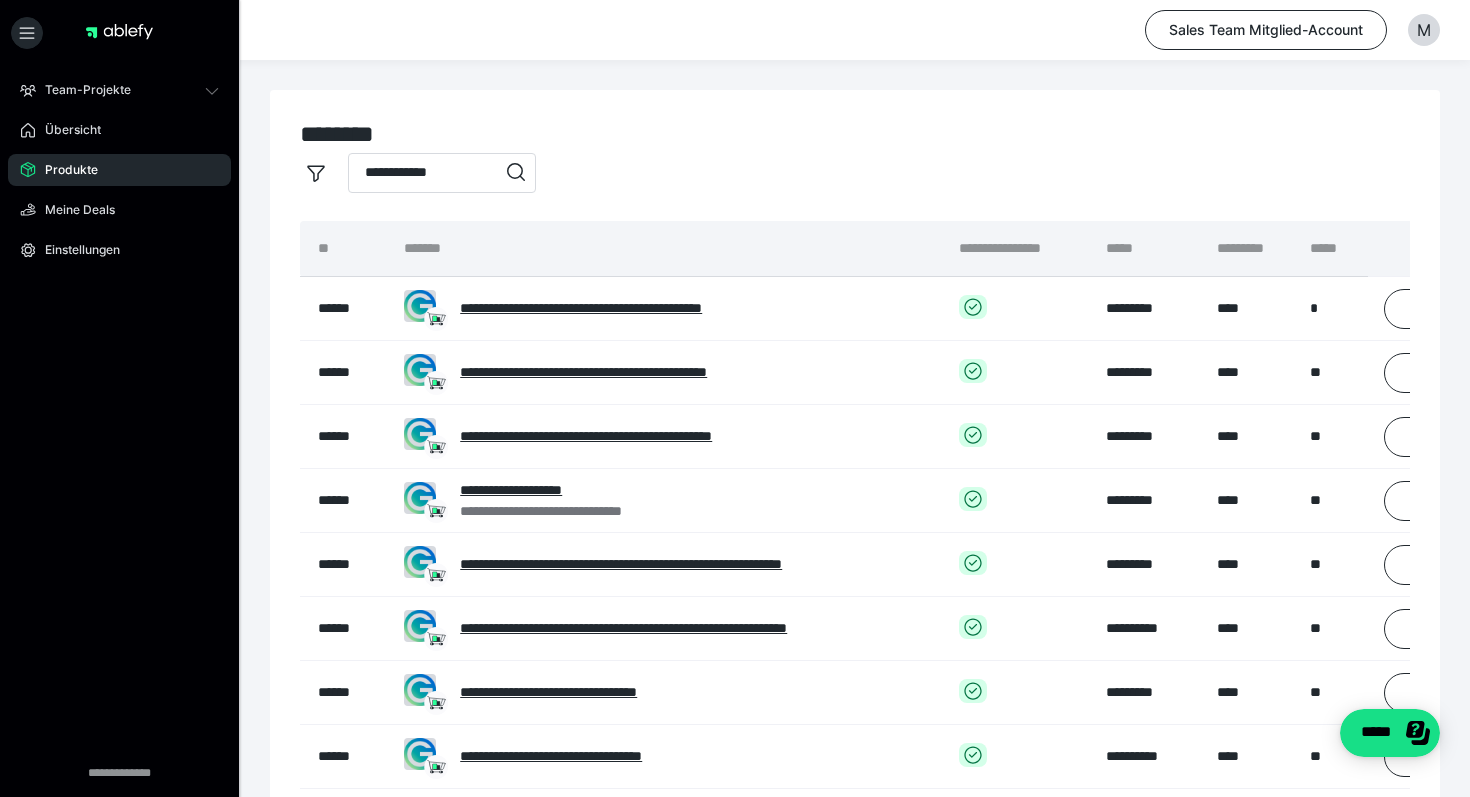 type on "**********" 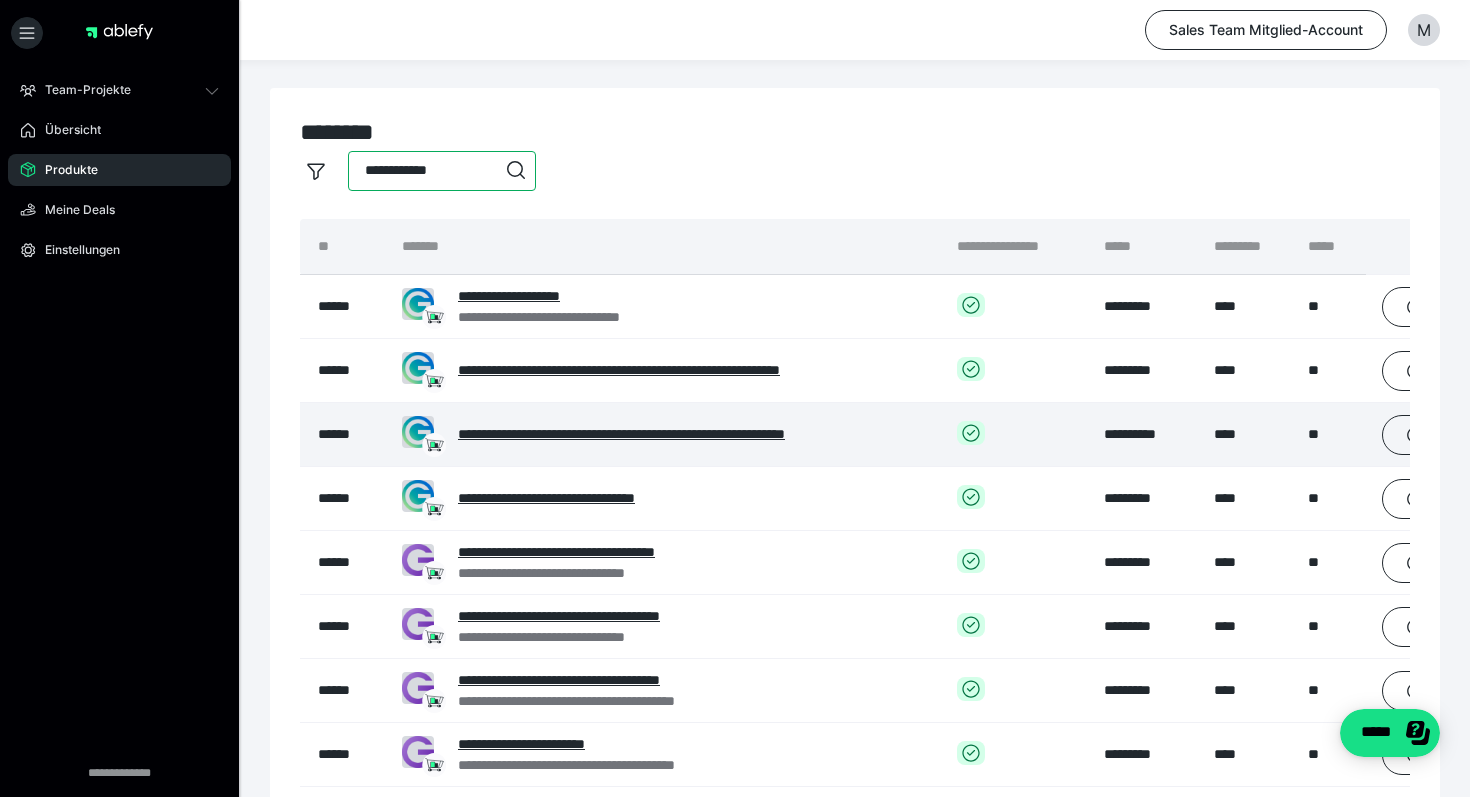 scroll, scrollTop: 280, scrollLeft: 0, axis: vertical 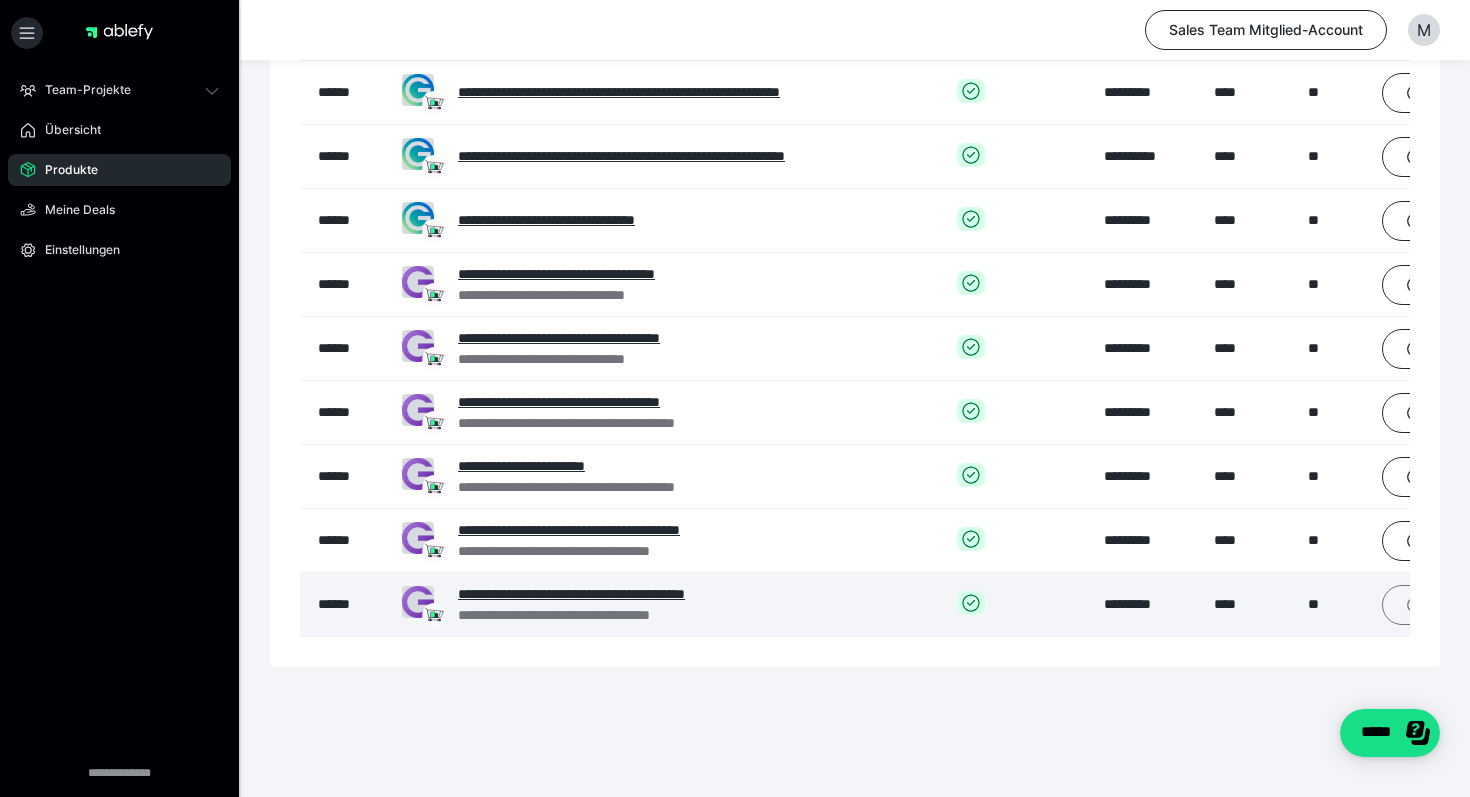 click 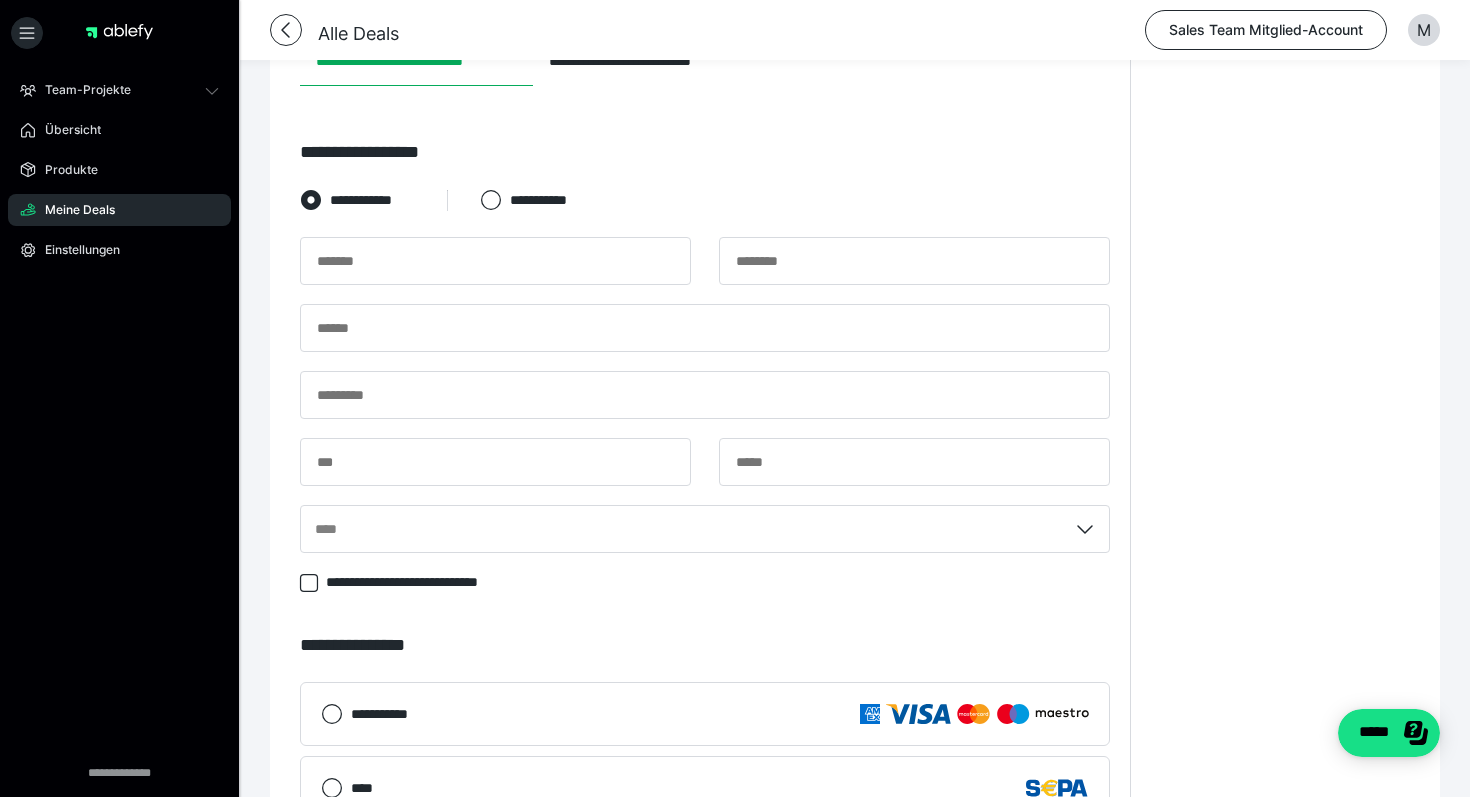 scroll, scrollTop: 425, scrollLeft: 0, axis: vertical 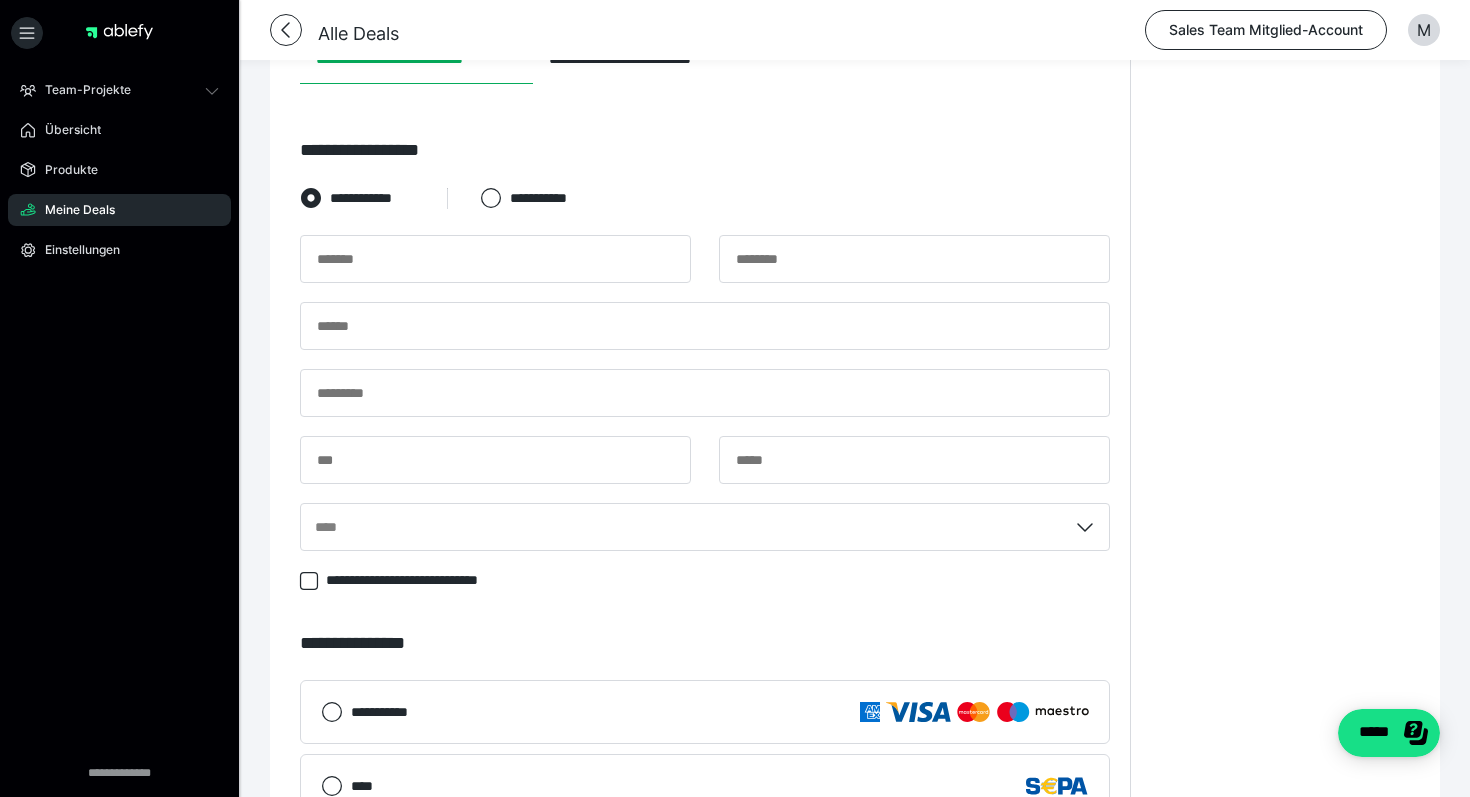 click at bounding box center [705, 268] 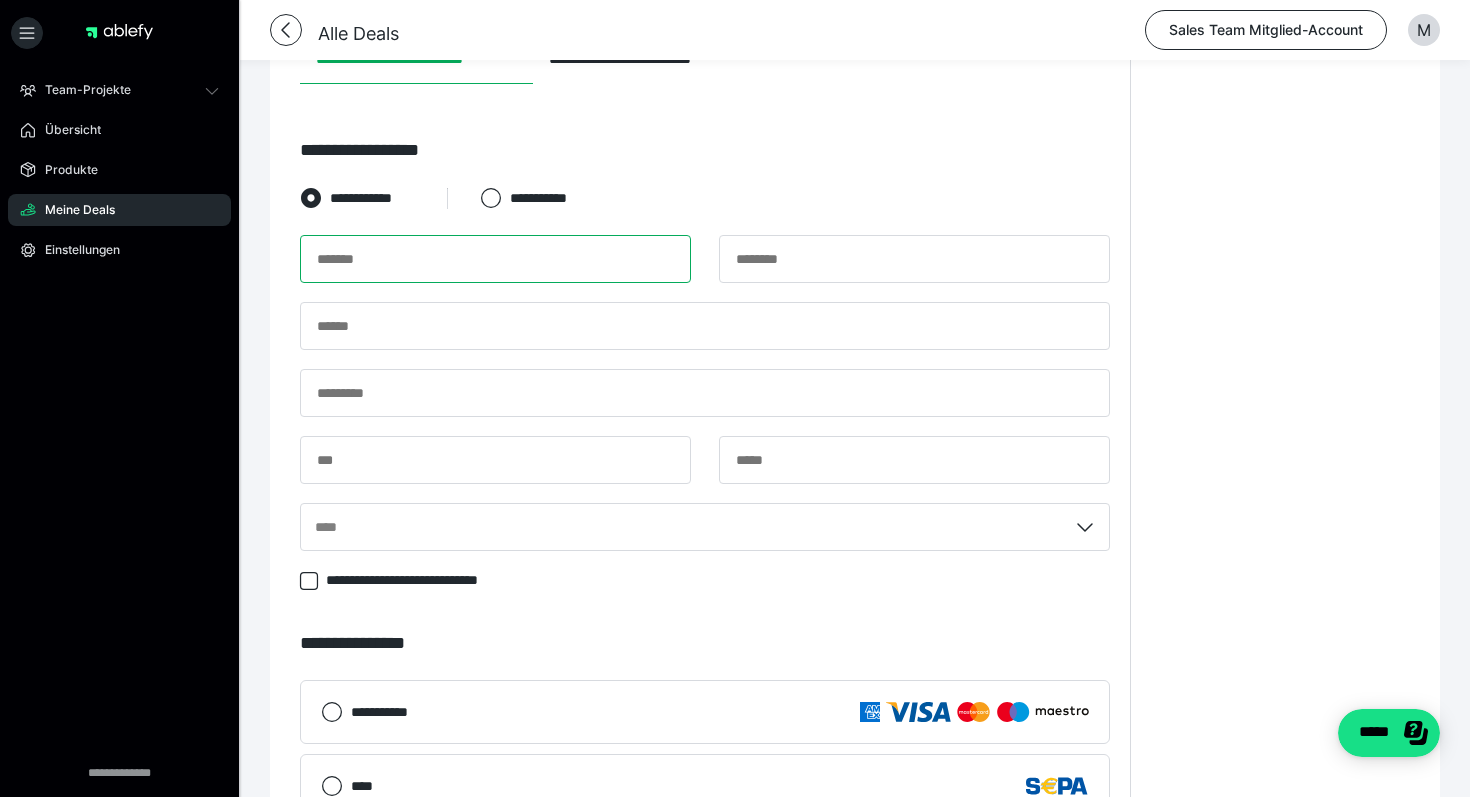 paste on "**********" 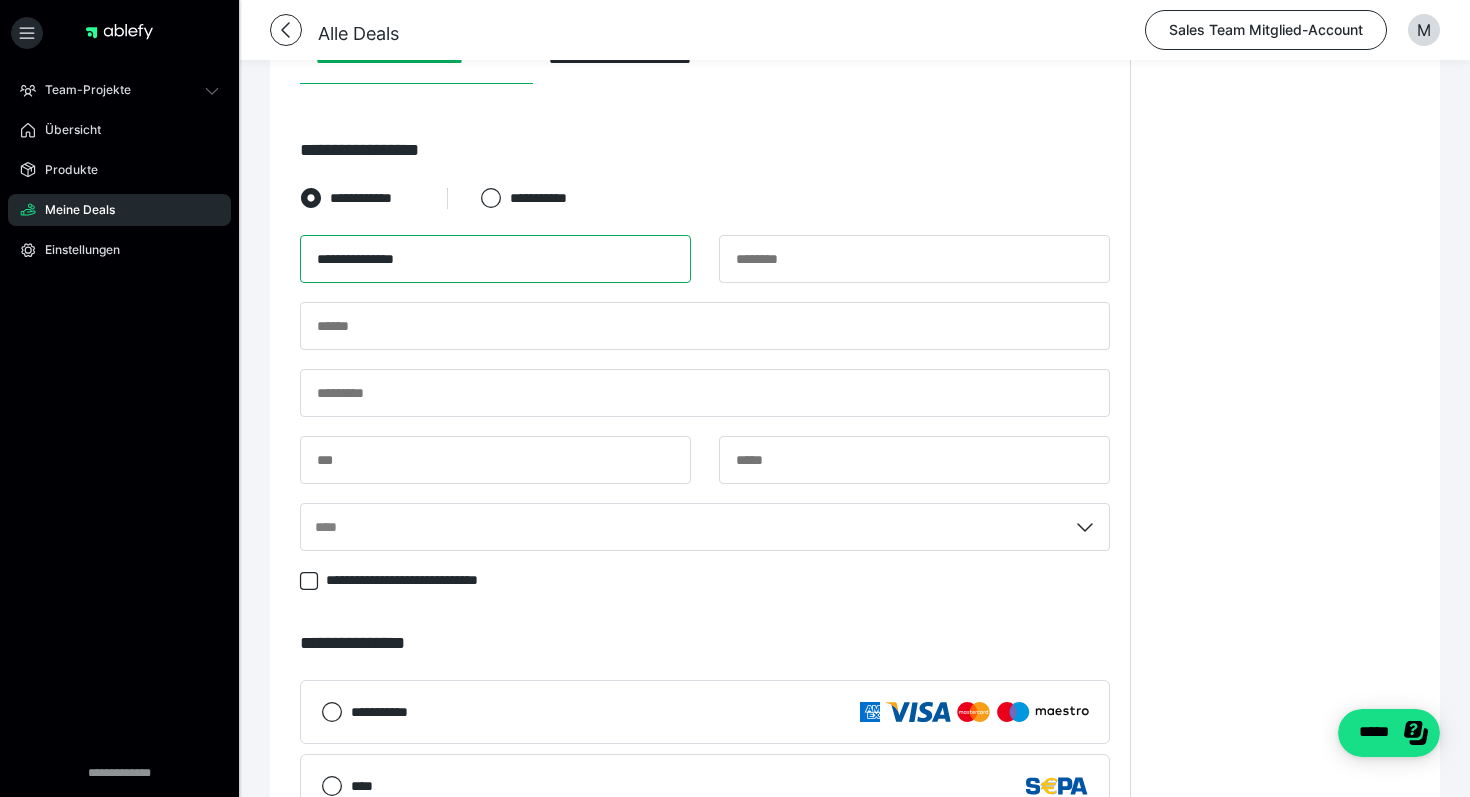 drag, startPoint x: 358, startPoint y: 257, endPoint x: 575, endPoint y: 257, distance: 217 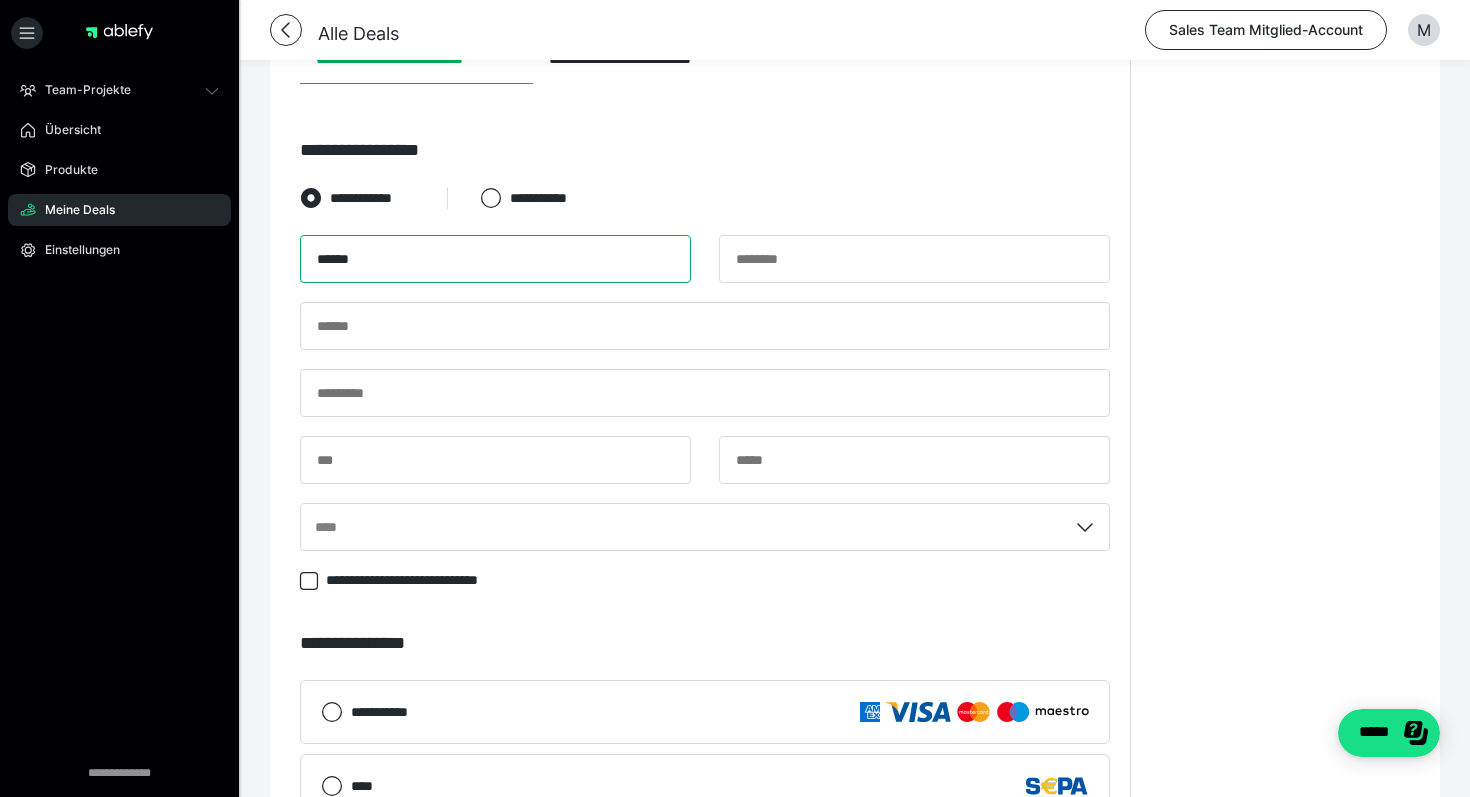 type on "*****" 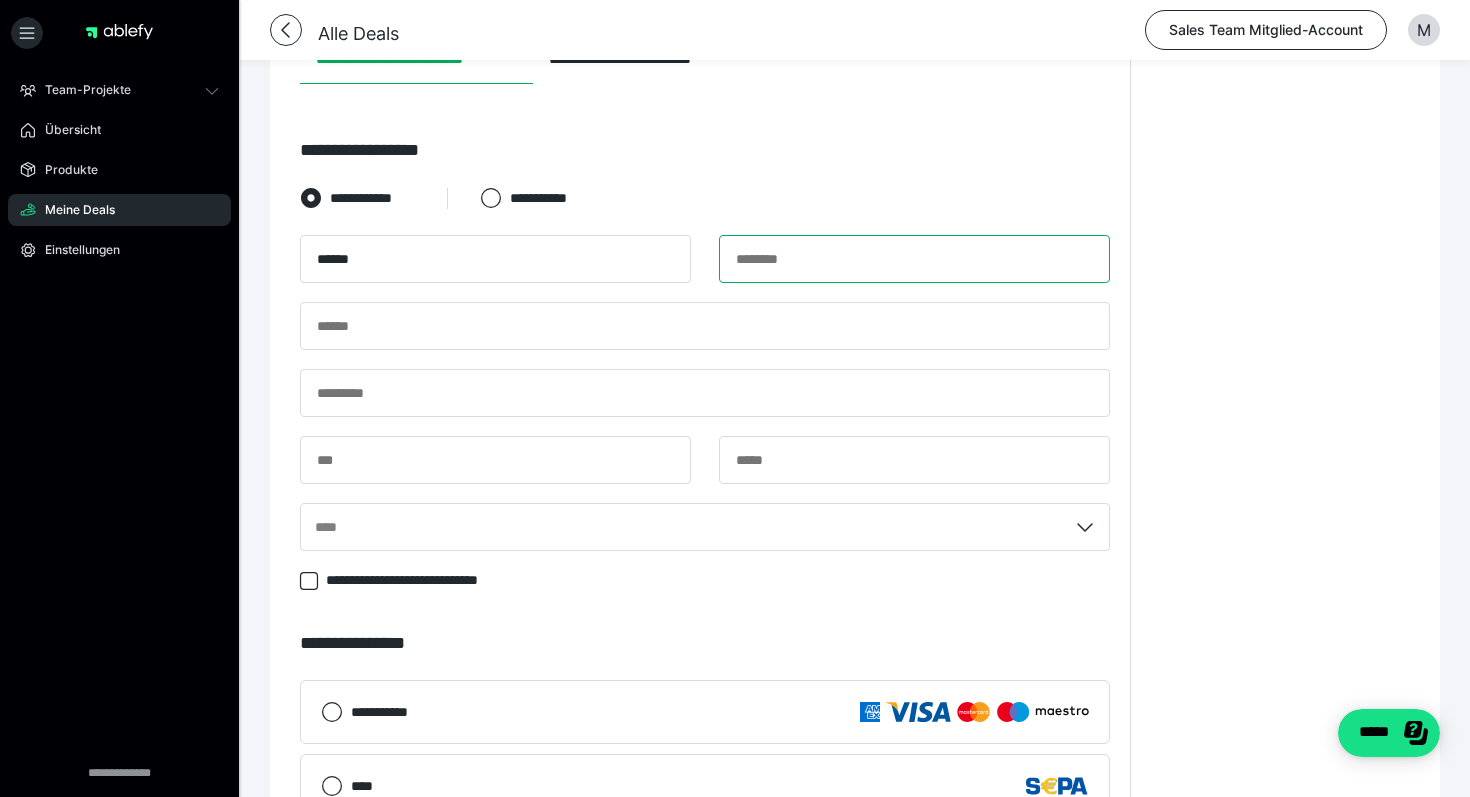 click at bounding box center [914, 259] 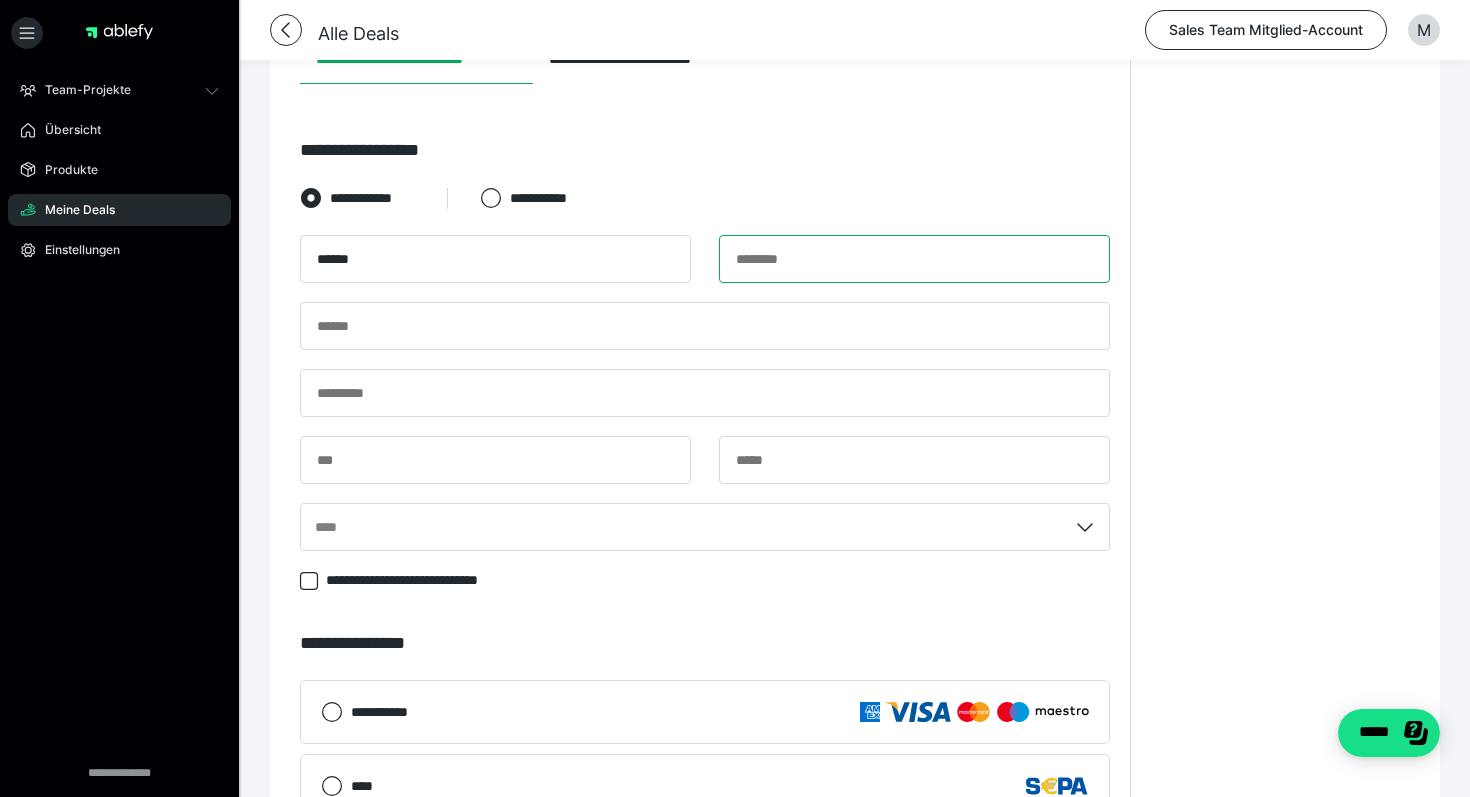 paste on "*********" 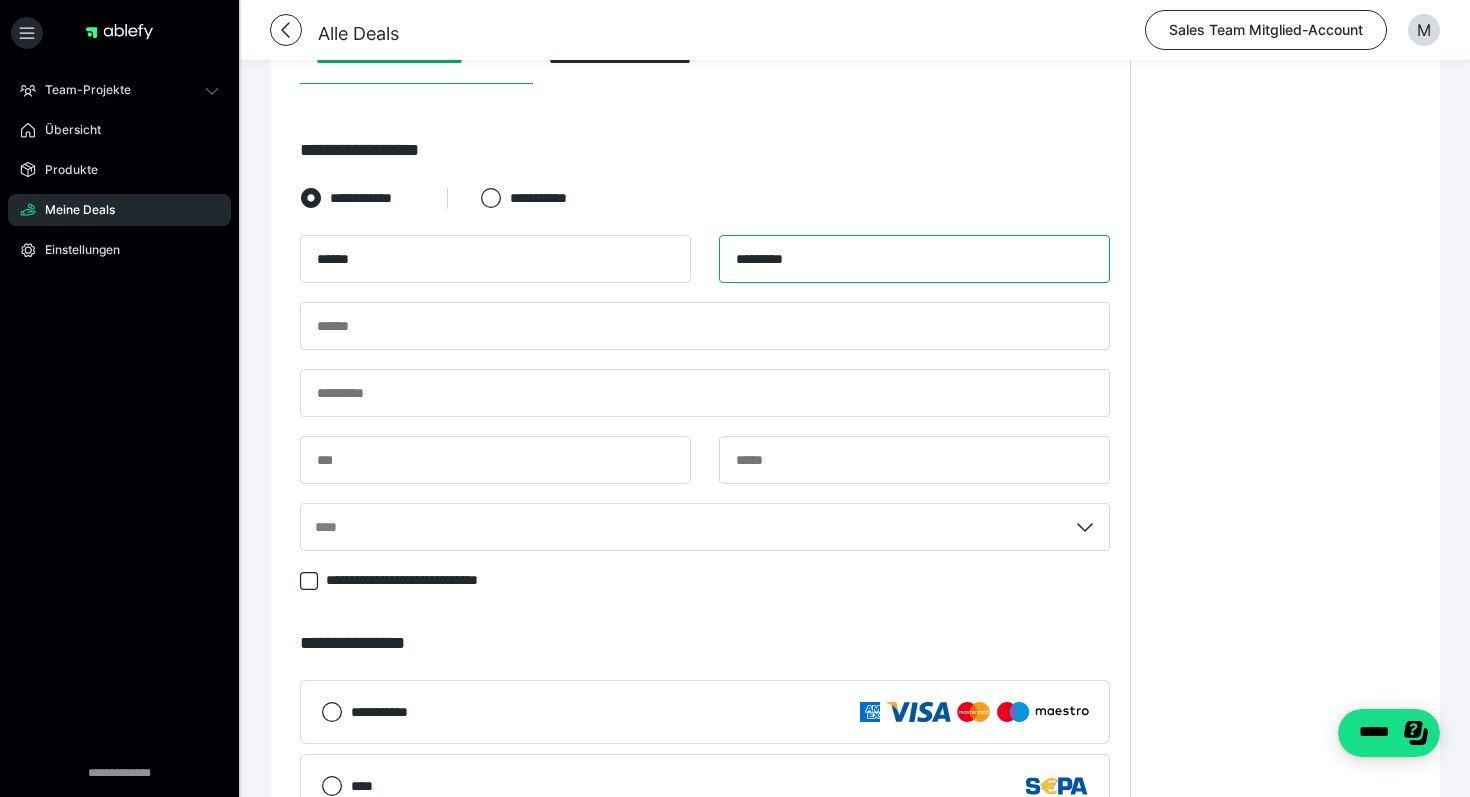 click on "*********" at bounding box center (914, 259) 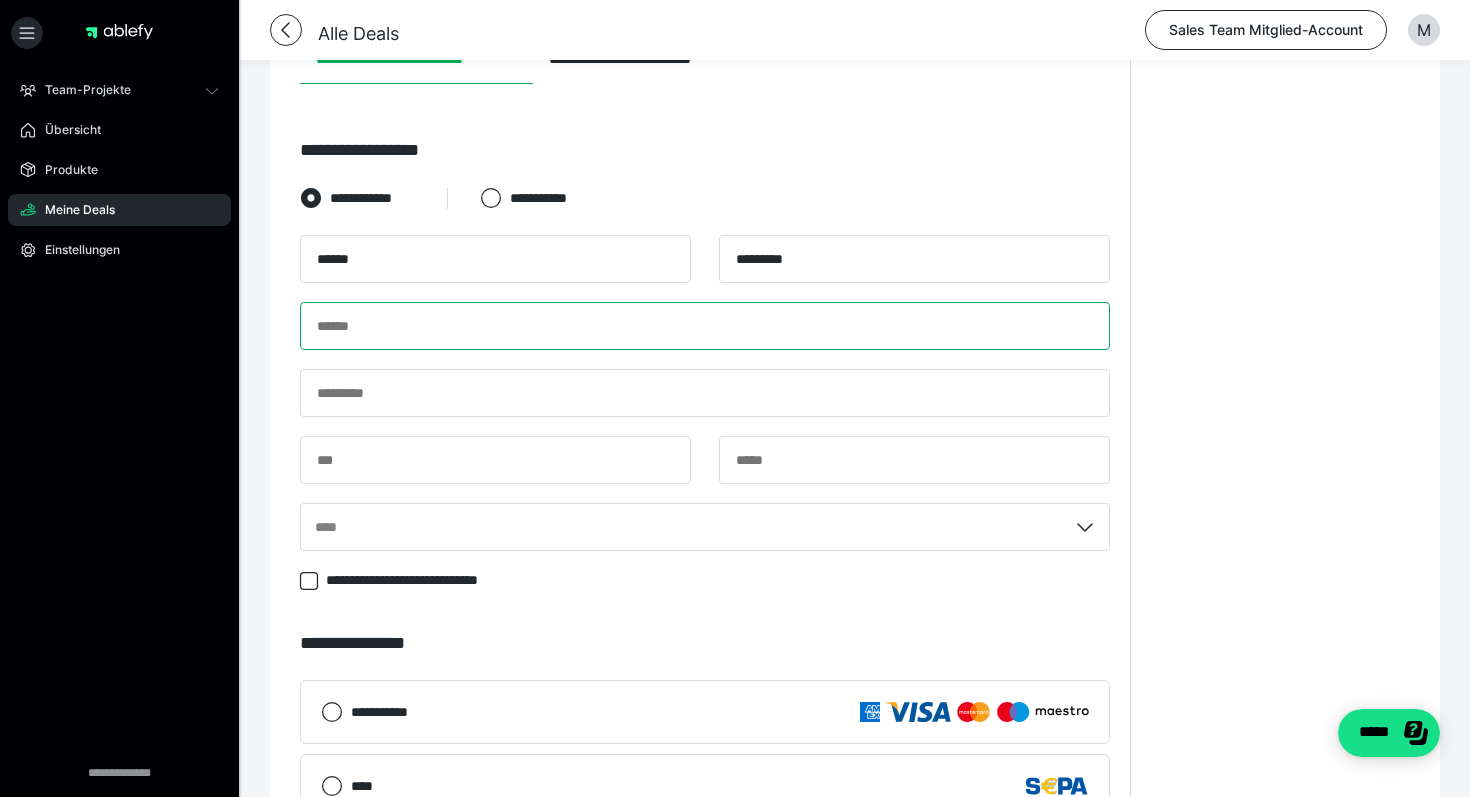 paste on "**********" 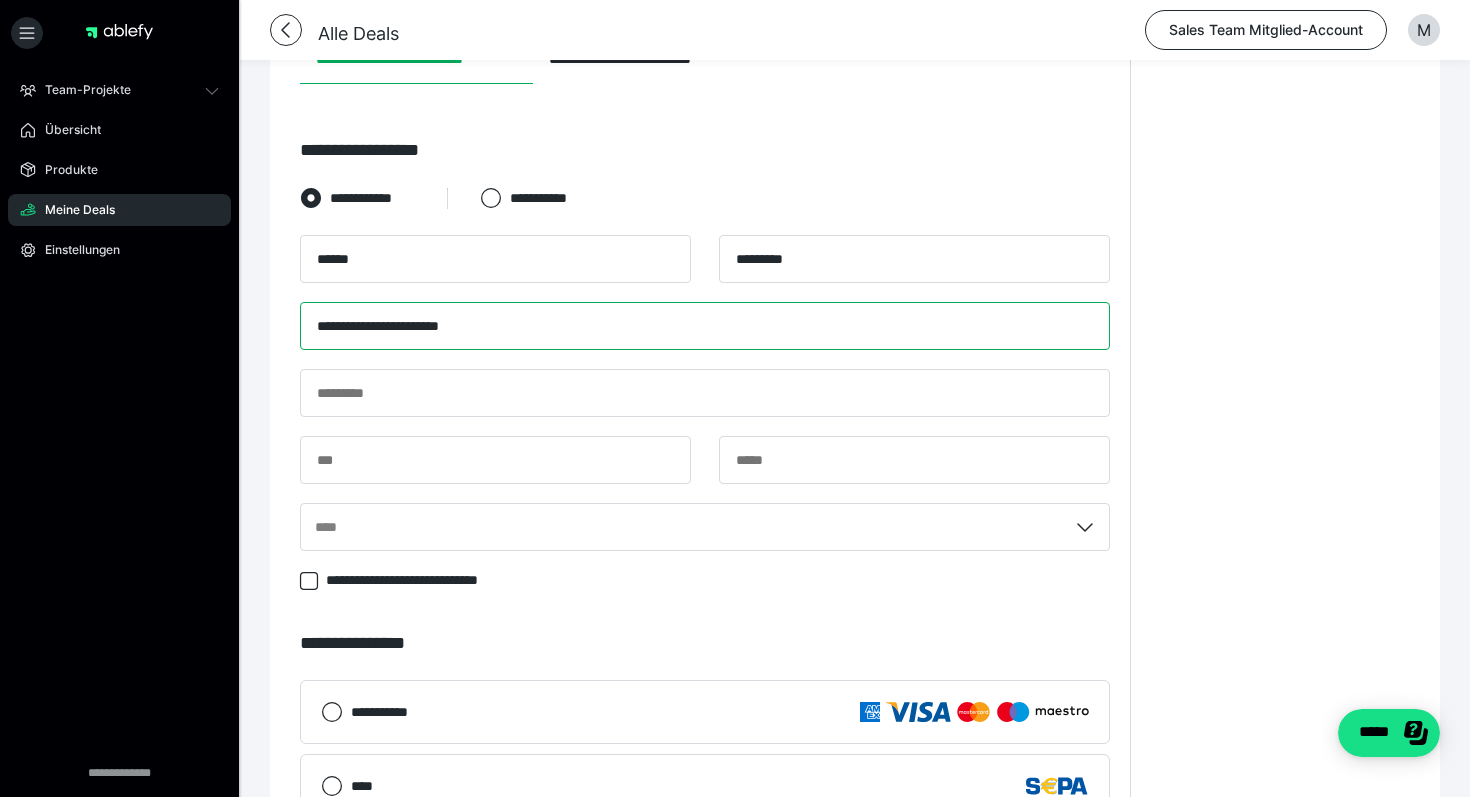 click on "**********" at bounding box center (705, 326) 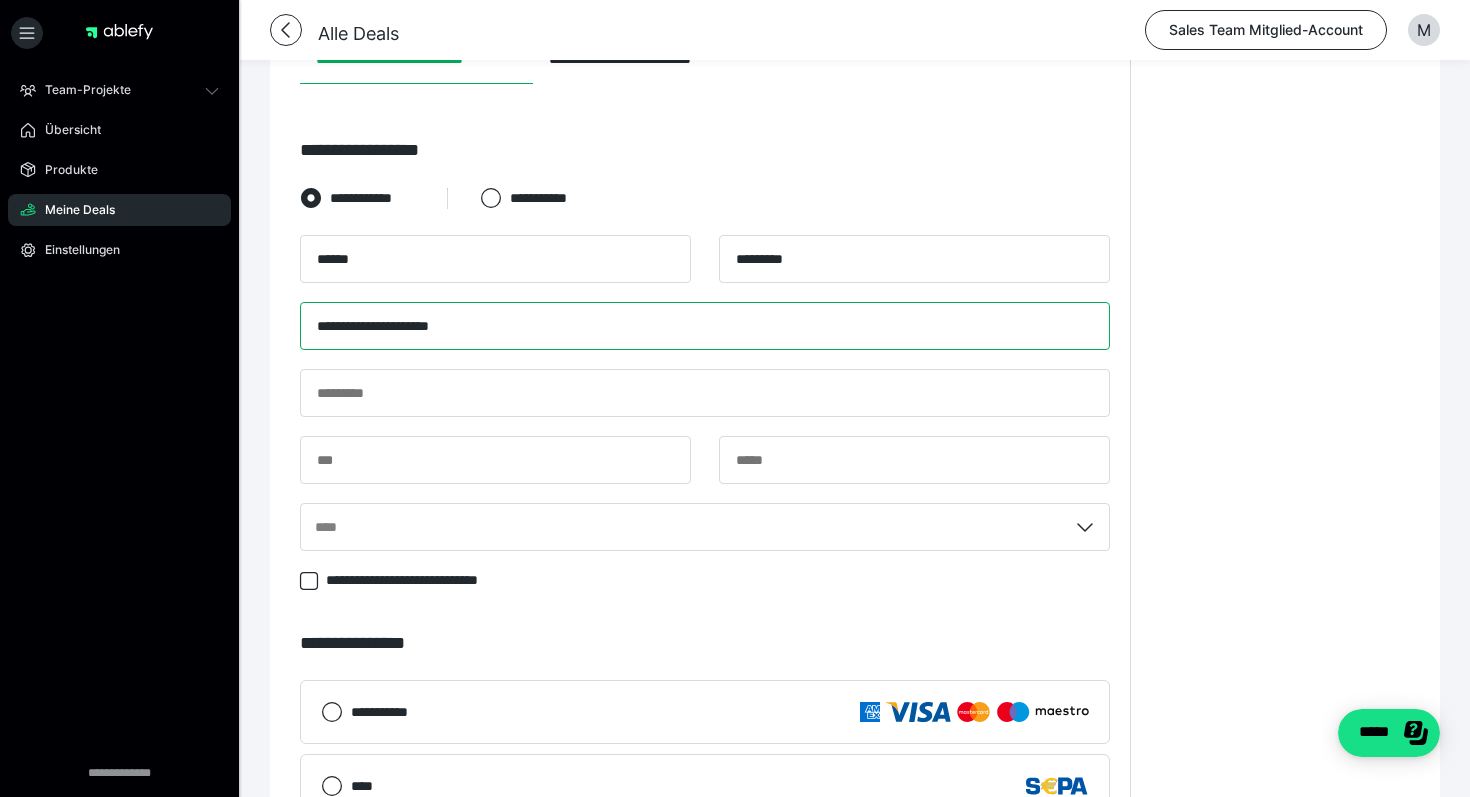 type on "**********" 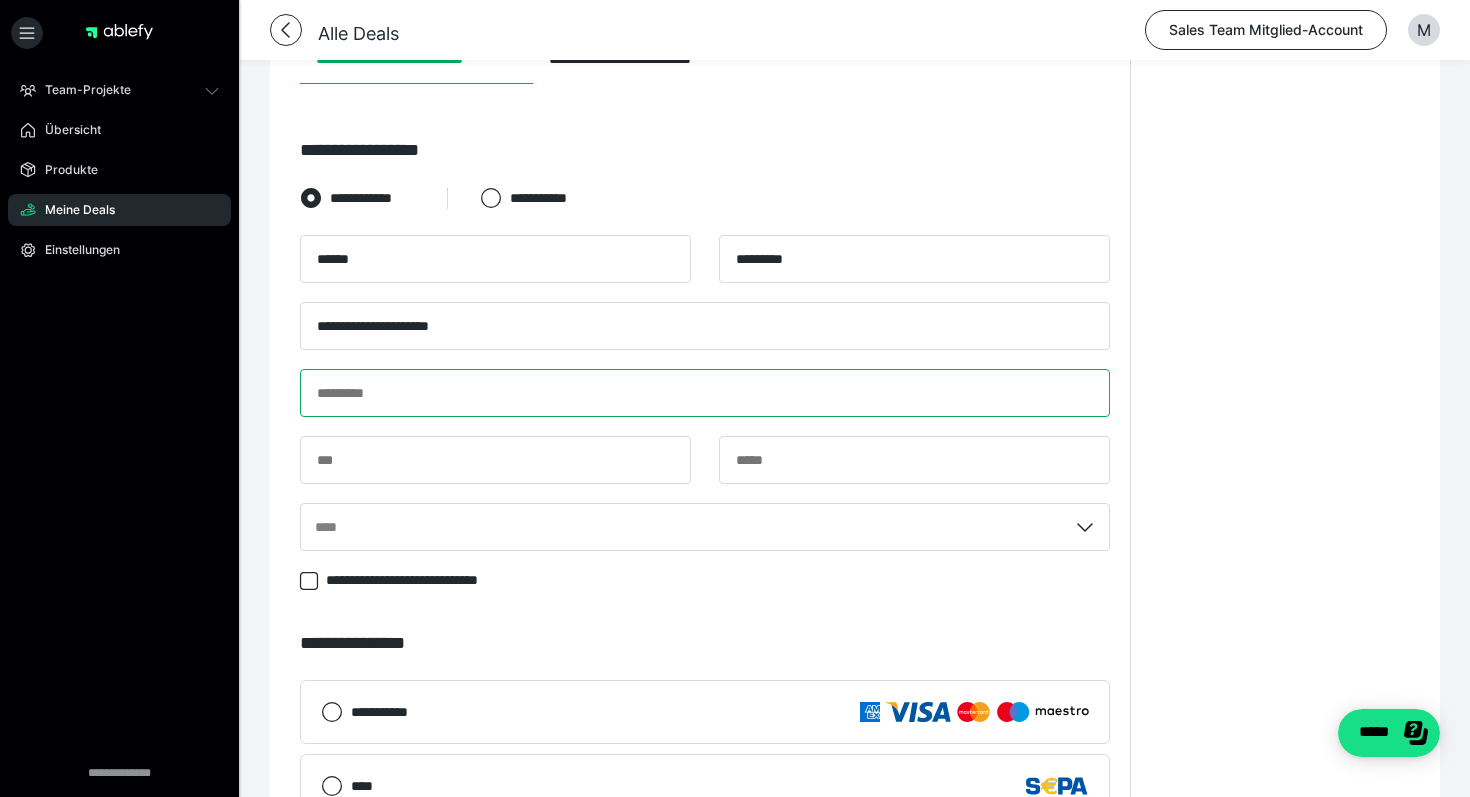 paste on "**********" 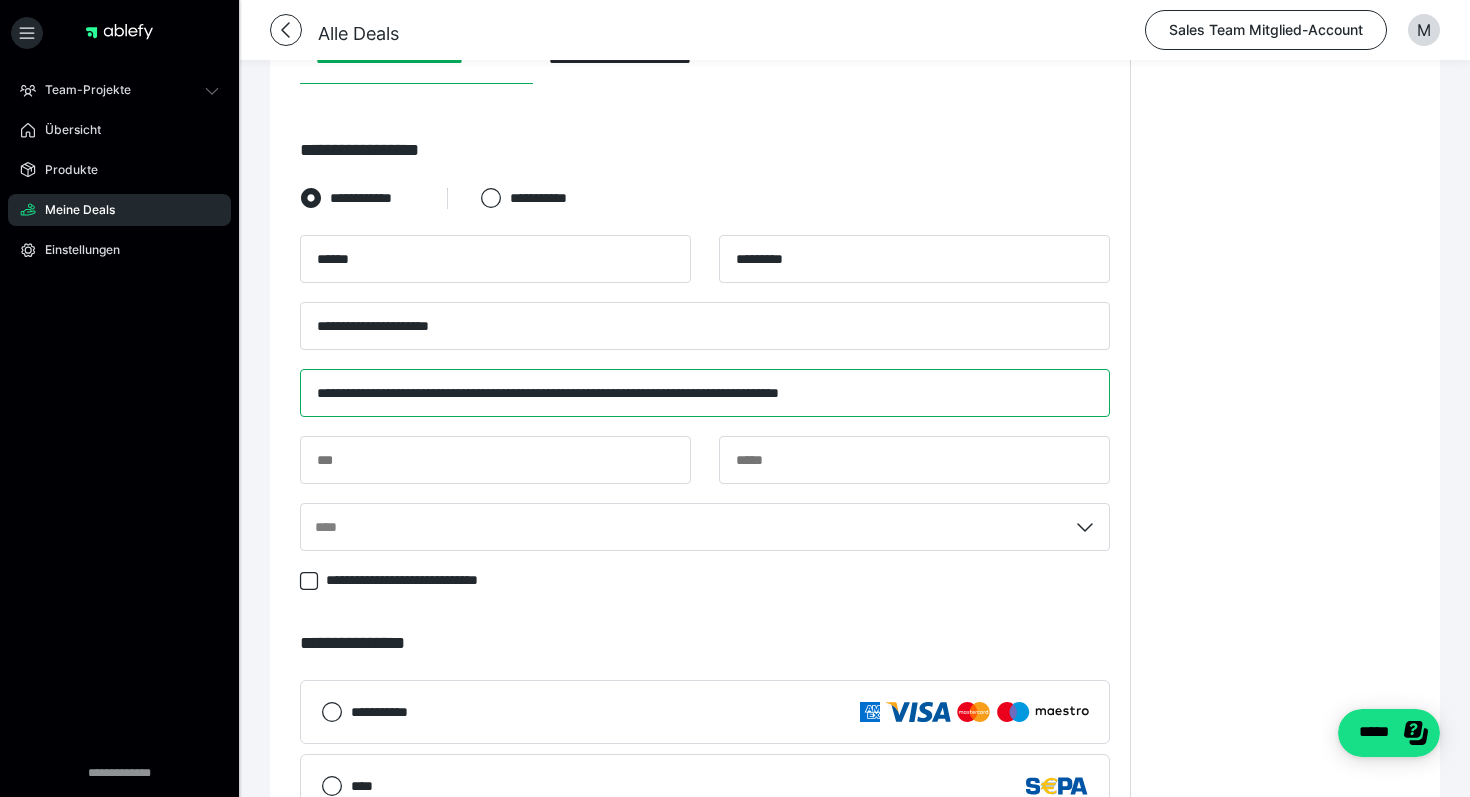 drag, startPoint x: 606, startPoint y: 390, endPoint x: 218, endPoint y: 390, distance: 388 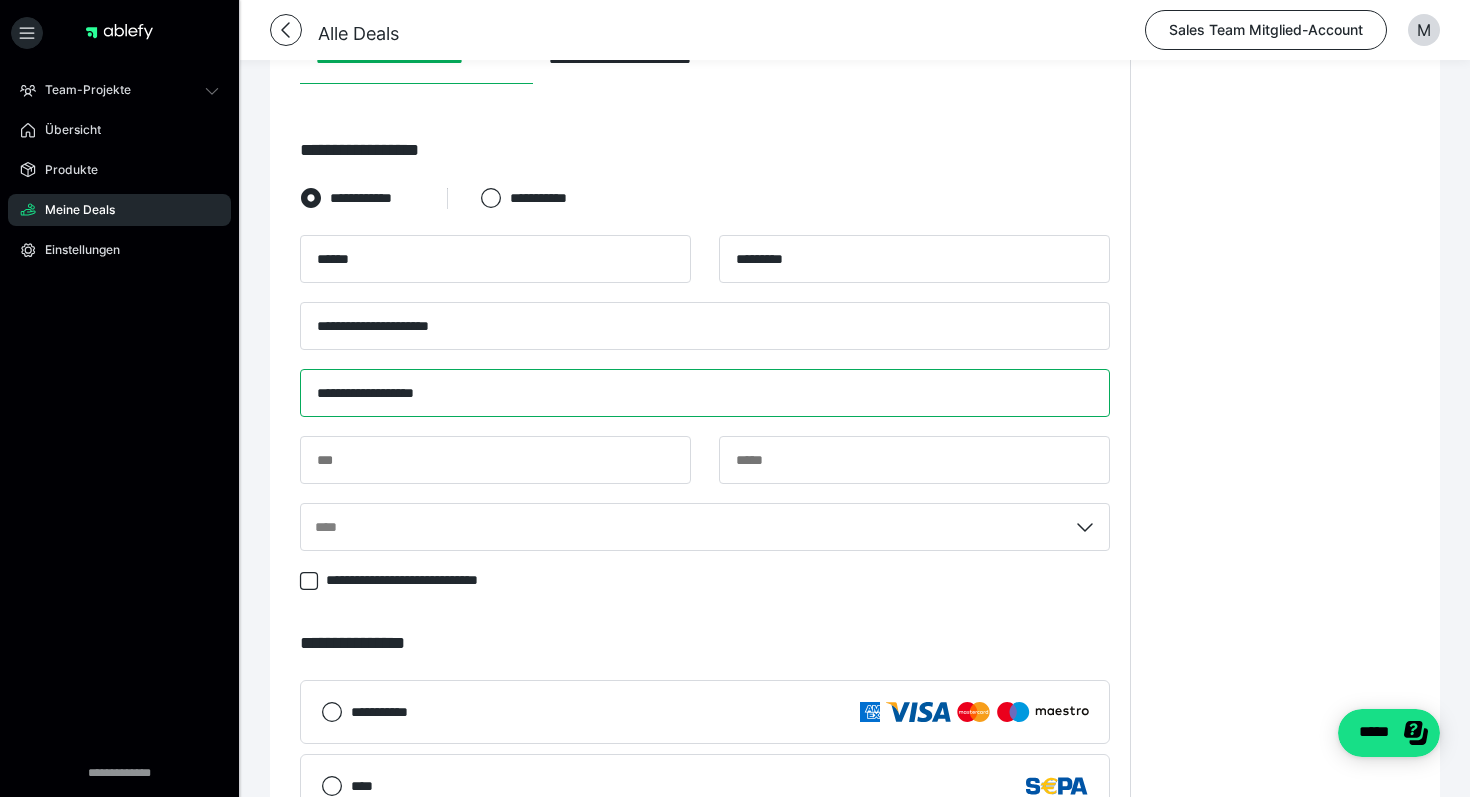 click on "**********" at bounding box center [705, 393] 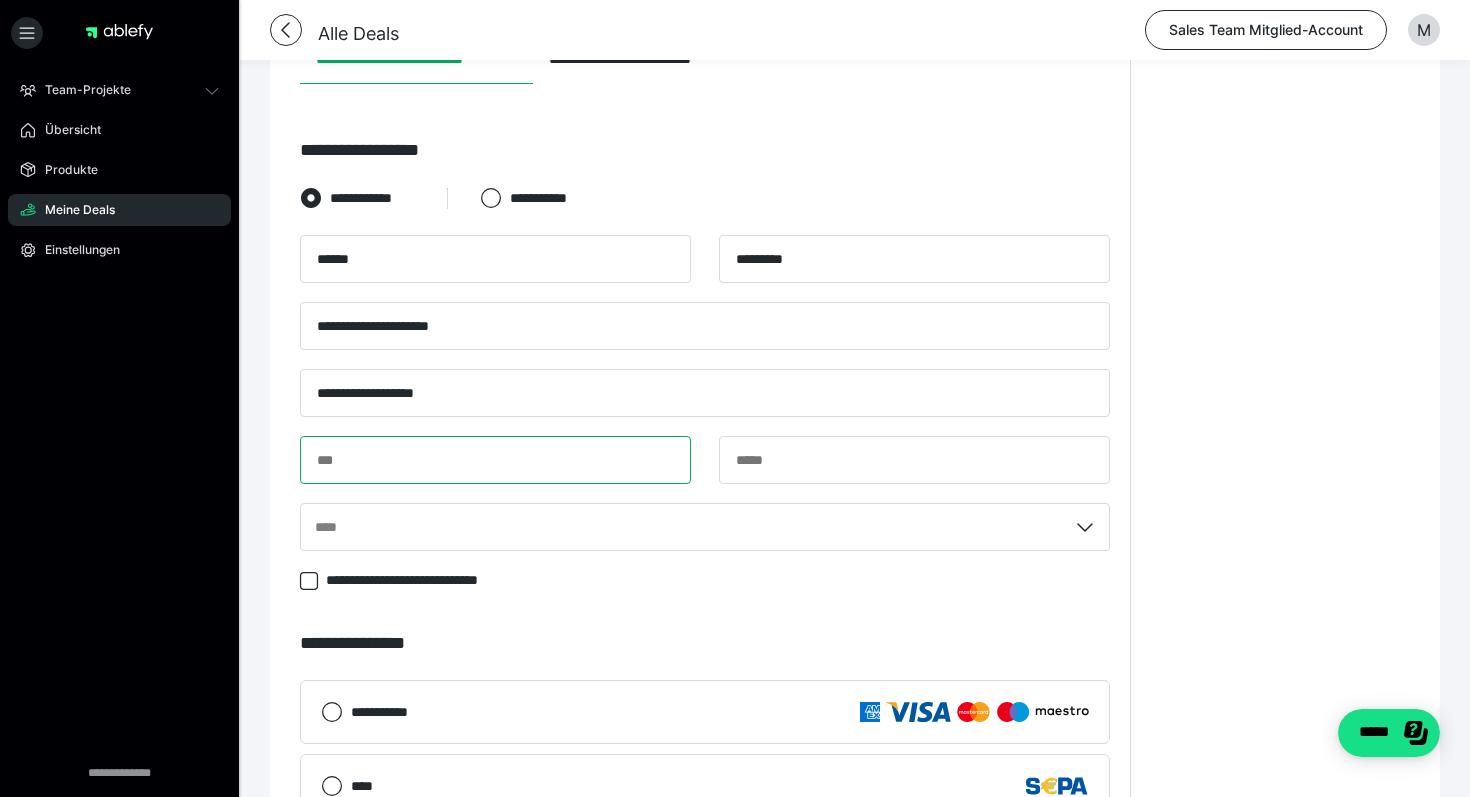 paste on "**********" 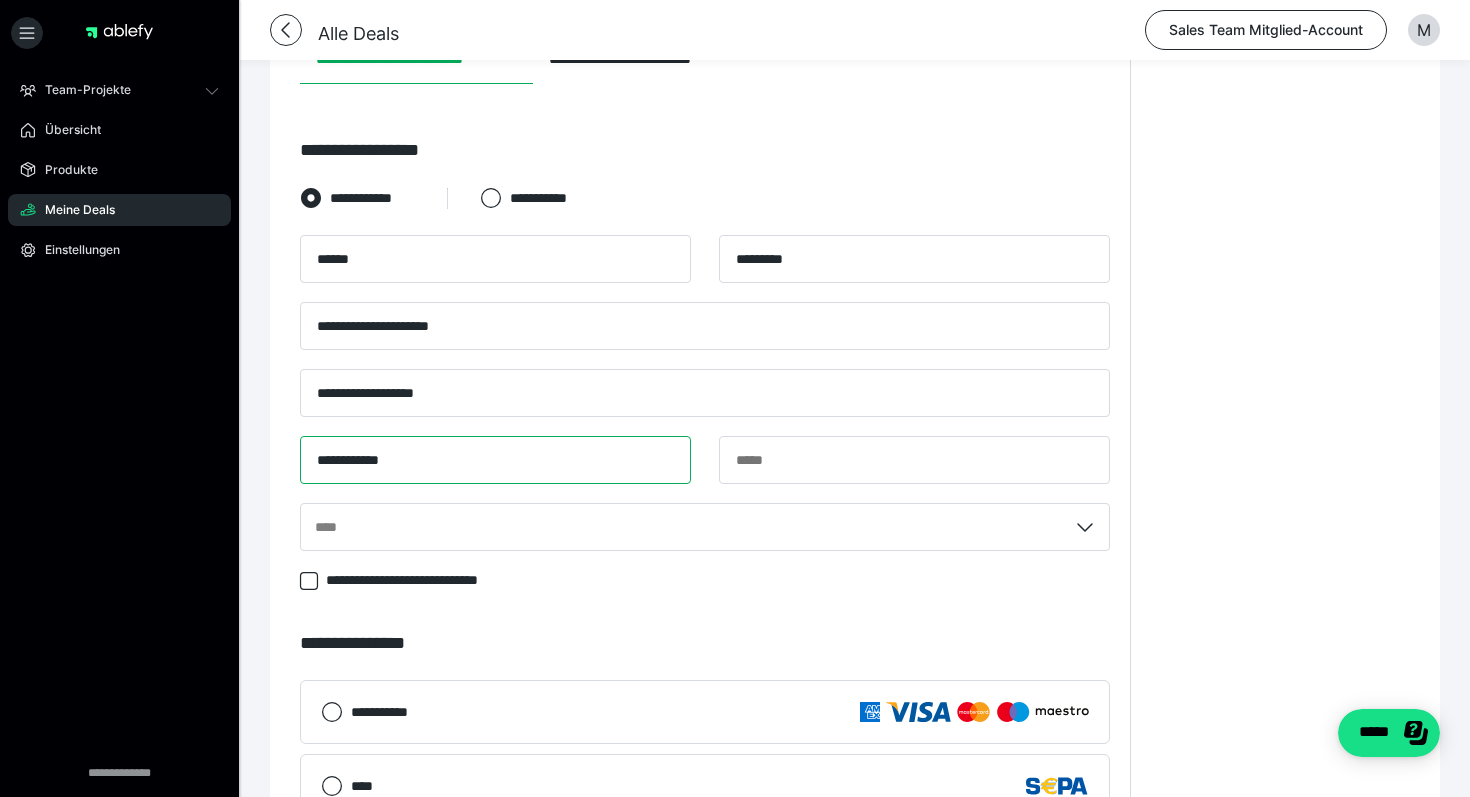 drag, startPoint x: 361, startPoint y: 459, endPoint x: 525, endPoint y: 455, distance: 164.04877 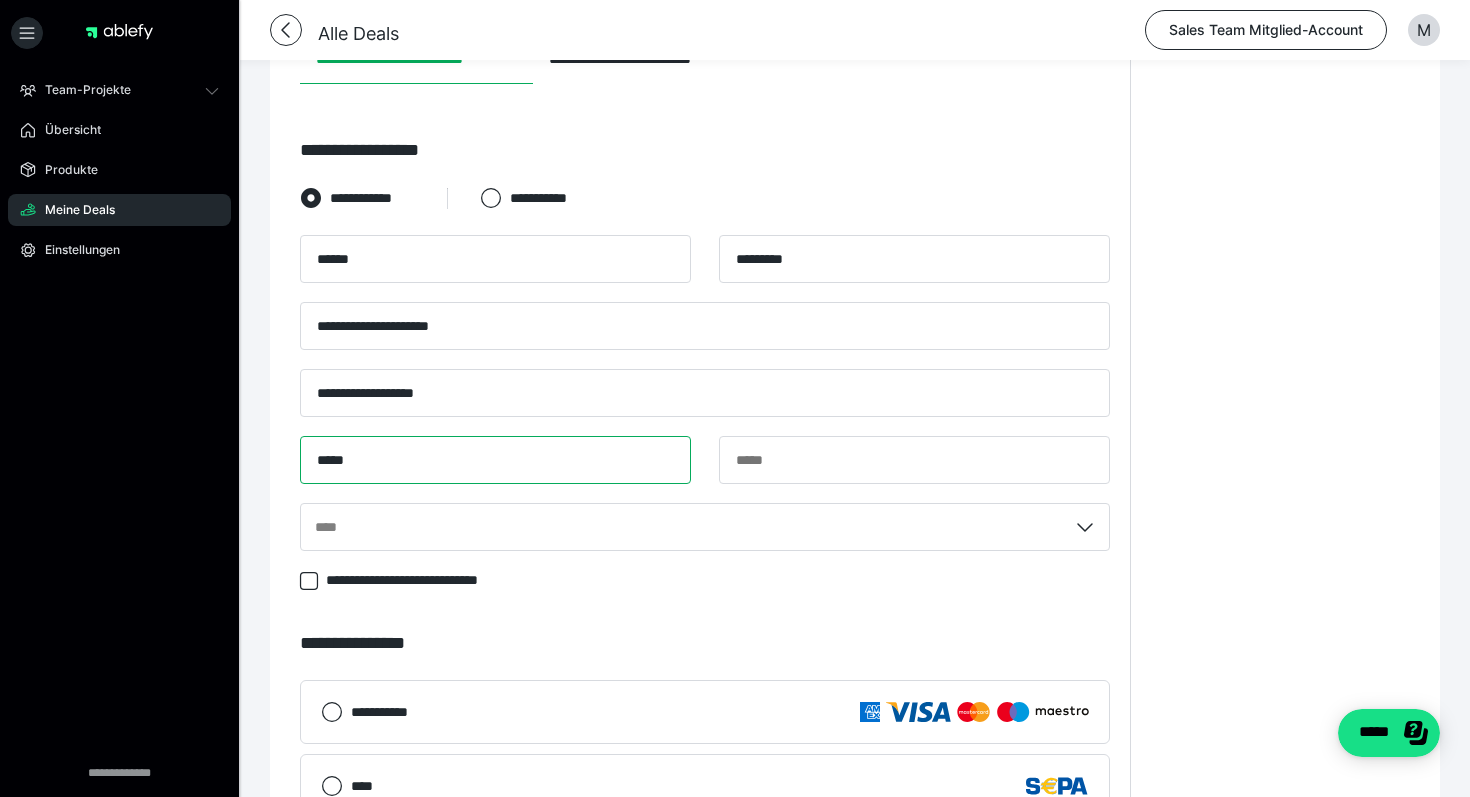 type on "*****" 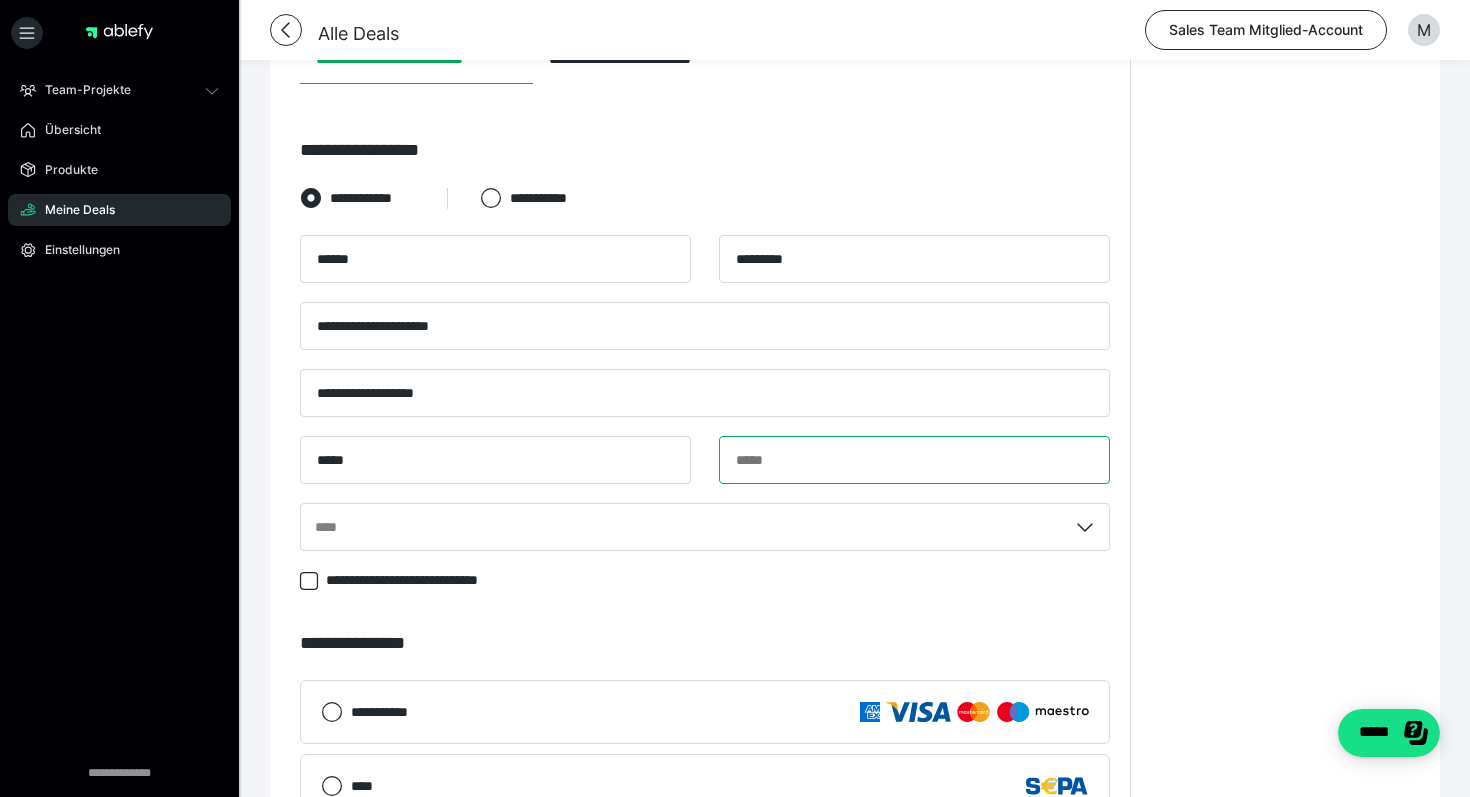 click at bounding box center (914, 460) 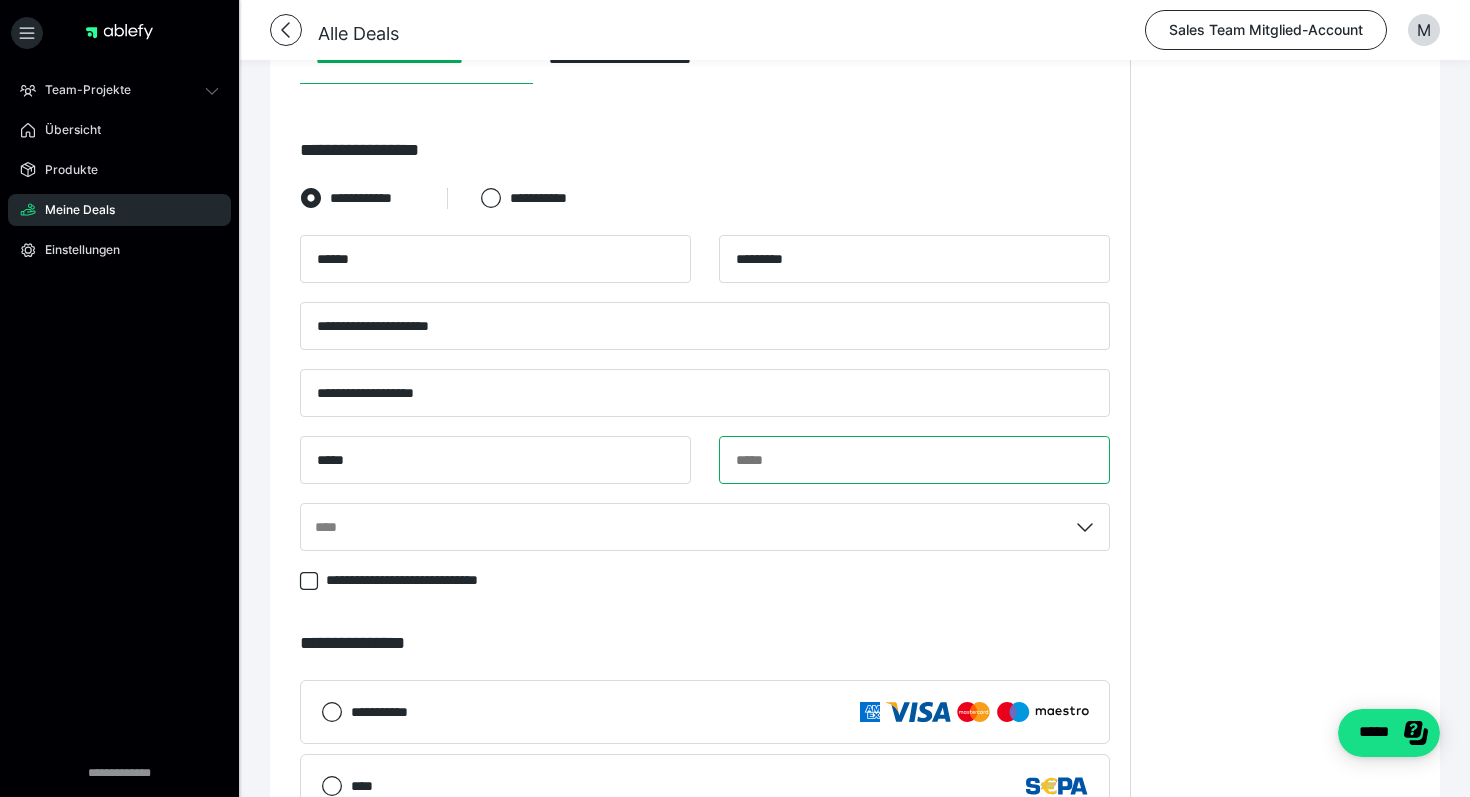 paste on "******" 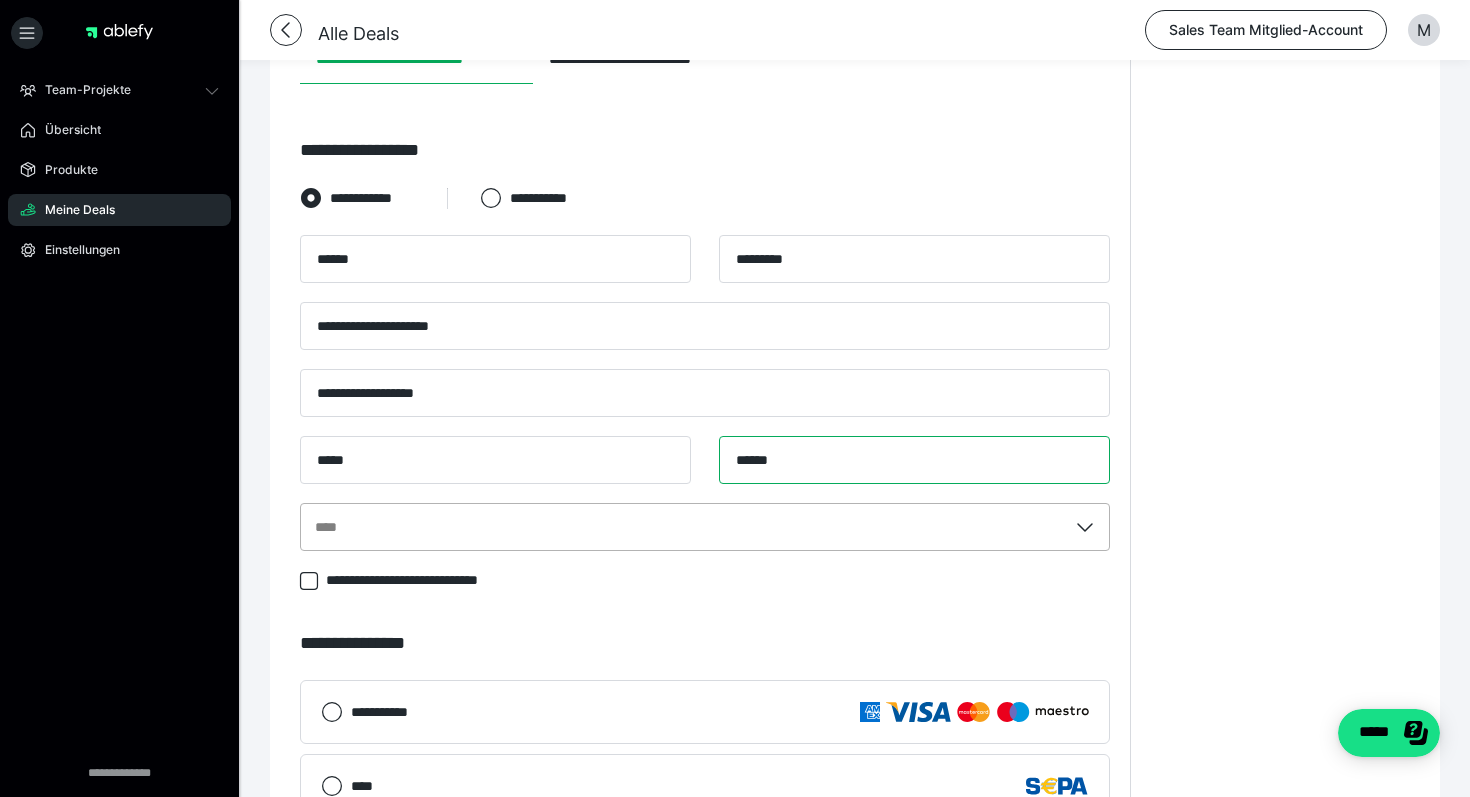 type on "******" 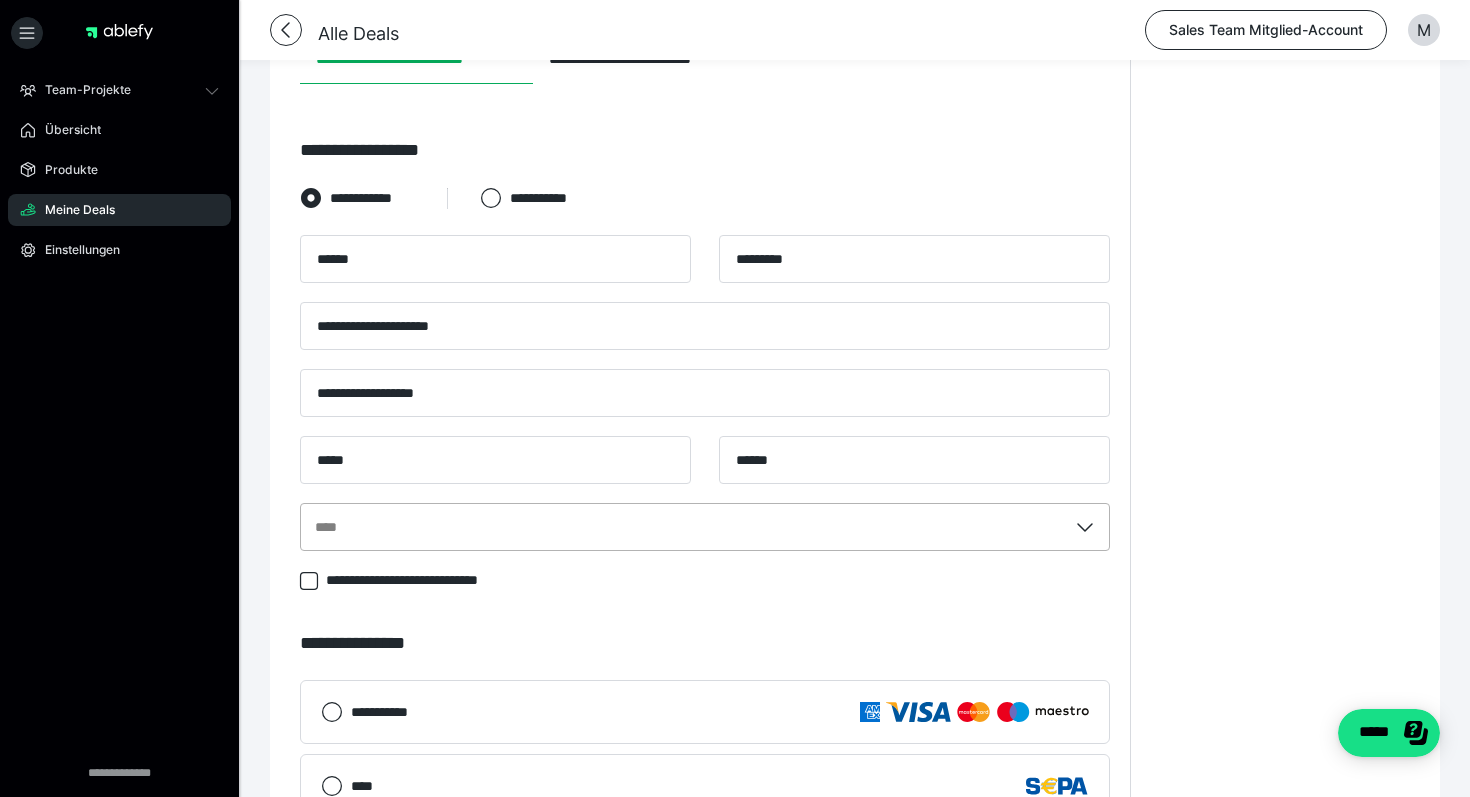 click on "****" at bounding box center [705, 527] 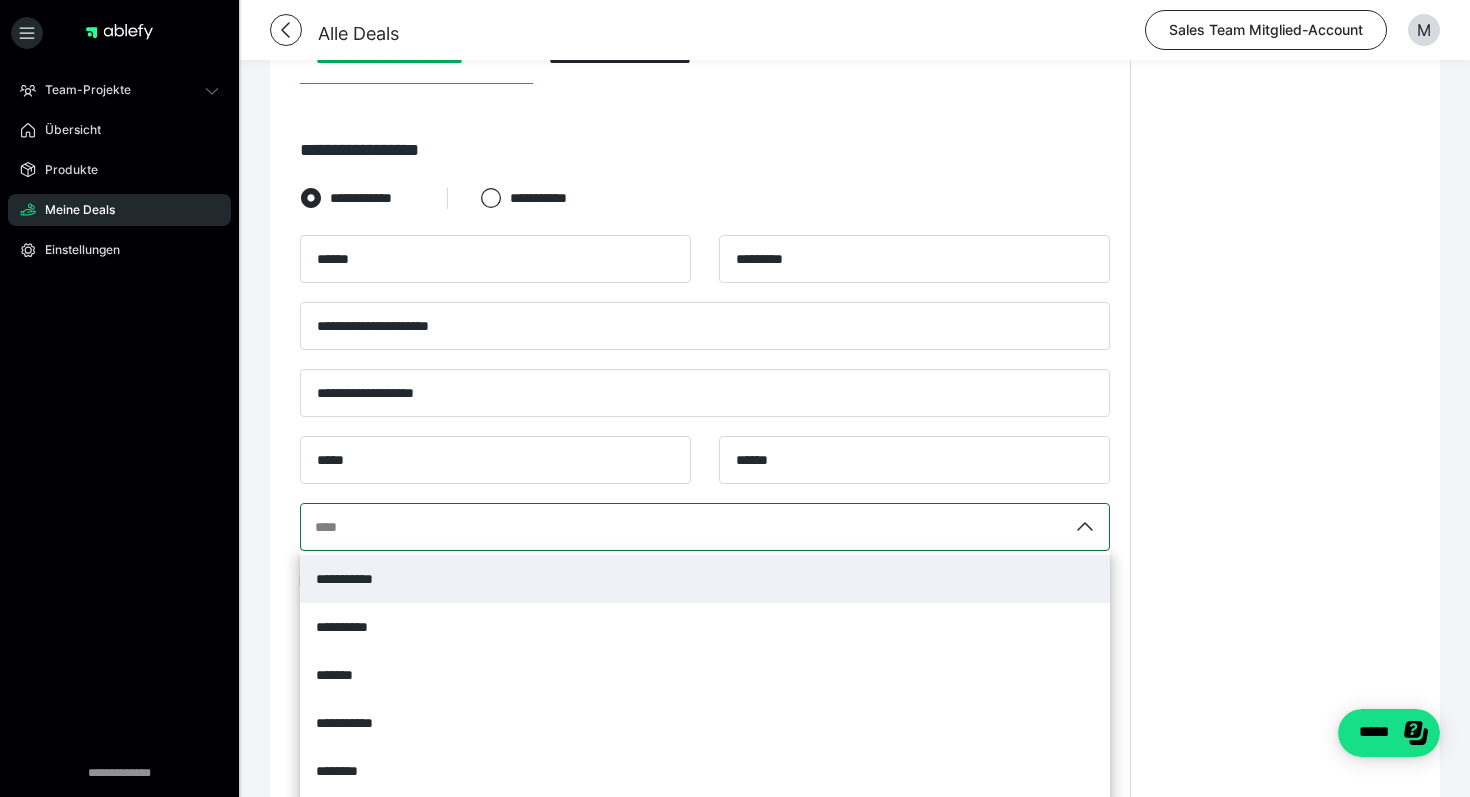 scroll, scrollTop: 487, scrollLeft: 0, axis: vertical 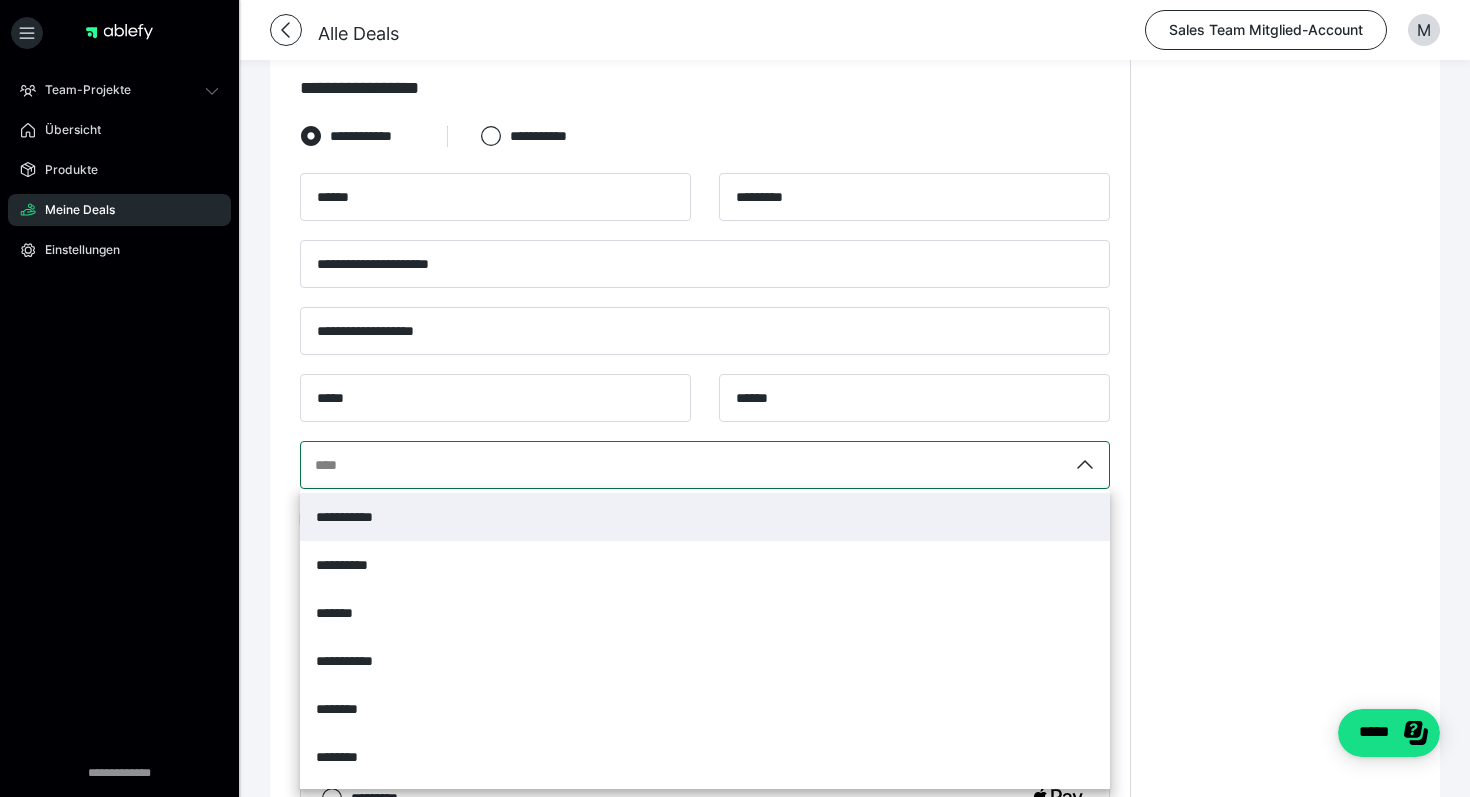 type on "*" 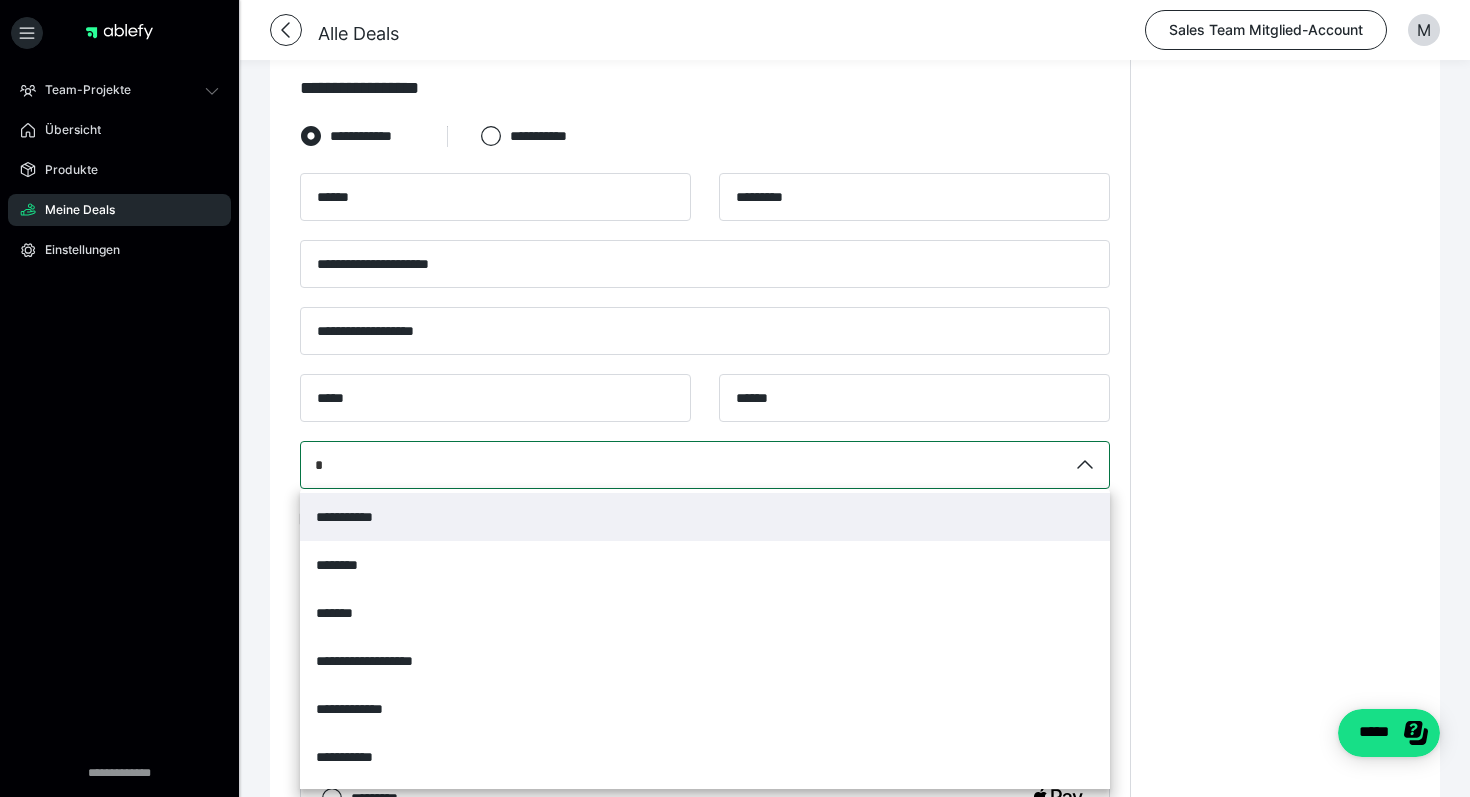 type 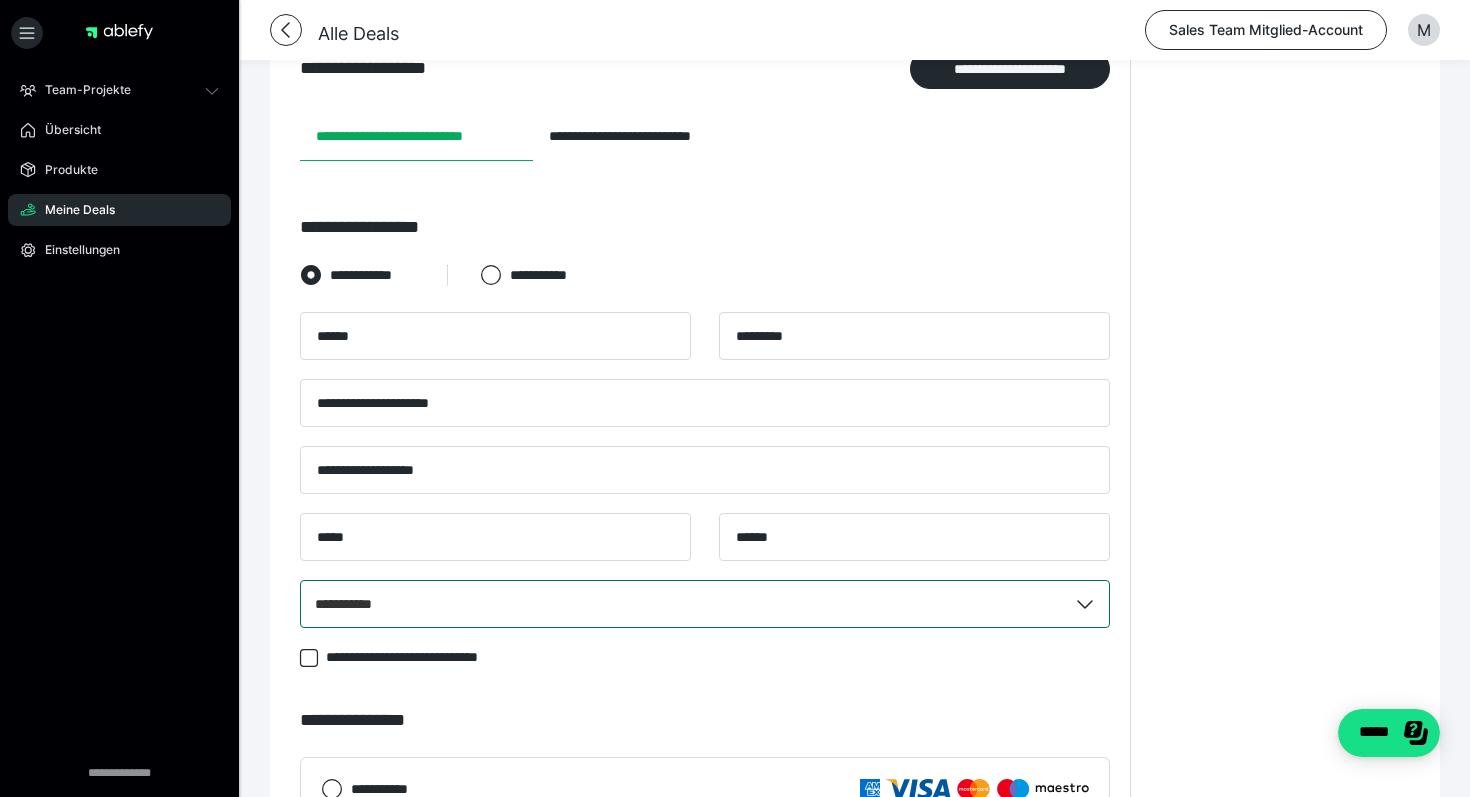 scroll, scrollTop: 0, scrollLeft: 0, axis: both 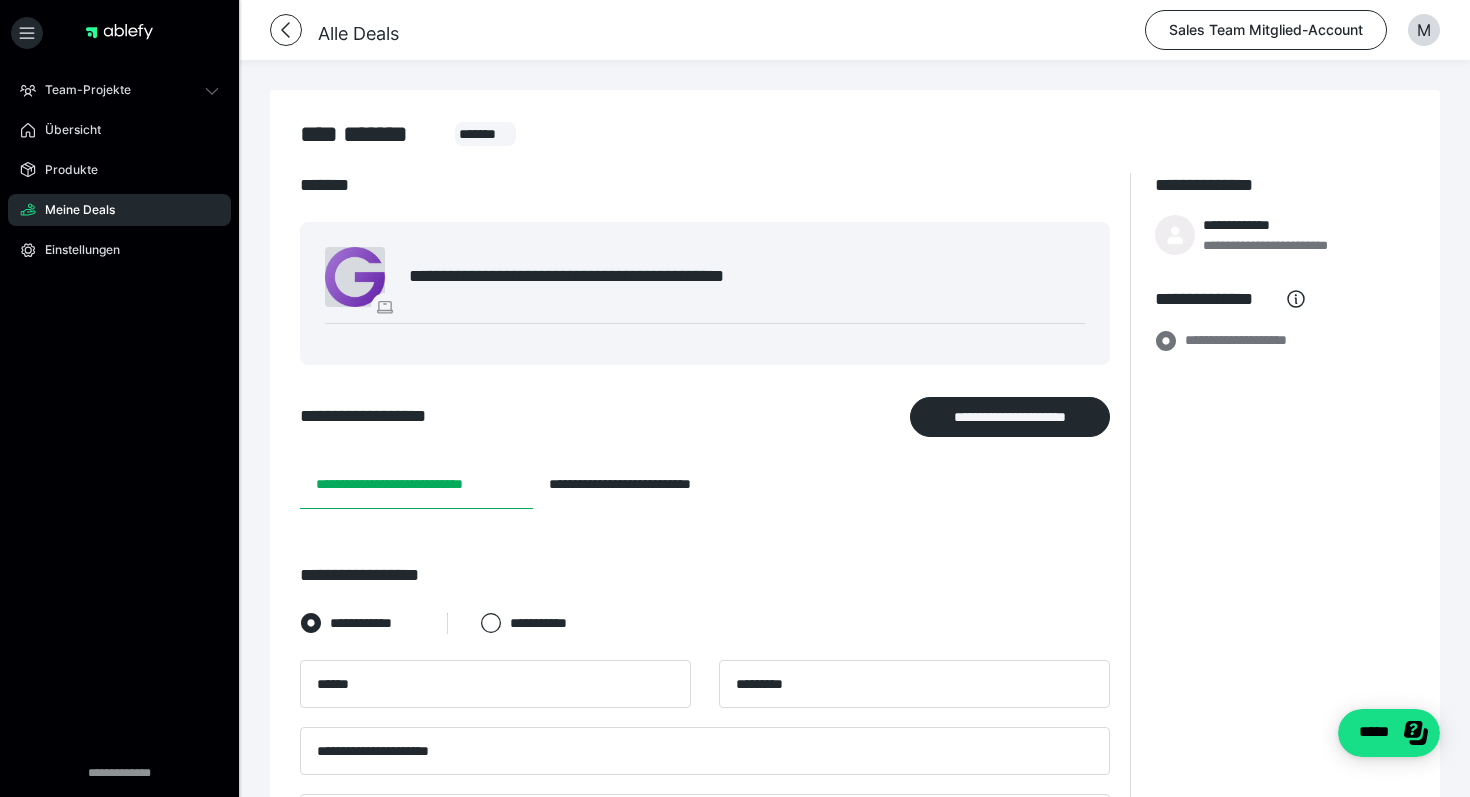 click on "**********" at bounding box center [383, 416] 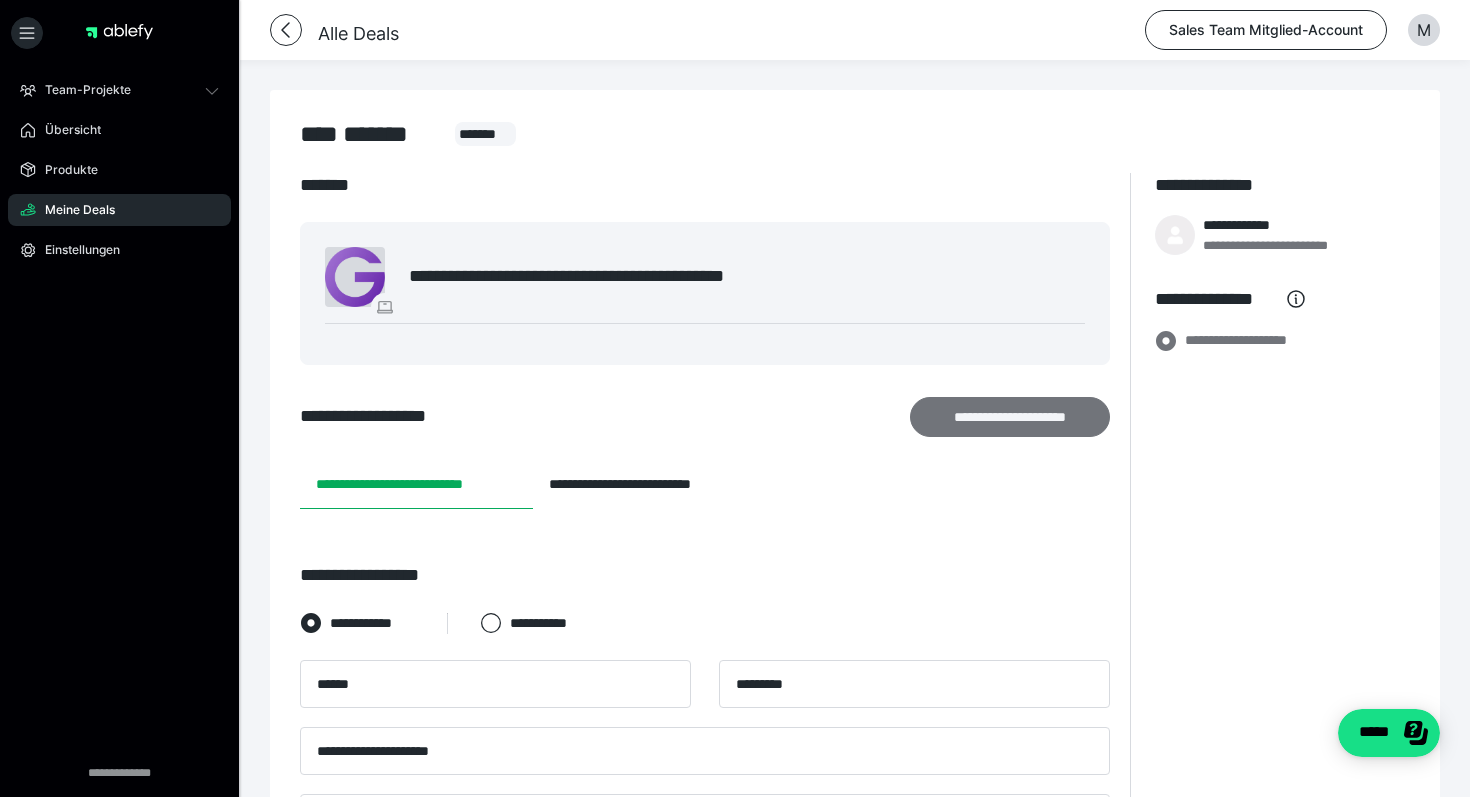 click on "**********" at bounding box center [1010, 417] 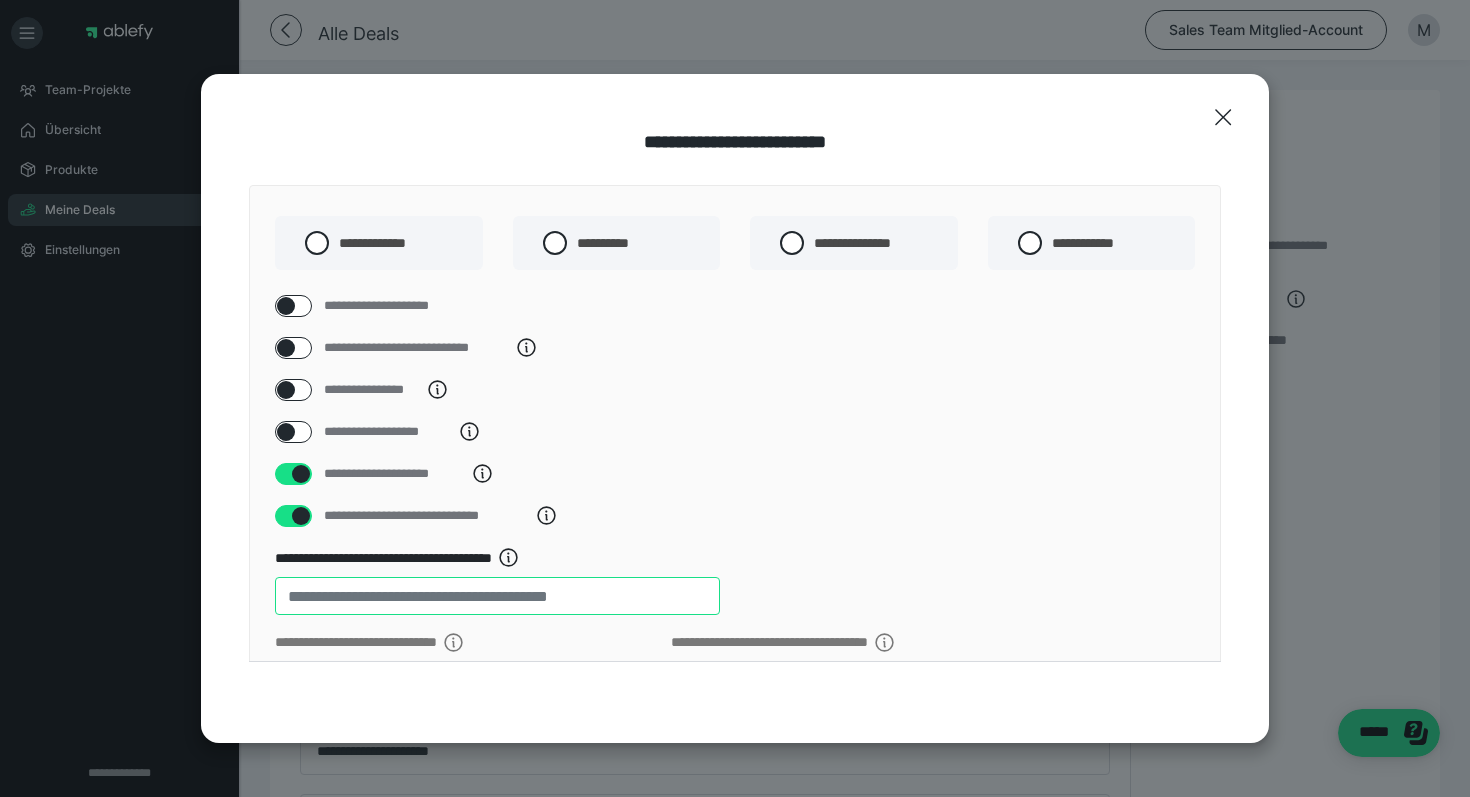 click on "**" at bounding box center (497, 596) 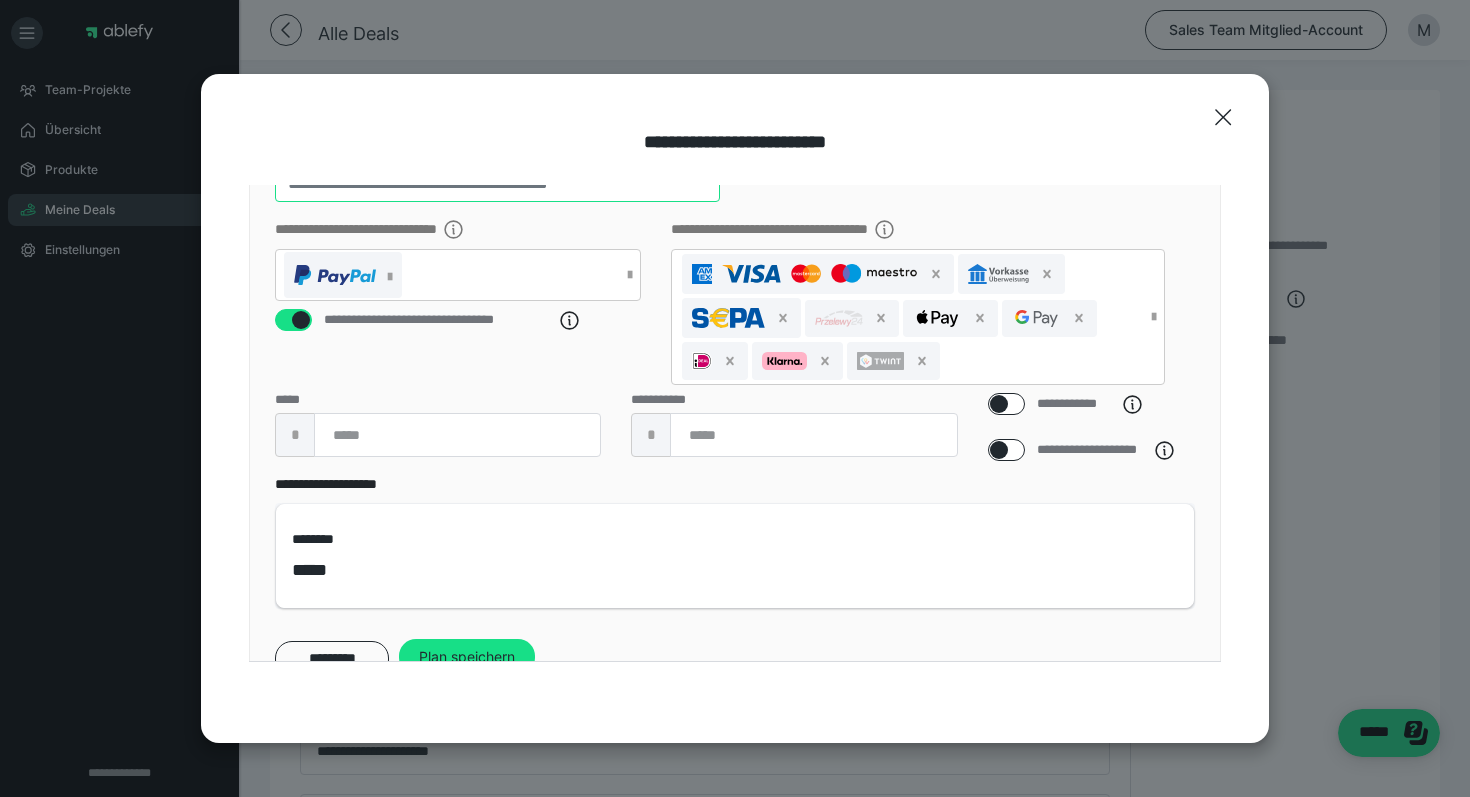 scroll, scrollTop: 426, scrollLeft: 0, axis: vertical 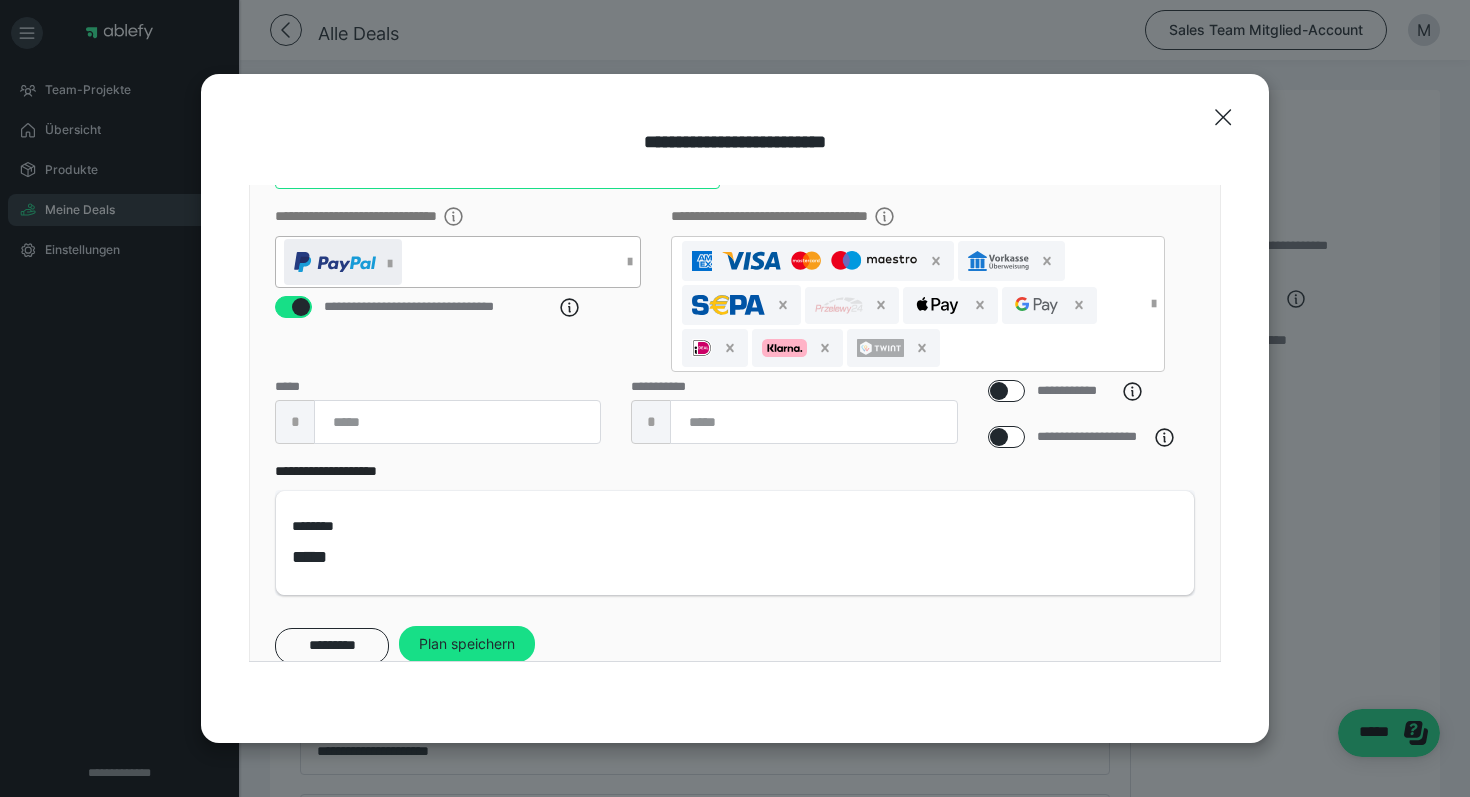 type on "**" 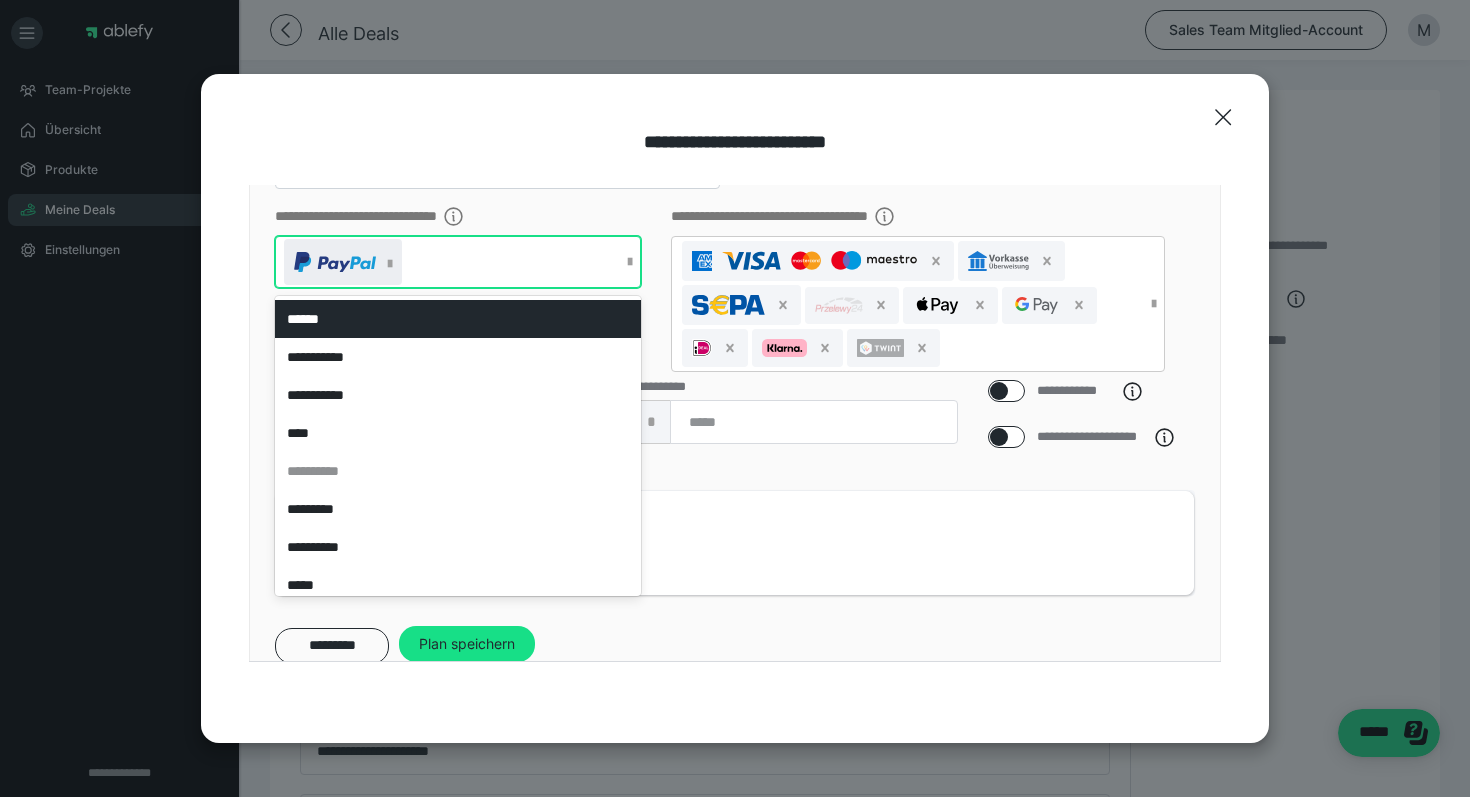 click at bounding box center (390, 264) 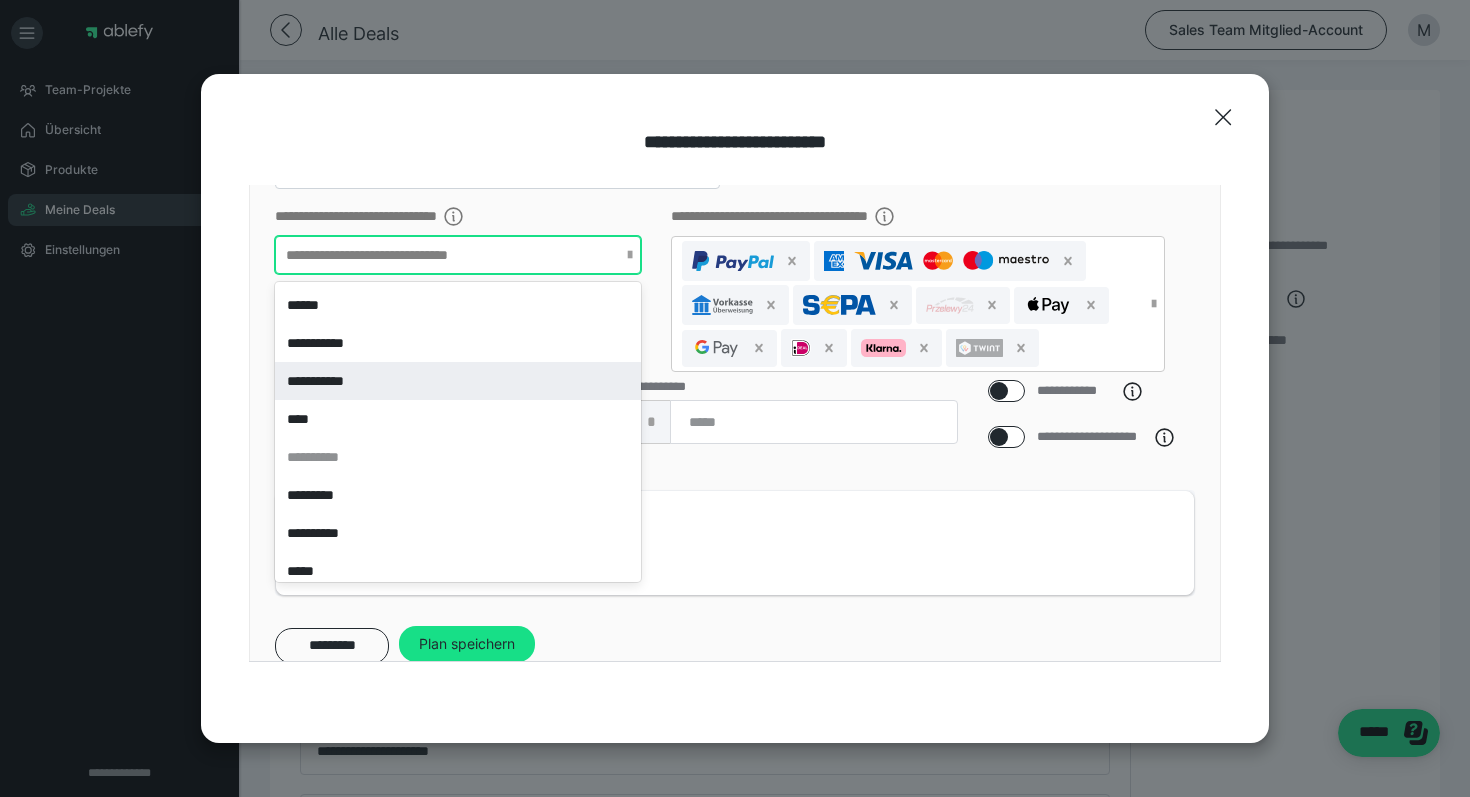 click on "**********" at bounding box center [458, 381] 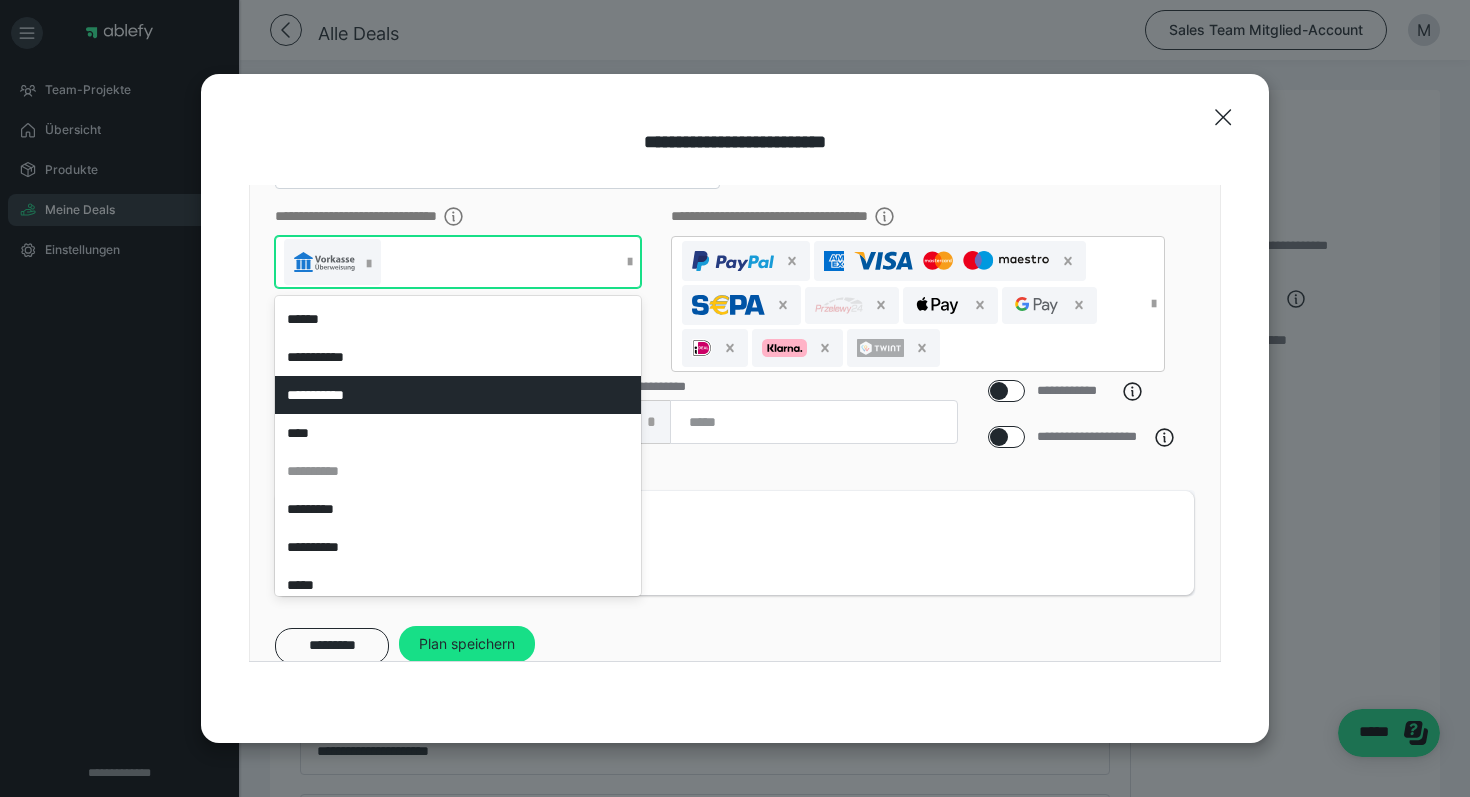 click on "**********" at bounding box center (458, 395) 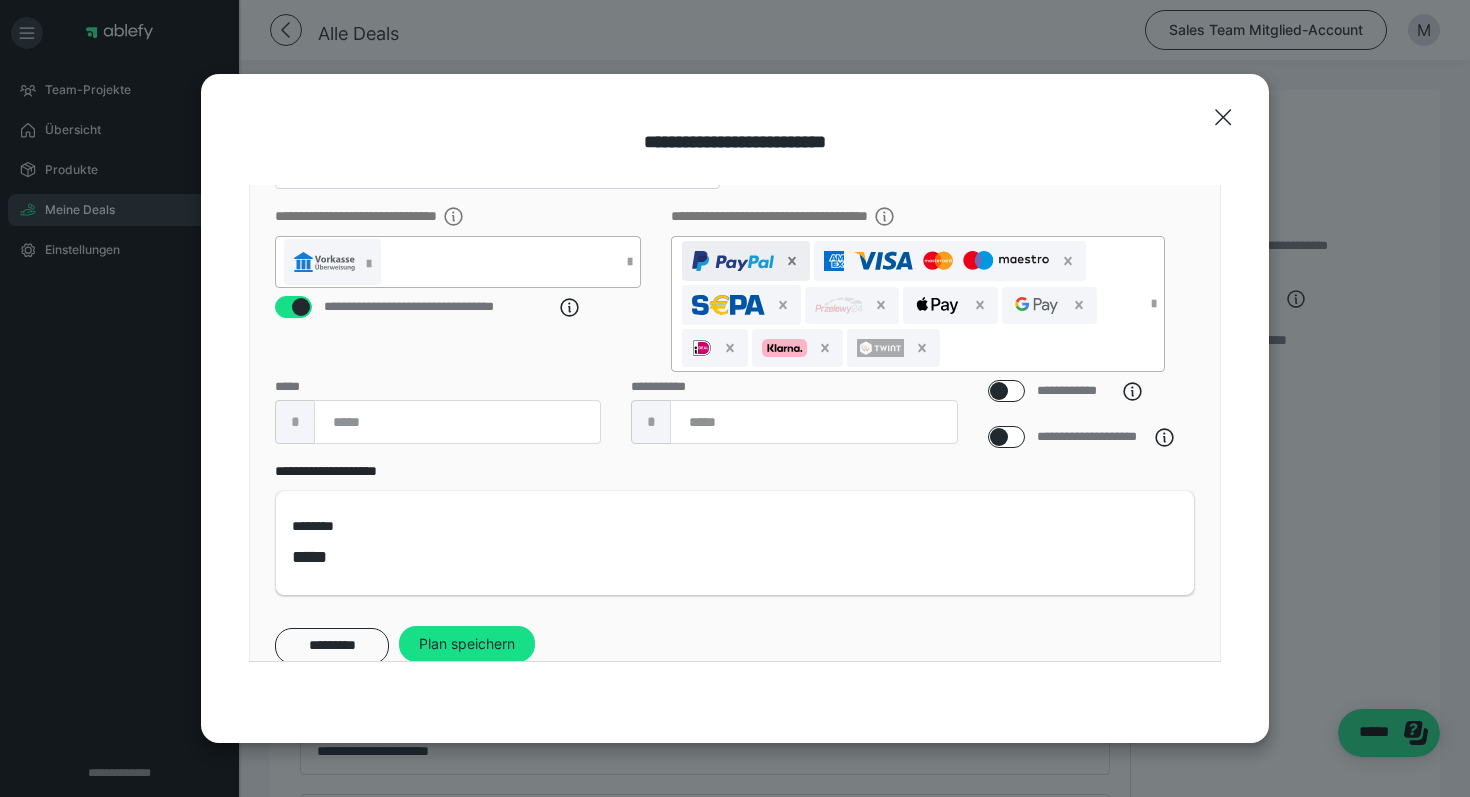 click 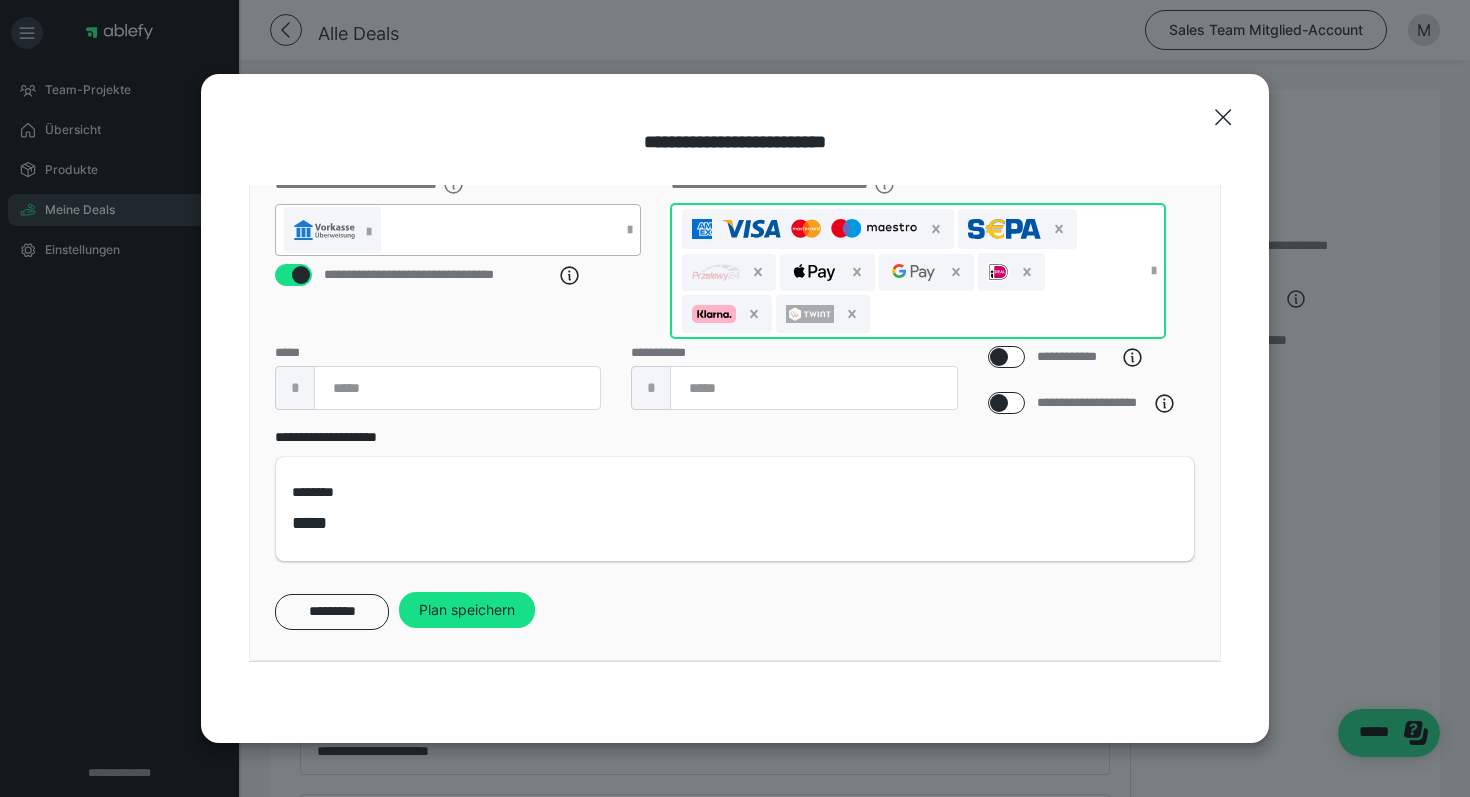 scroll, scrollTop: 340, scrollLeft: 0, axis: vertical 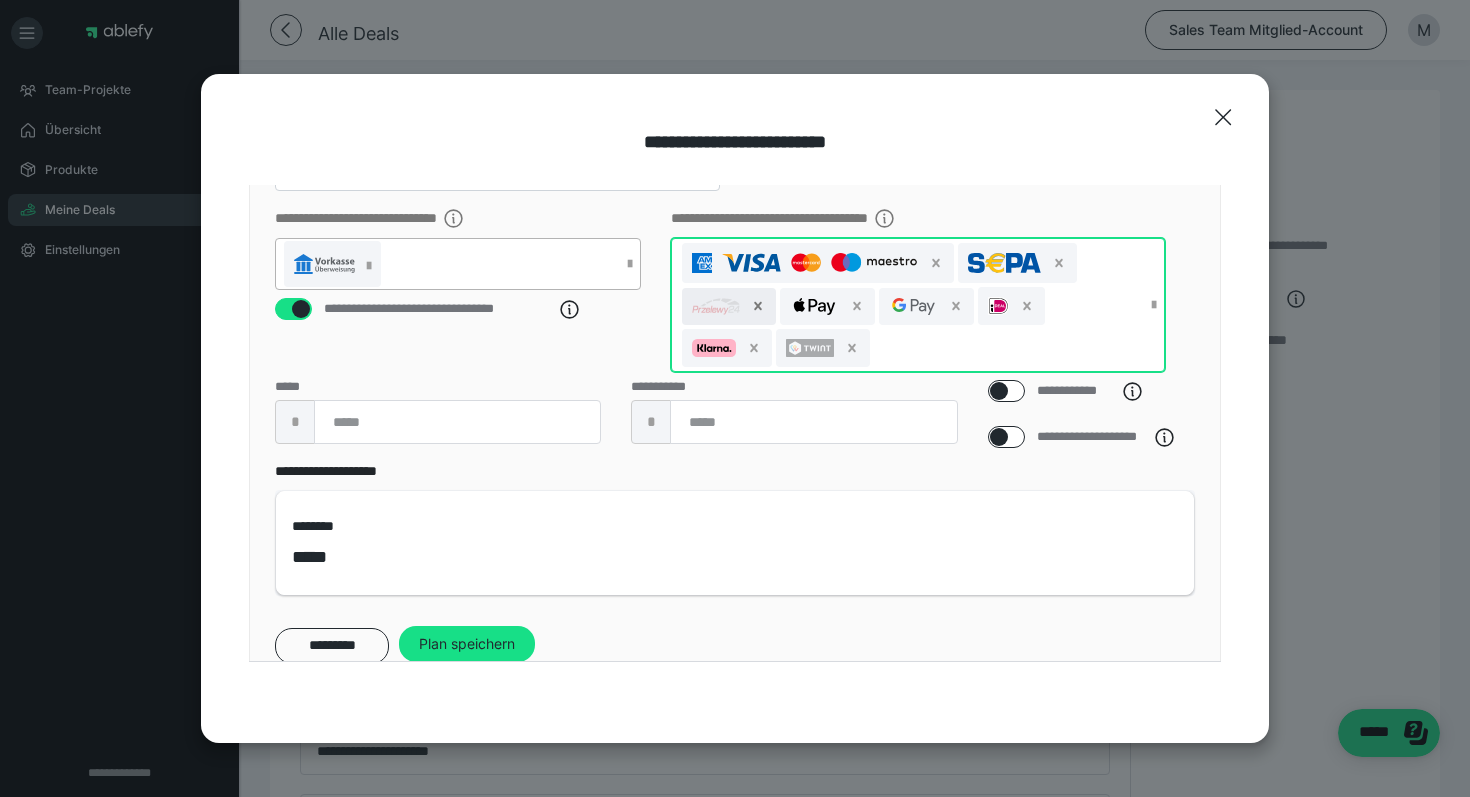 click 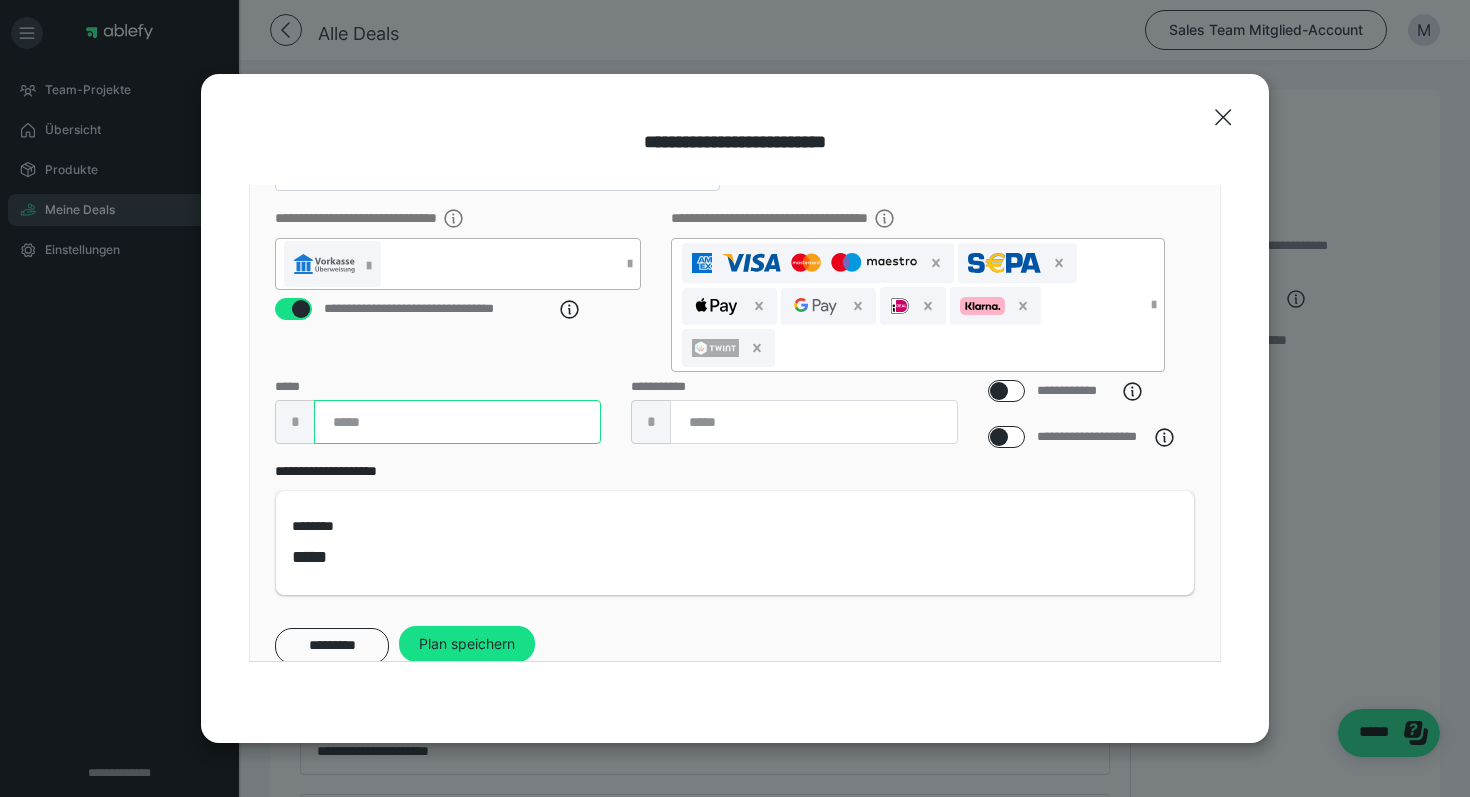 click at bounding box center [457, 422] 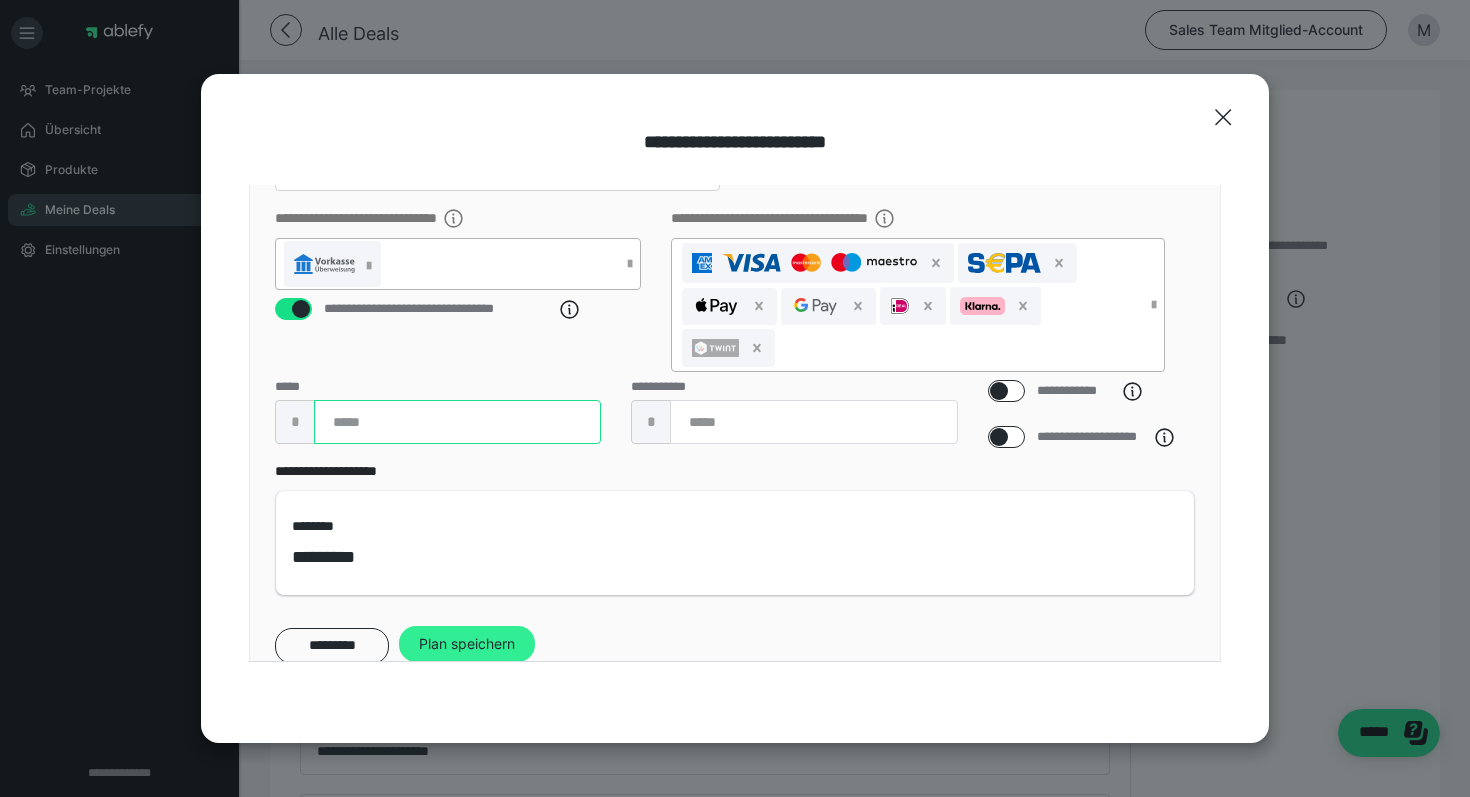 type on "****" 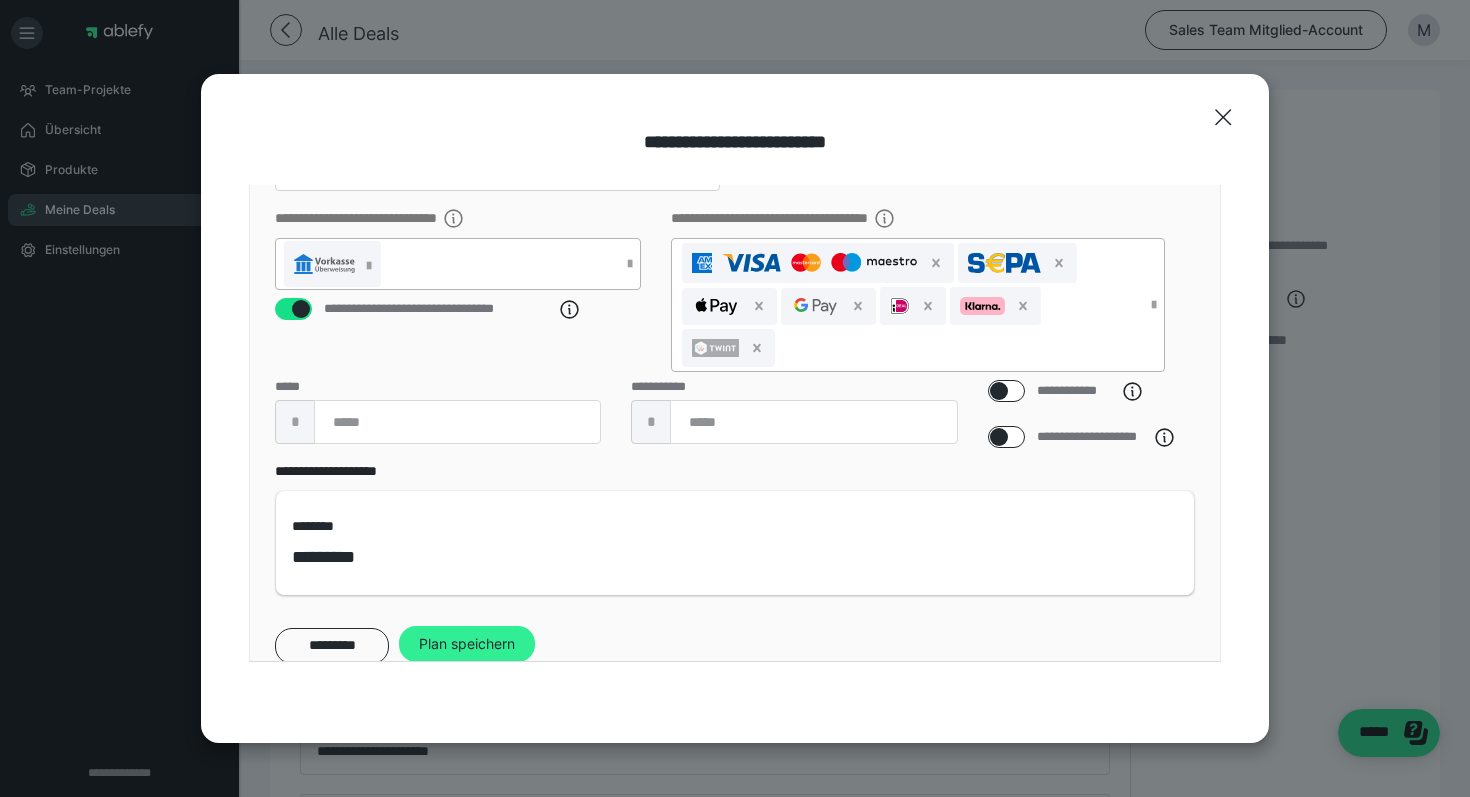click on "Plan speichern" at bounding box center (467, 644) 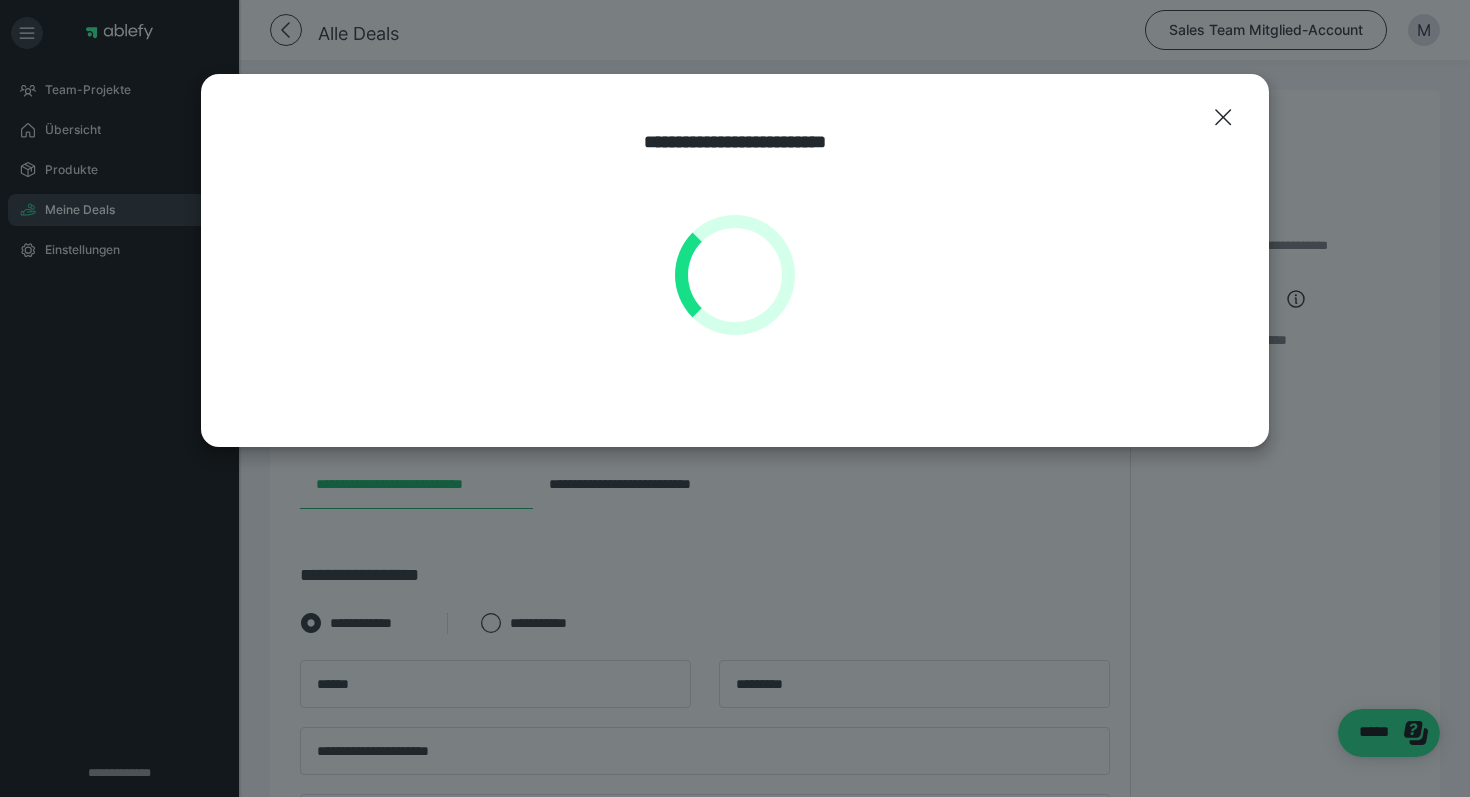 scroll, scrollTop: 0, scrollLeft: 0, axis: both 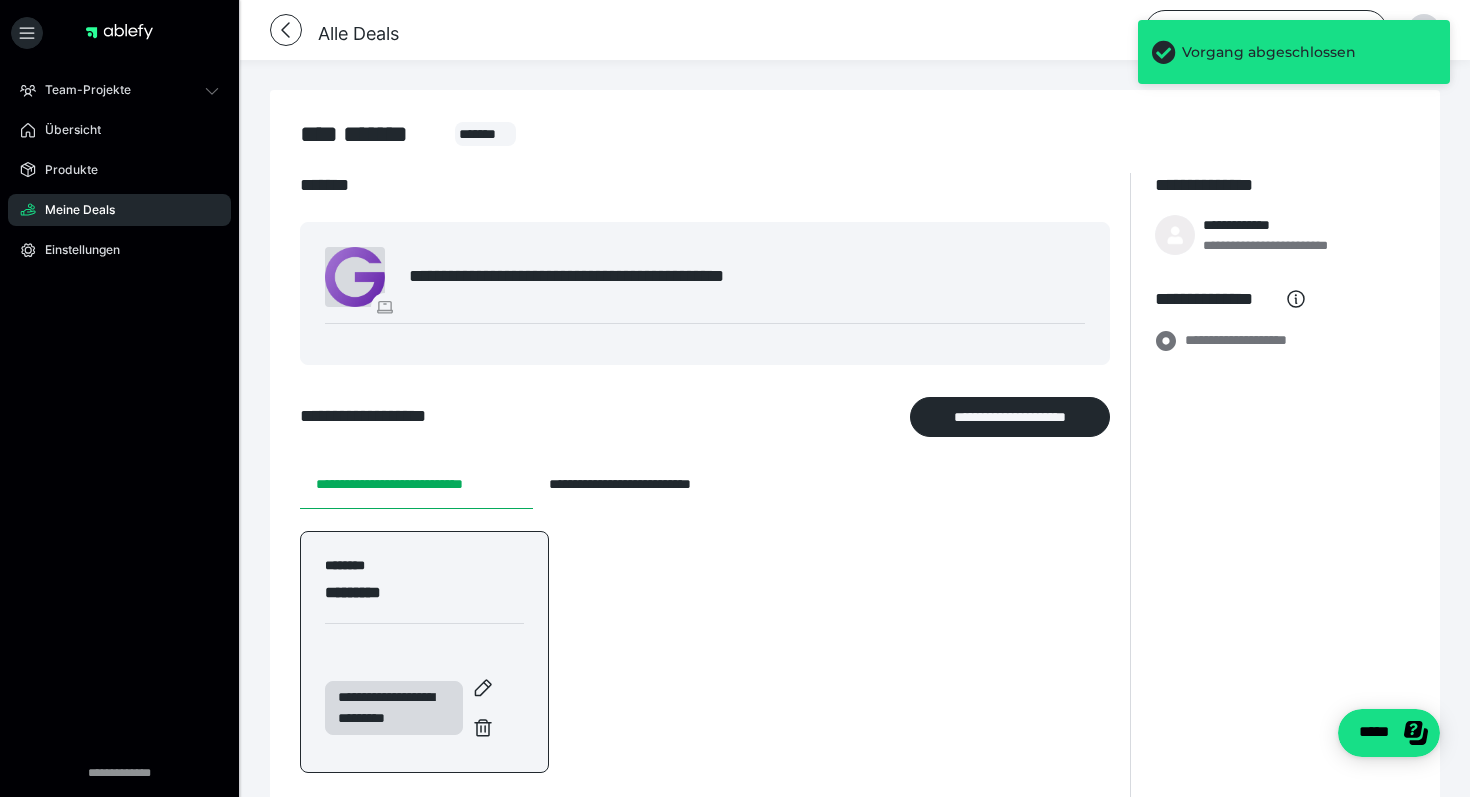 click on "**********" at bounding box center (424, 652) 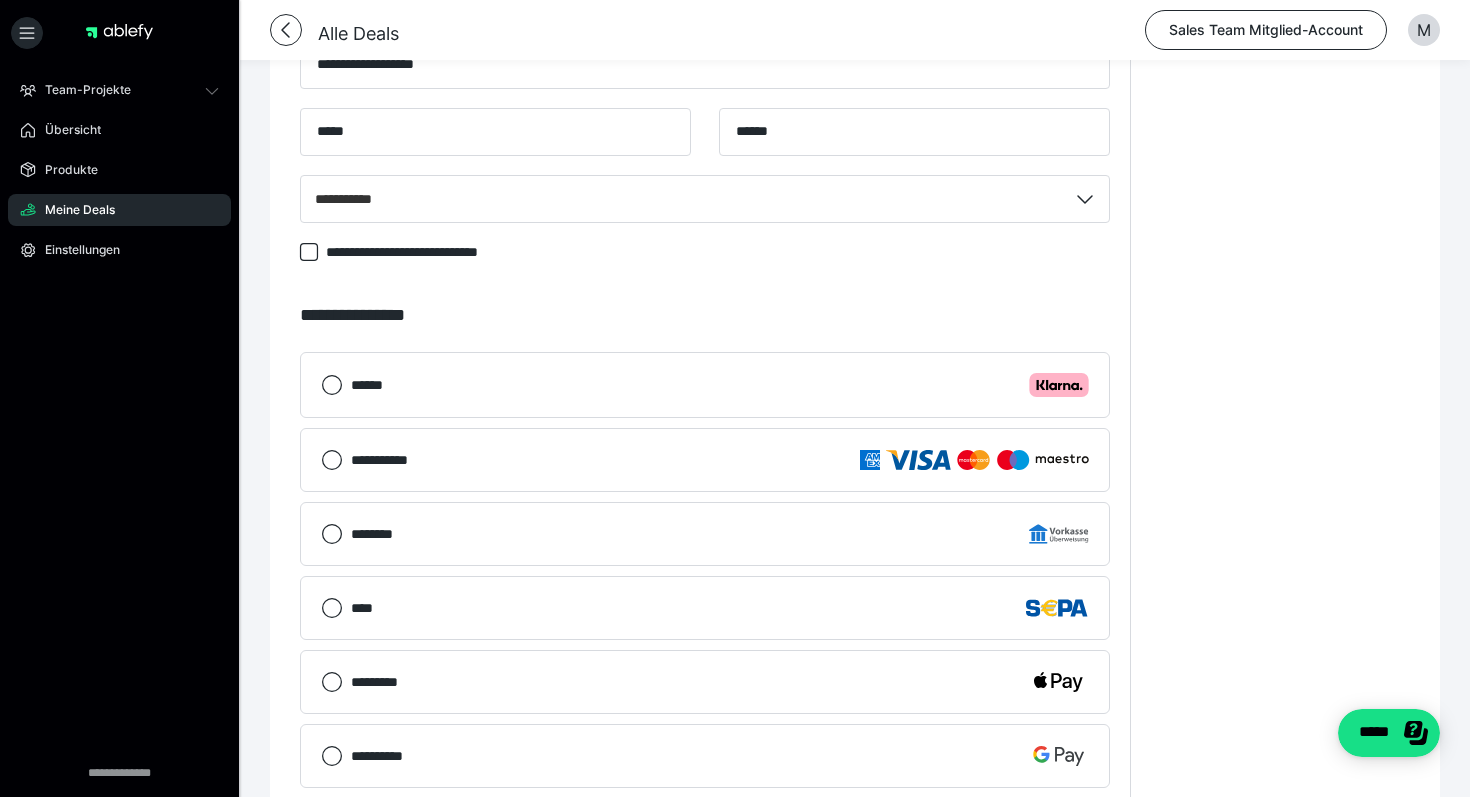 scroll, scrollTop: 996, scrollLeft: 0, axis: vertical 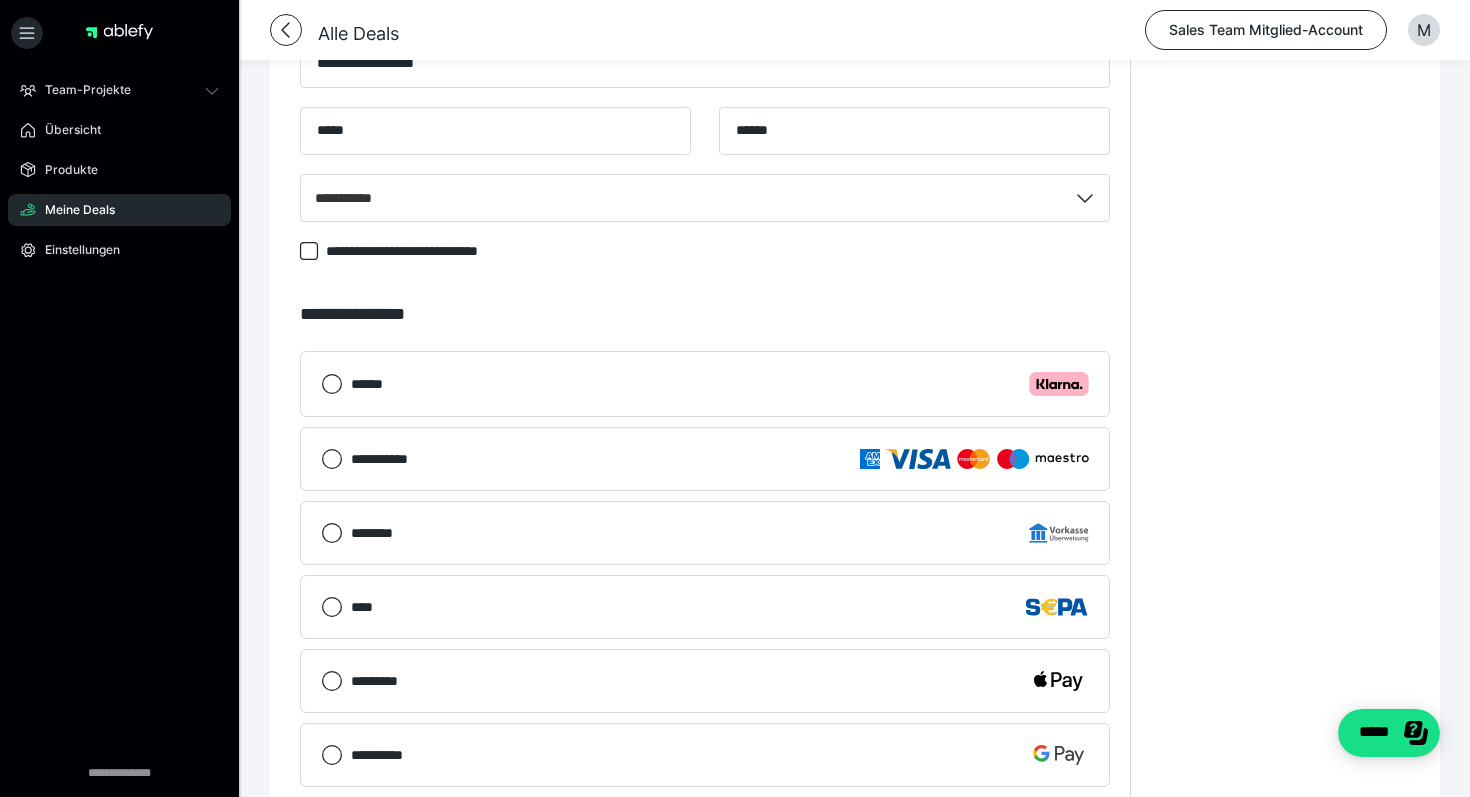 click 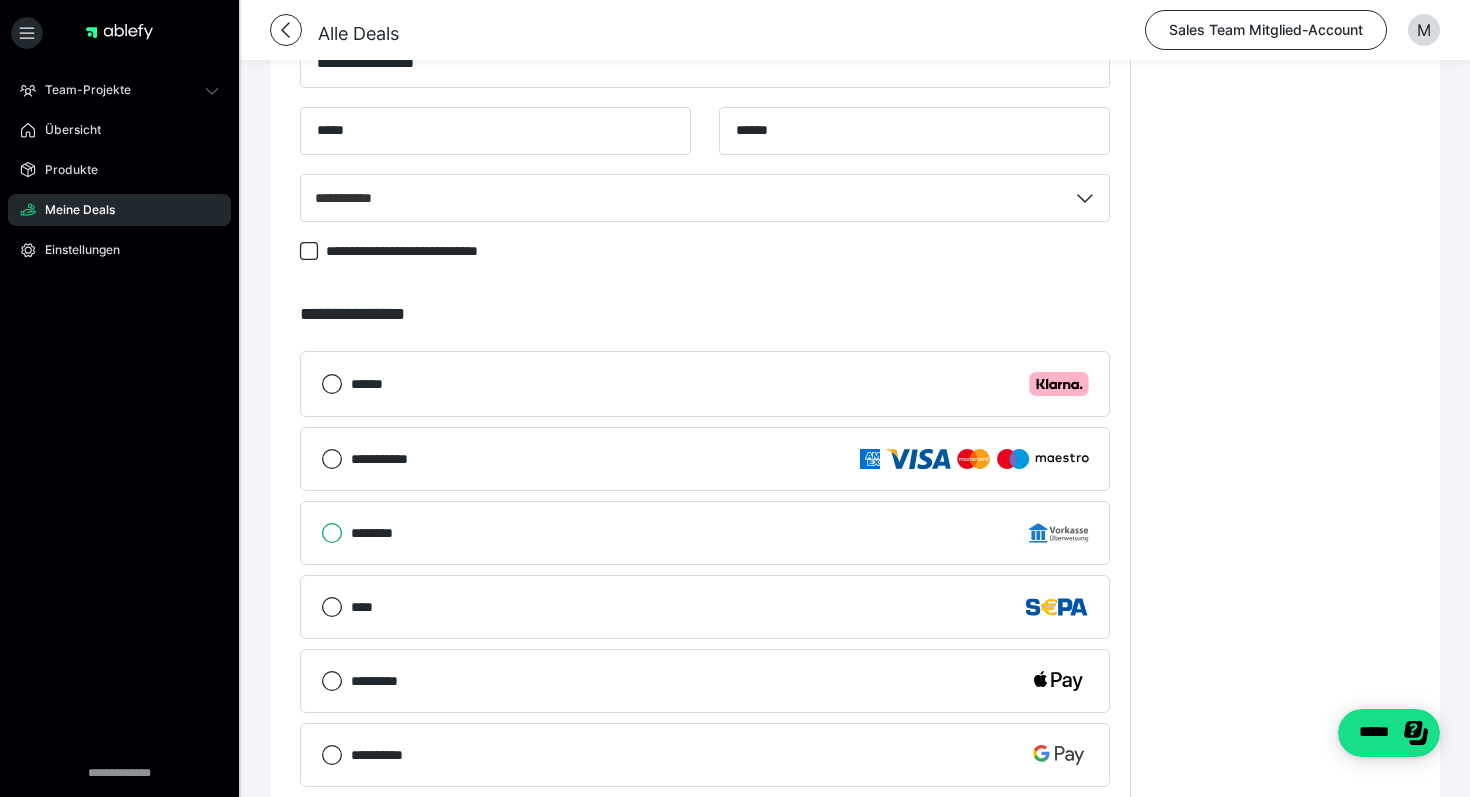 click on "********" at bounding box center (321, 533) 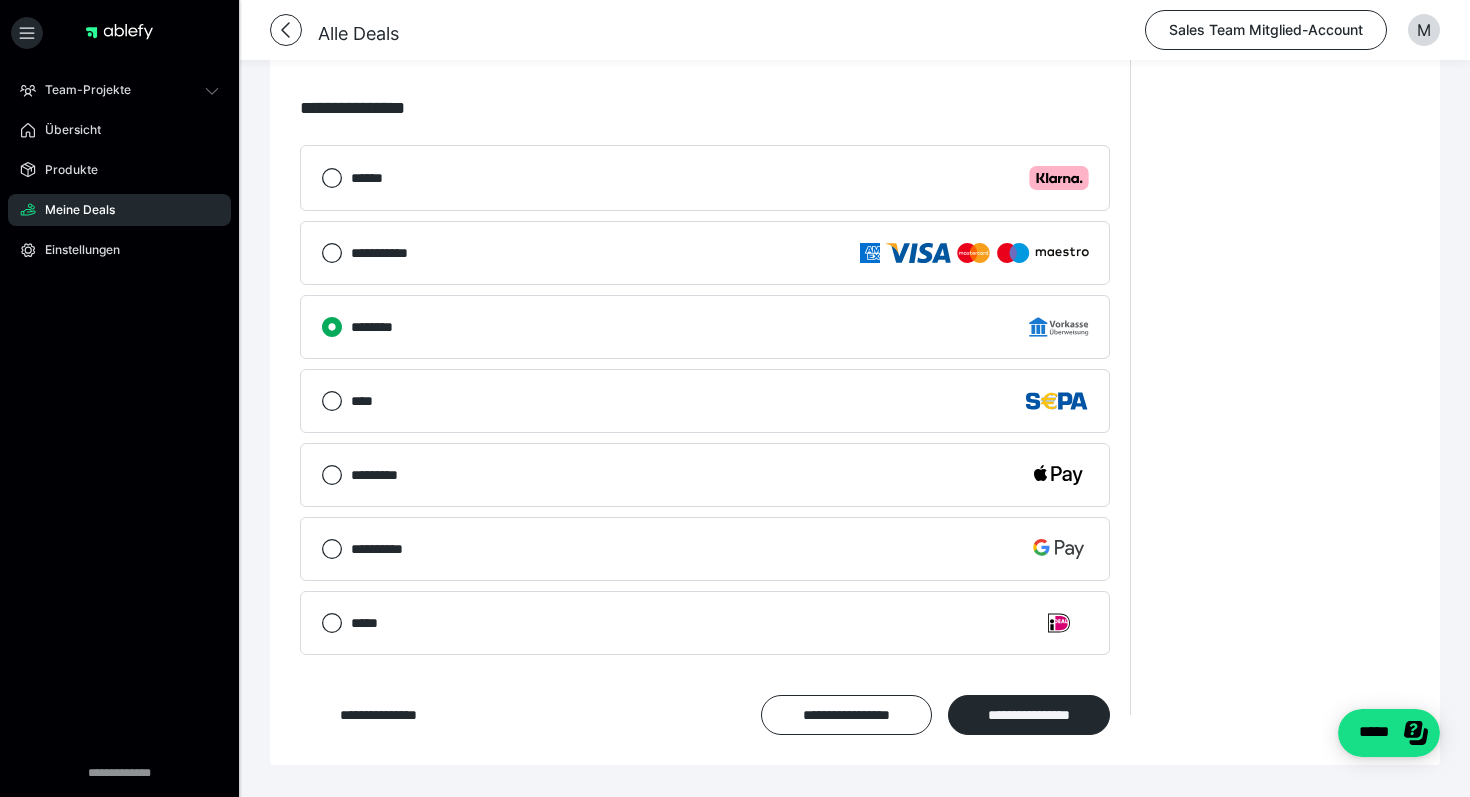 scroll, scrollTop: 1300, scrollLeft: 0, axis: vertical 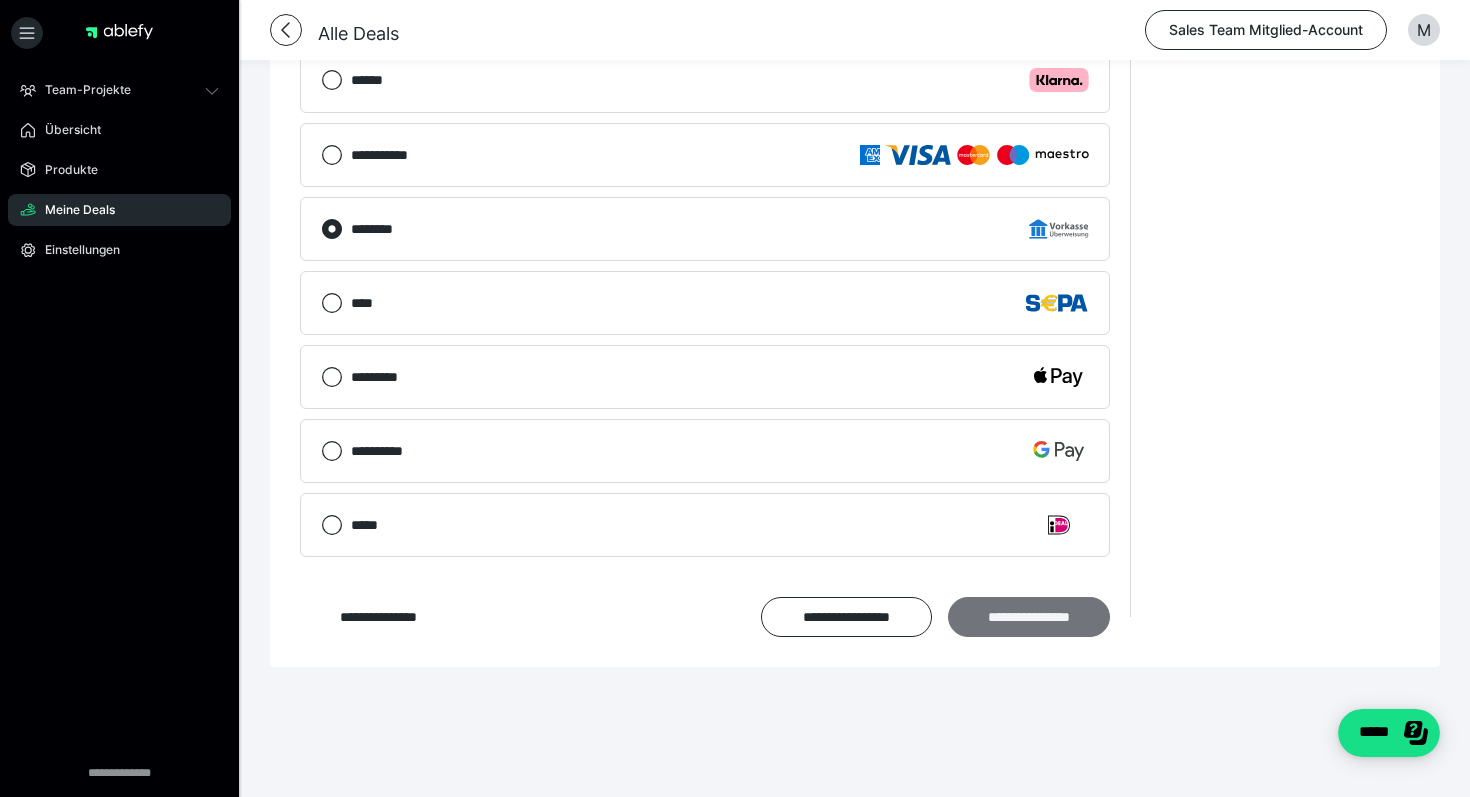 click on "**********" at bounding box center (1029, 617) 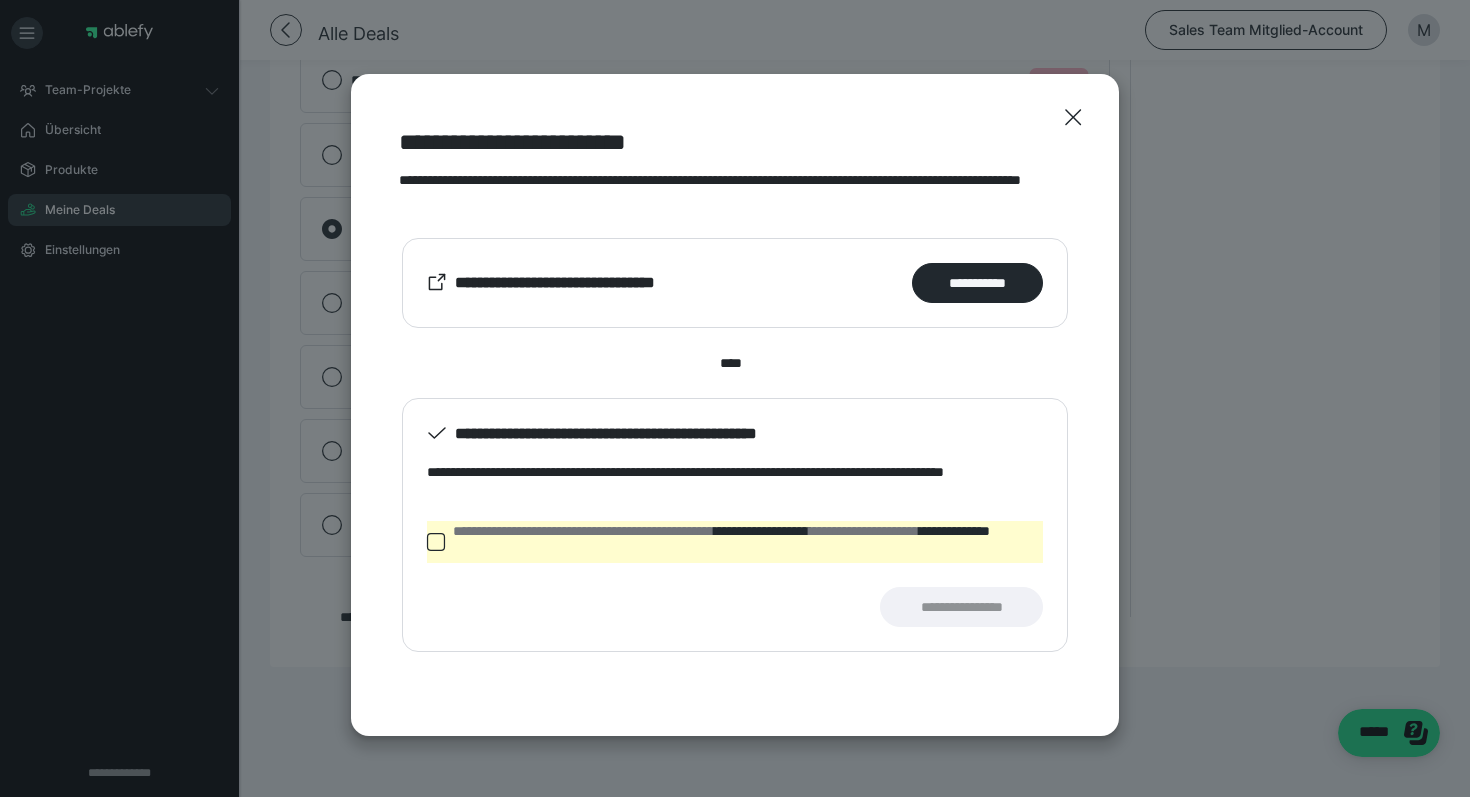 click 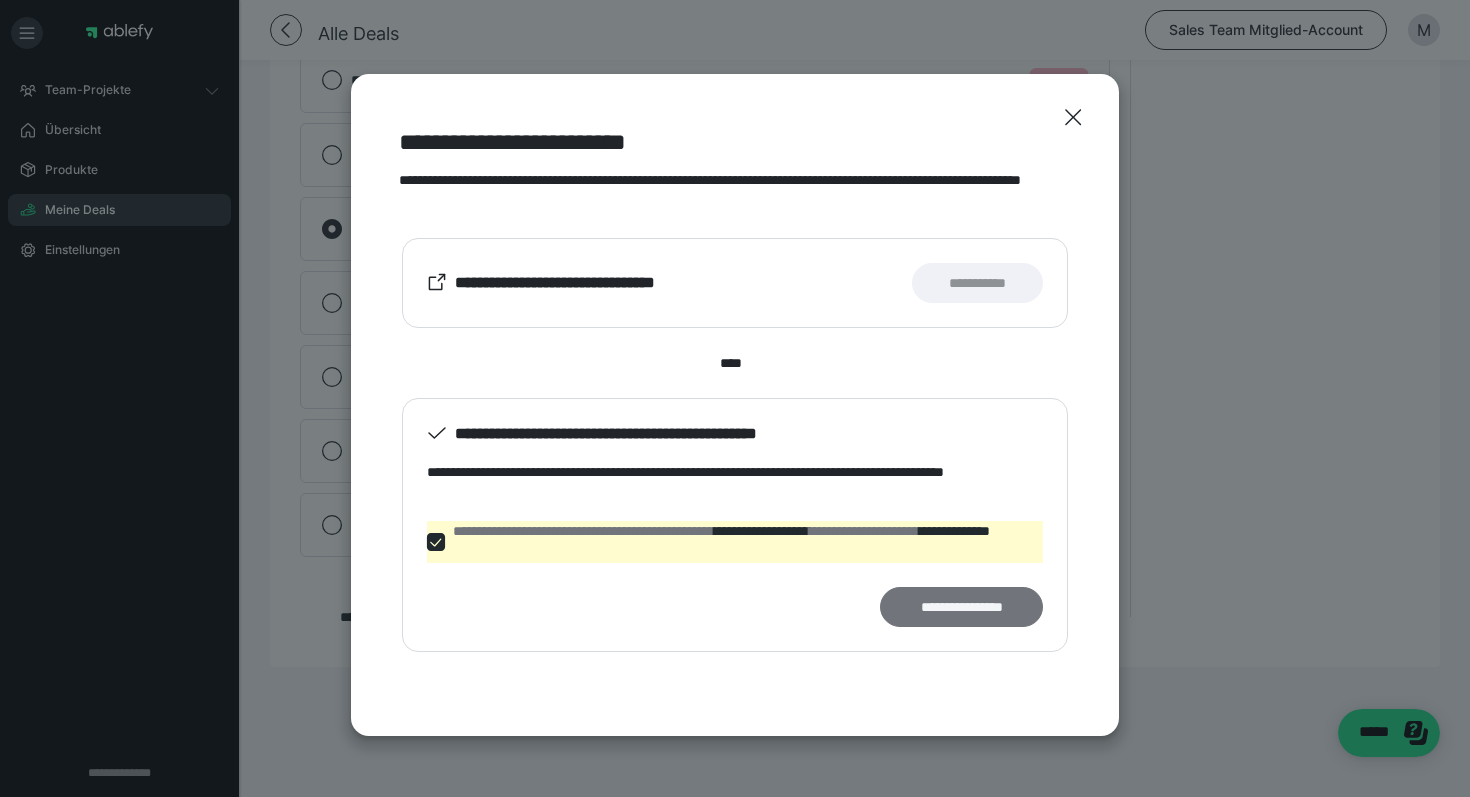 click on "**********" at bounding box center [961, 607] 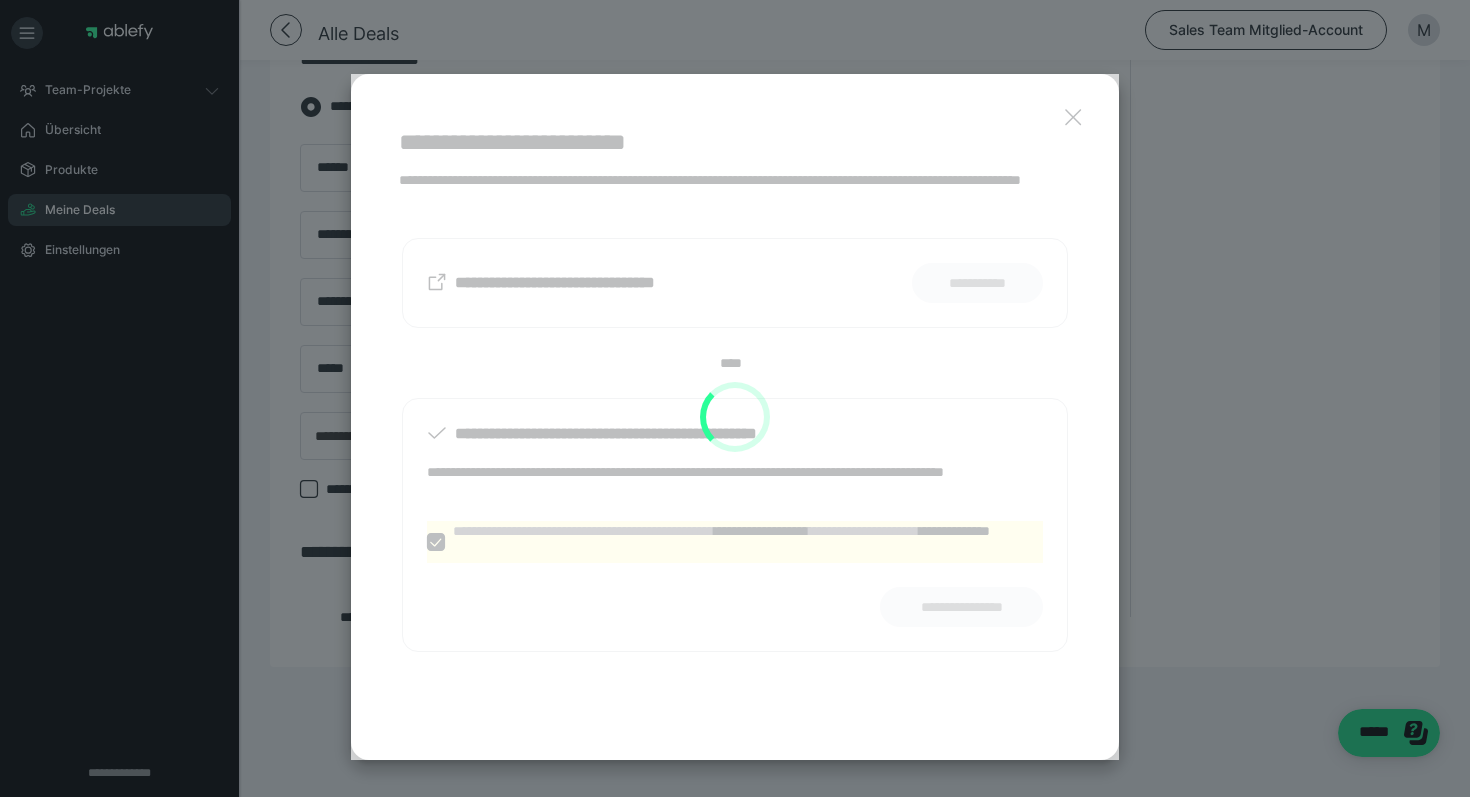 scroll, scrollTop: 758, scrollLeft: 0, axis: vertical 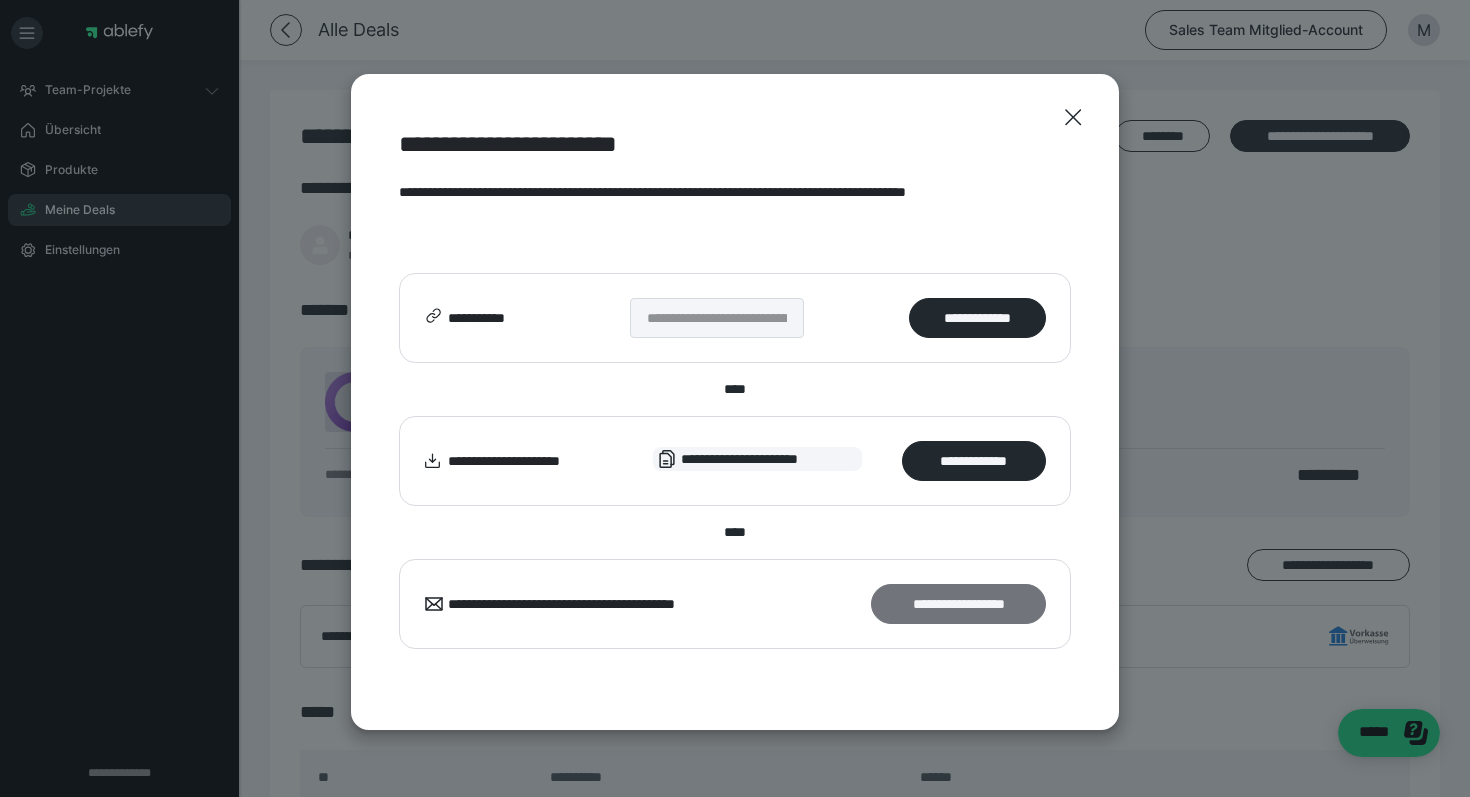click on "**********" at bounding box center [958, 604] 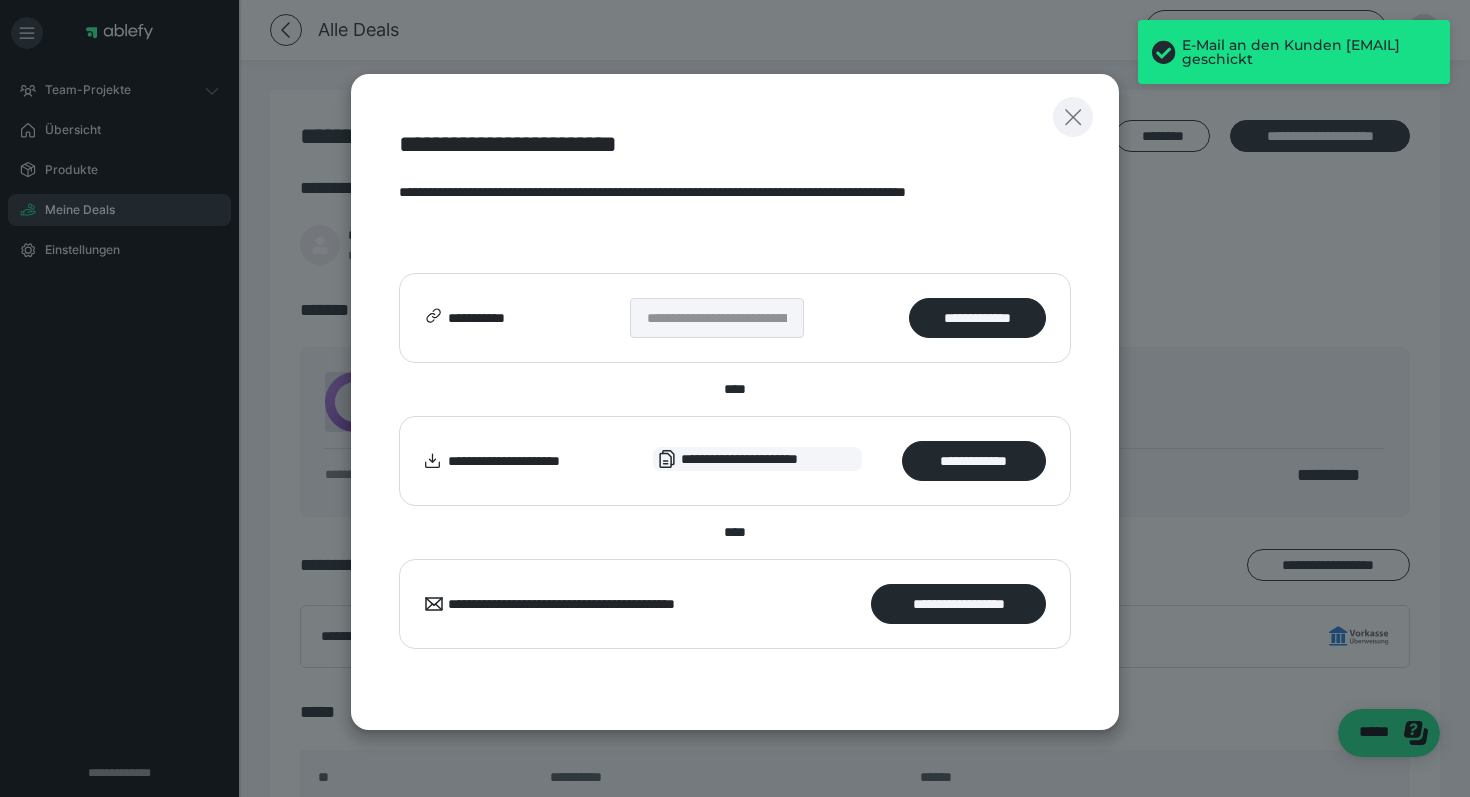 click 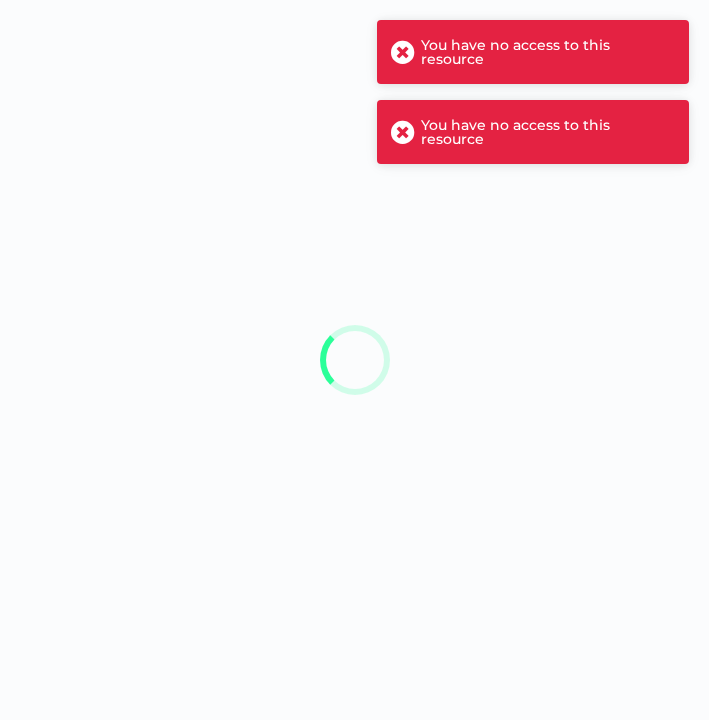 scroll, scrollTop: 0, scrollLeft: 0, axis: both 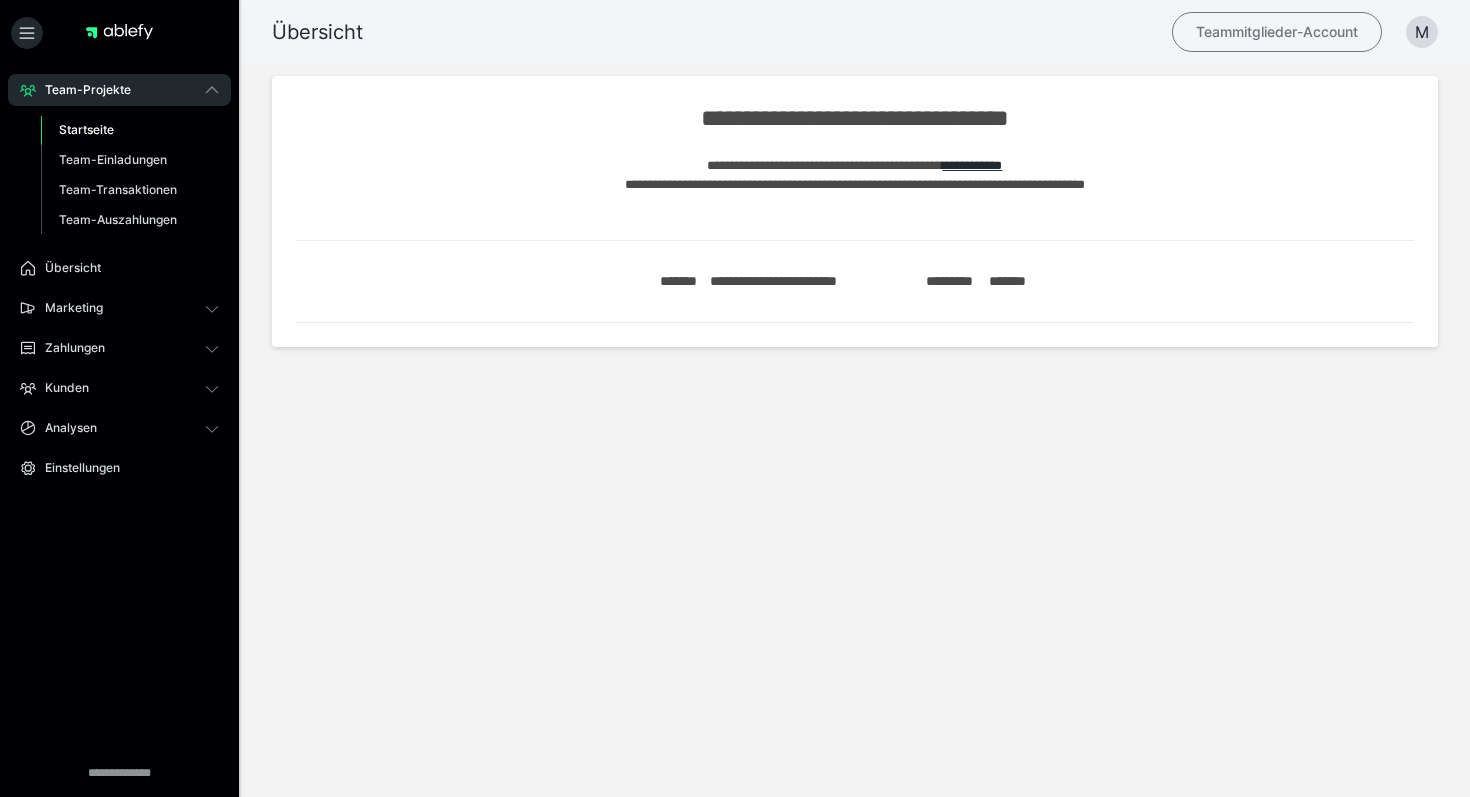 click on "Teammitglieder-Account" at bounding box center [1277, 32] 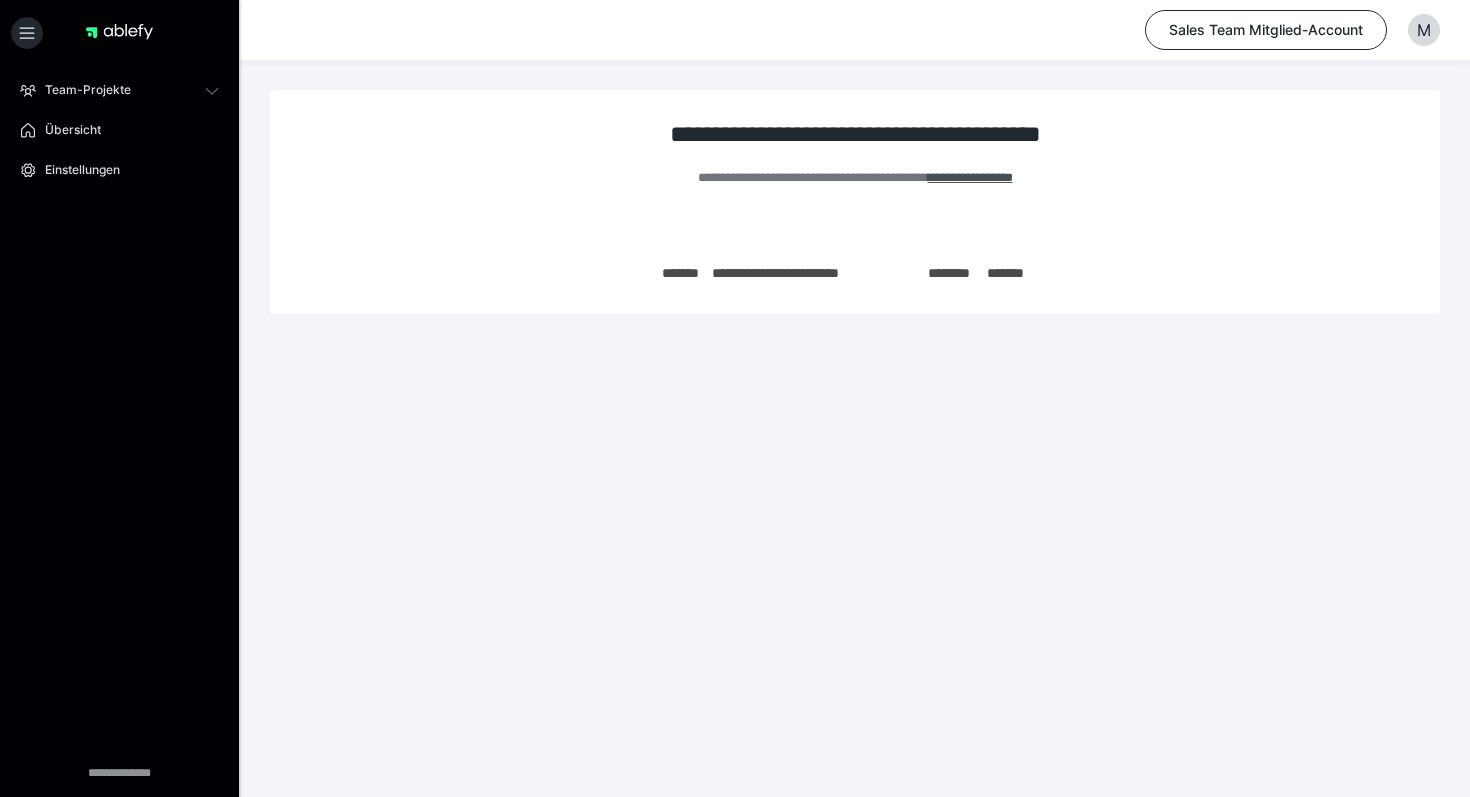 scroll, scrollTop: 0, scrollLeft: 0, axis: both 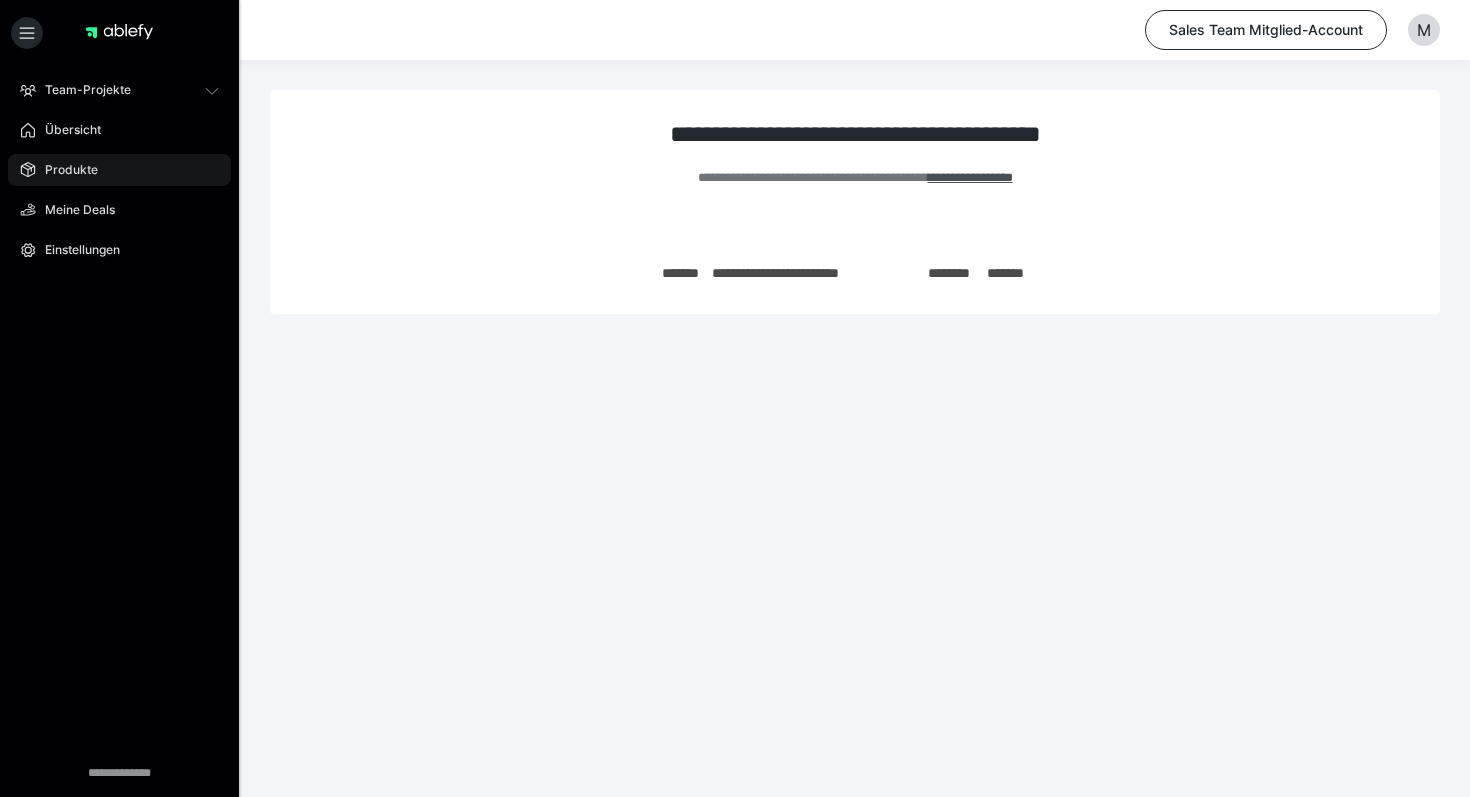 click on "Produkte" at bounding box center [64, 170] 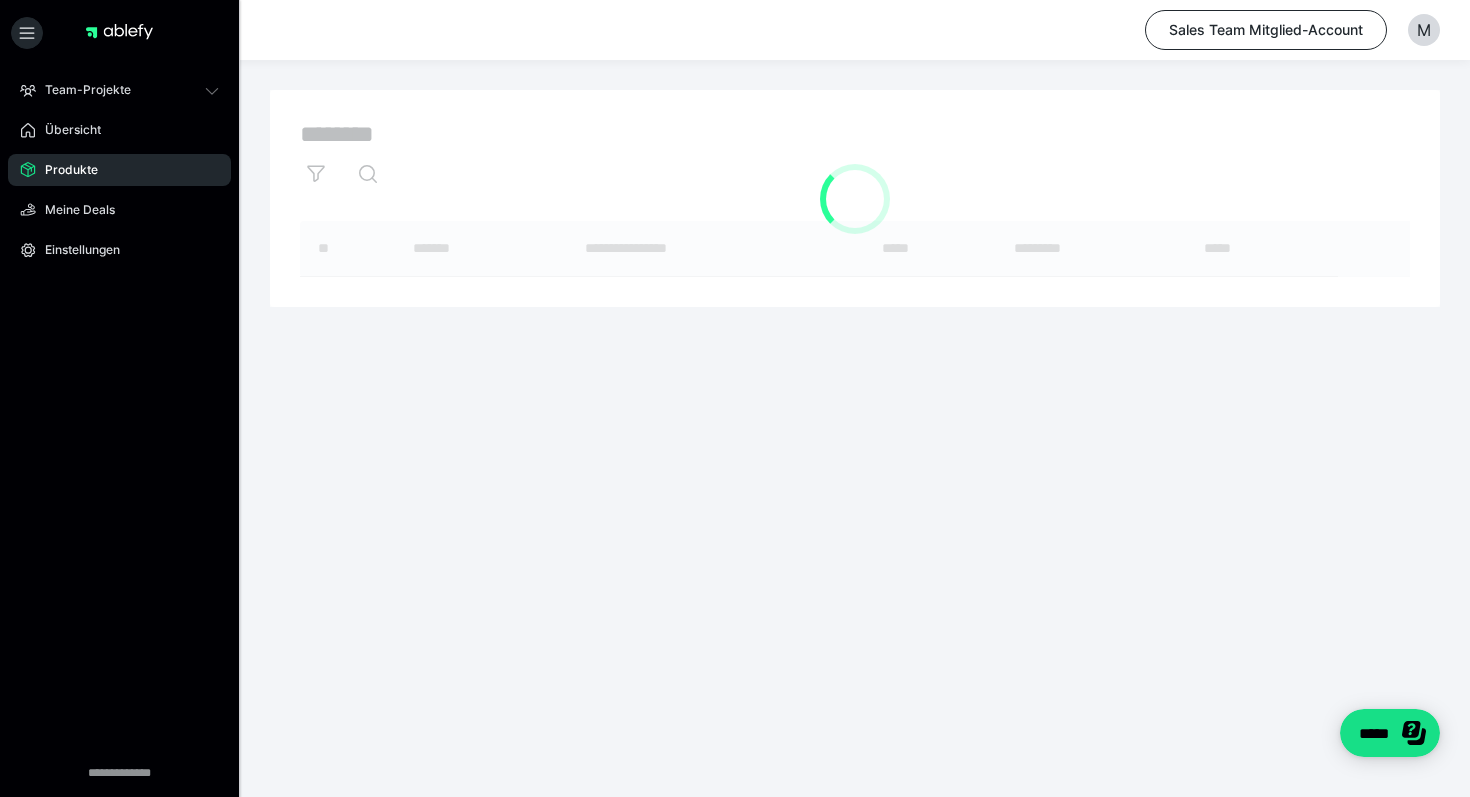 scroll, scrollTop: 0, scrollLeft: 0, axis: both 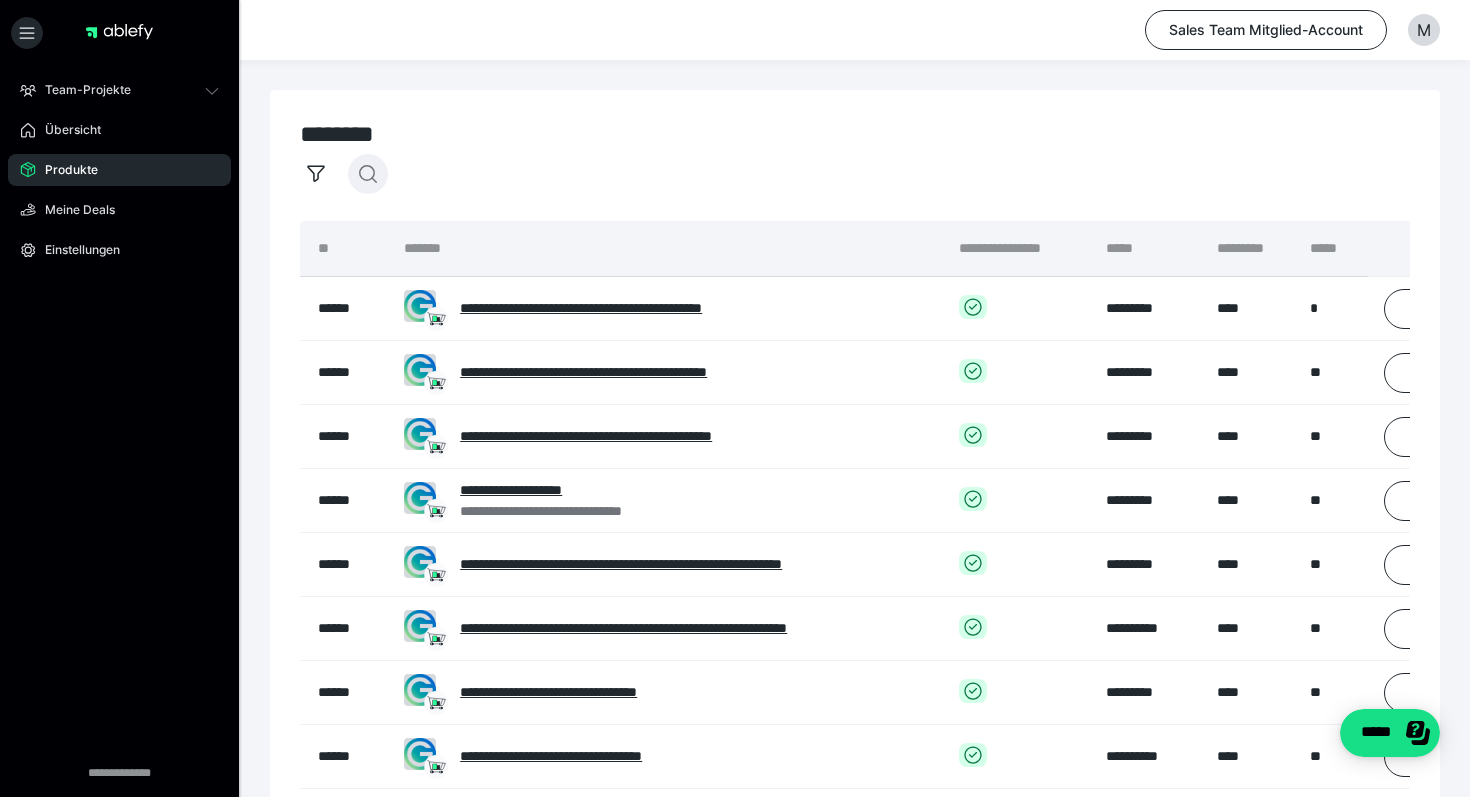 click 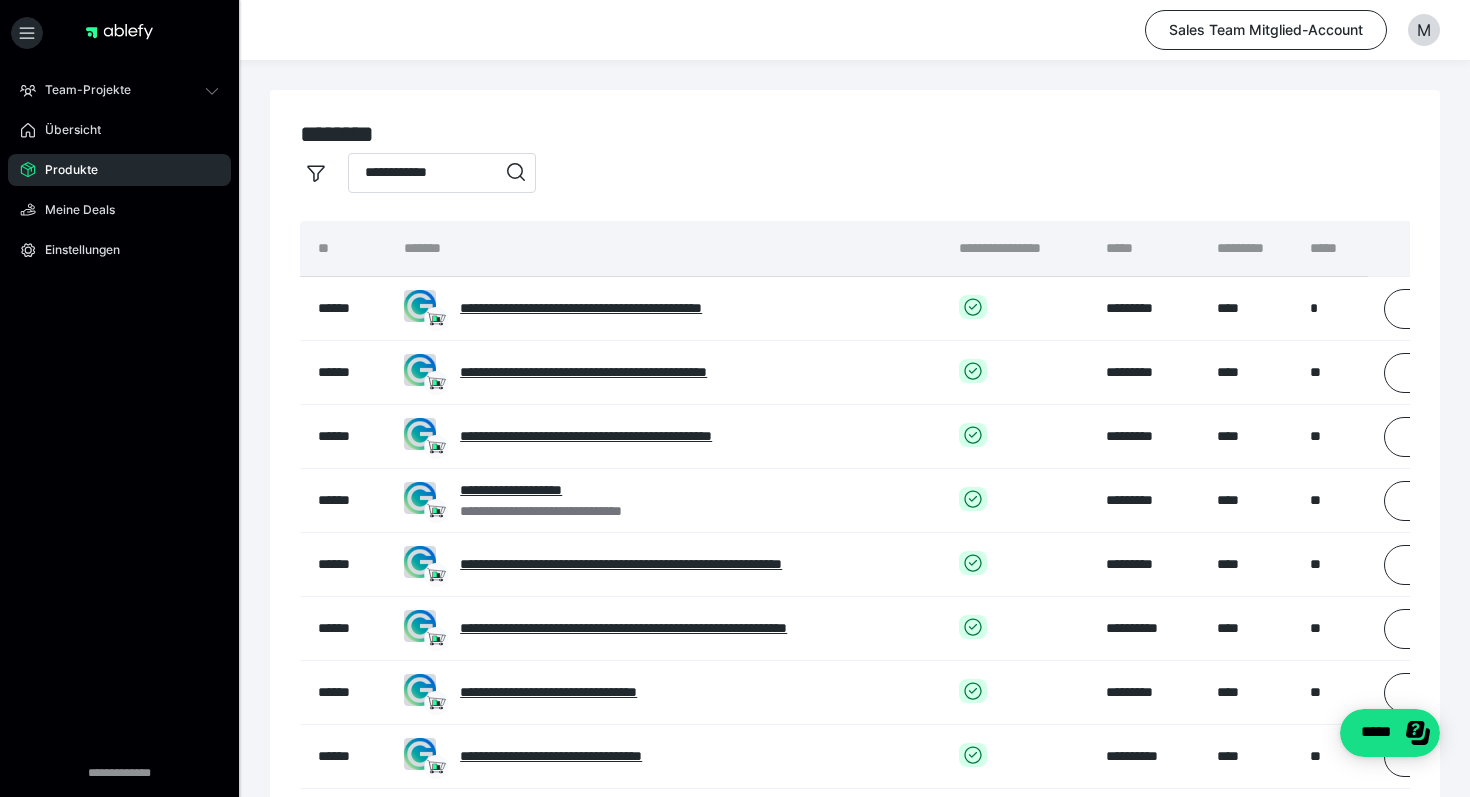 type on "**********" 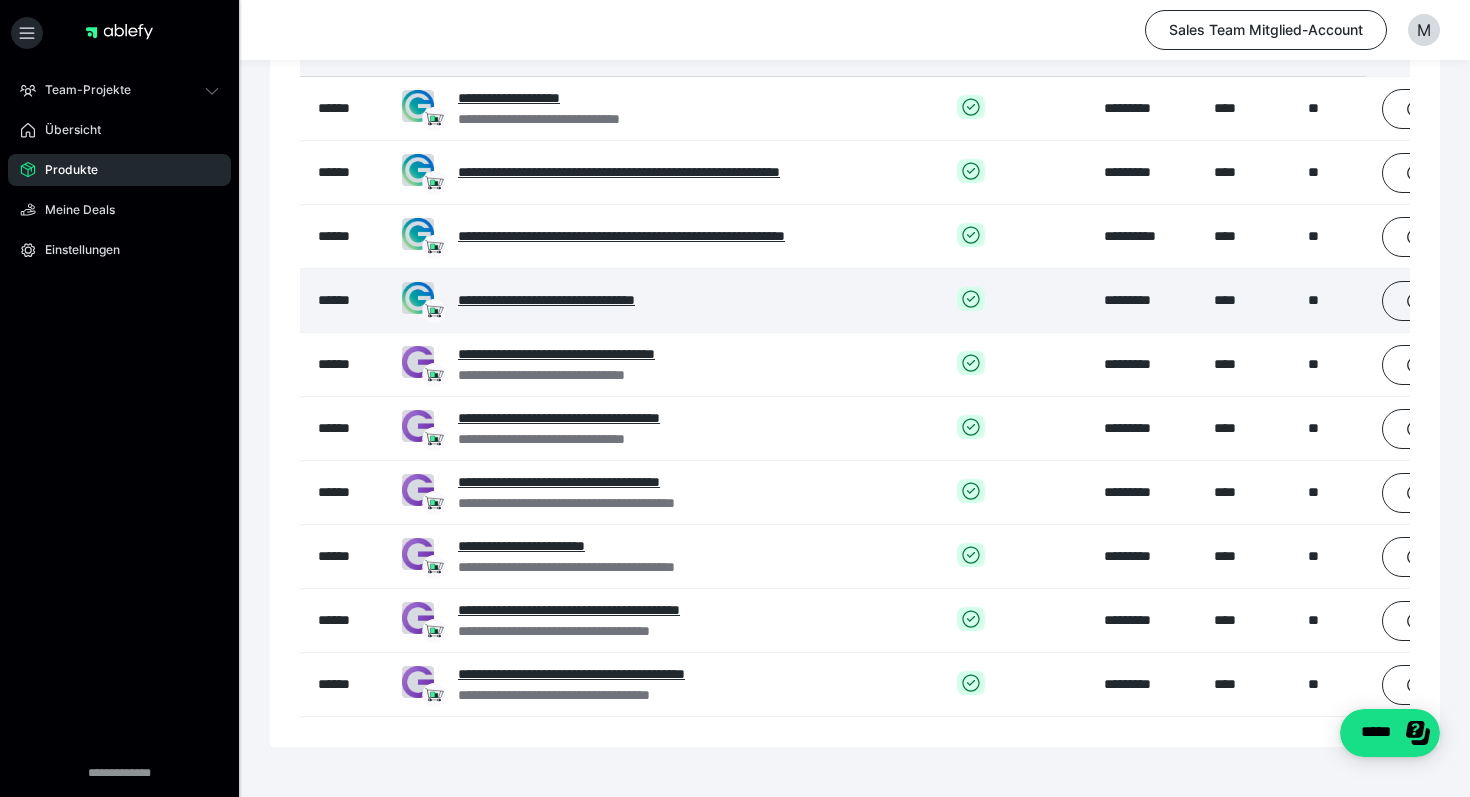 scroll, scrollTop: 280, scrollLeft: 0, axis: vertical 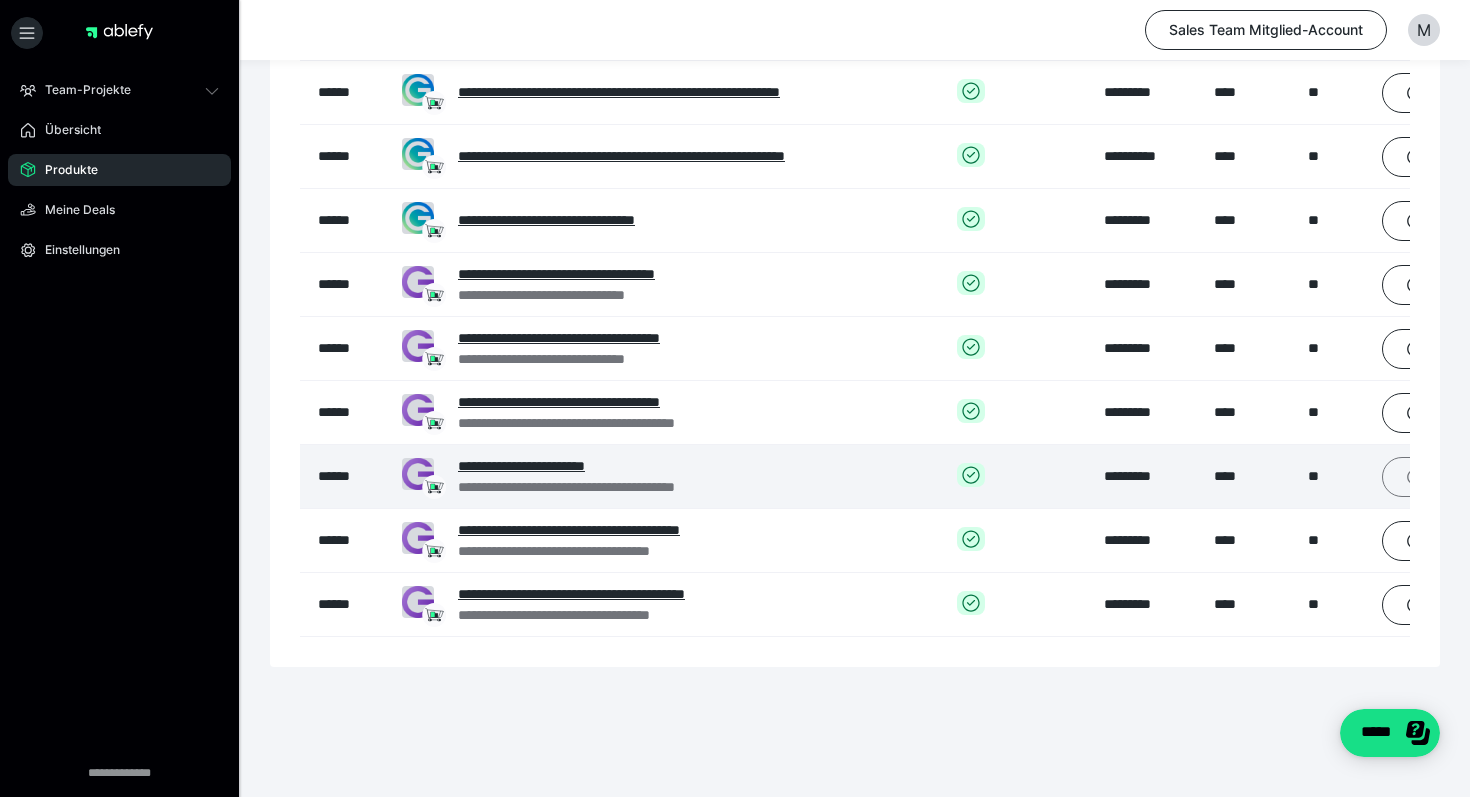 click on "**********" at bounding box center [1455, 477] 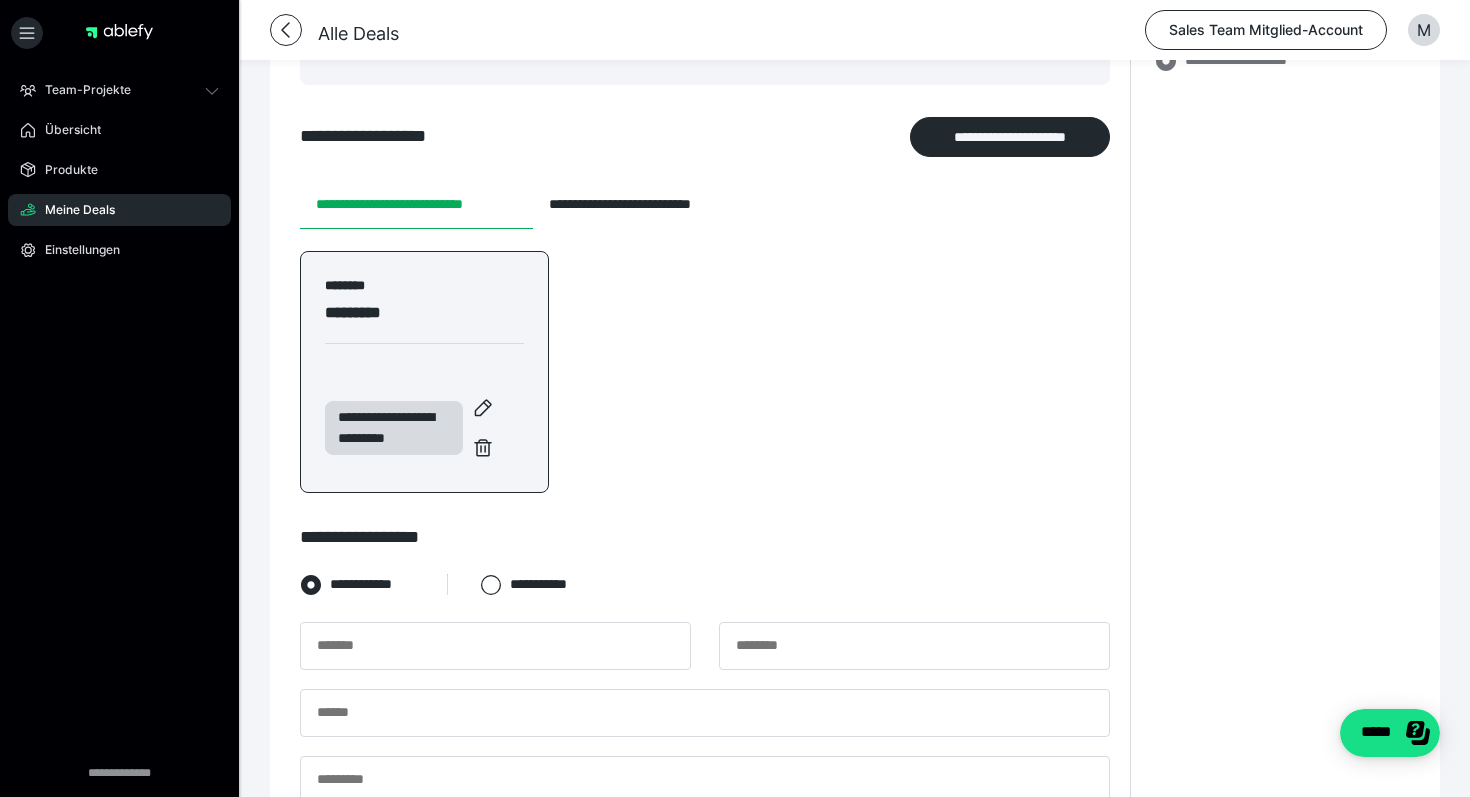 click on "******** *********" at bounding box center (424, 321) 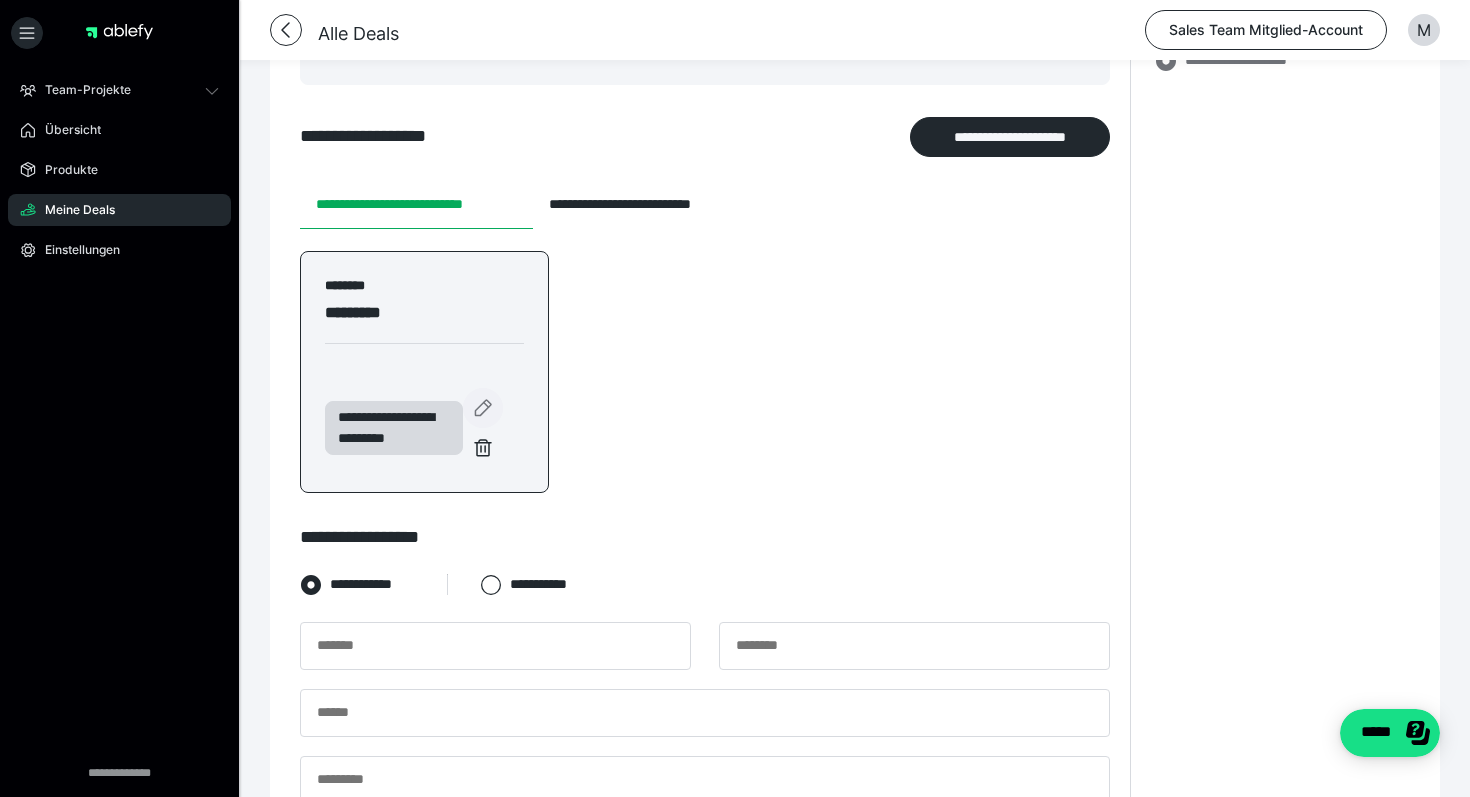 click 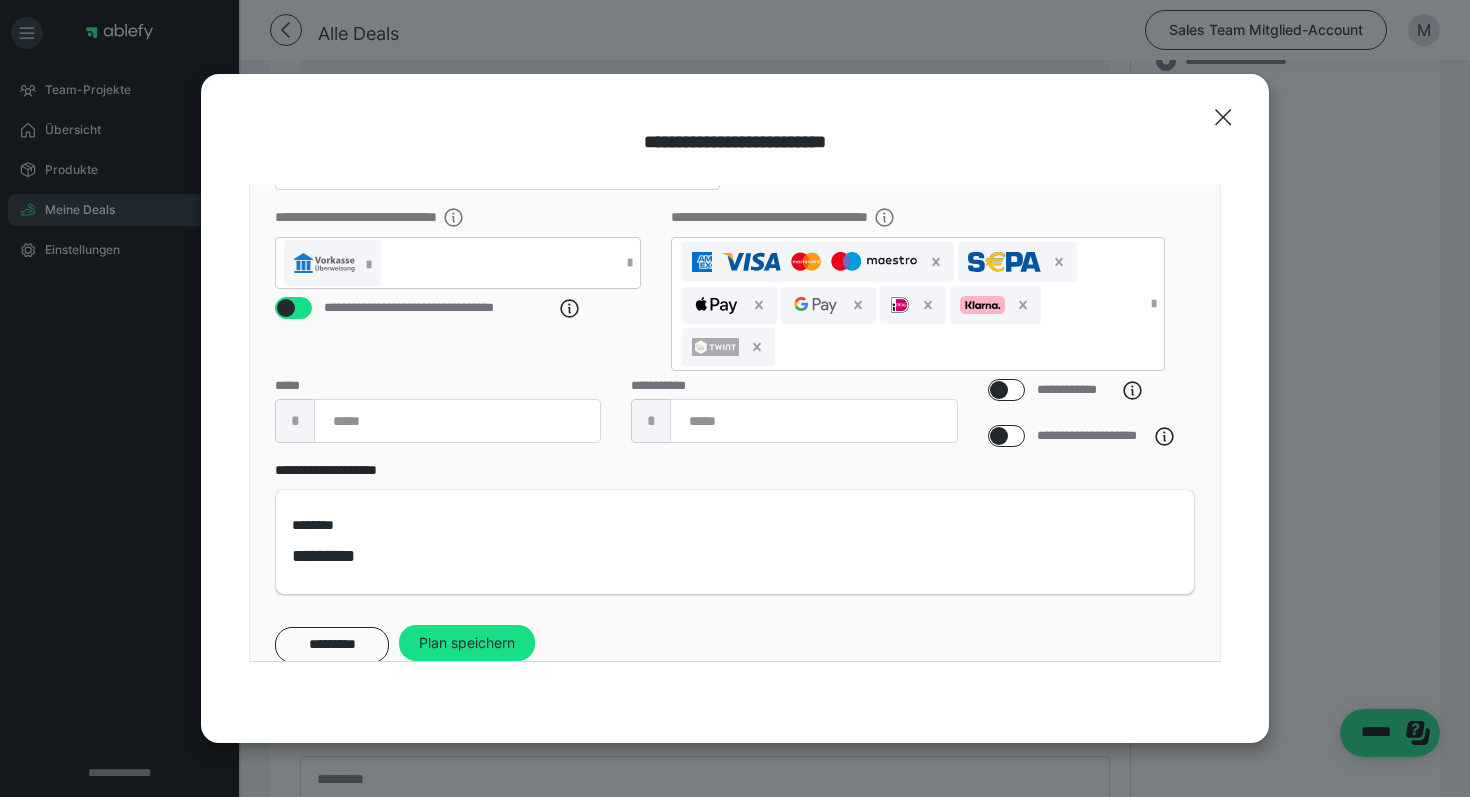 scroll, scrollTop: 374, scrollLeft: 0, axis: vertical 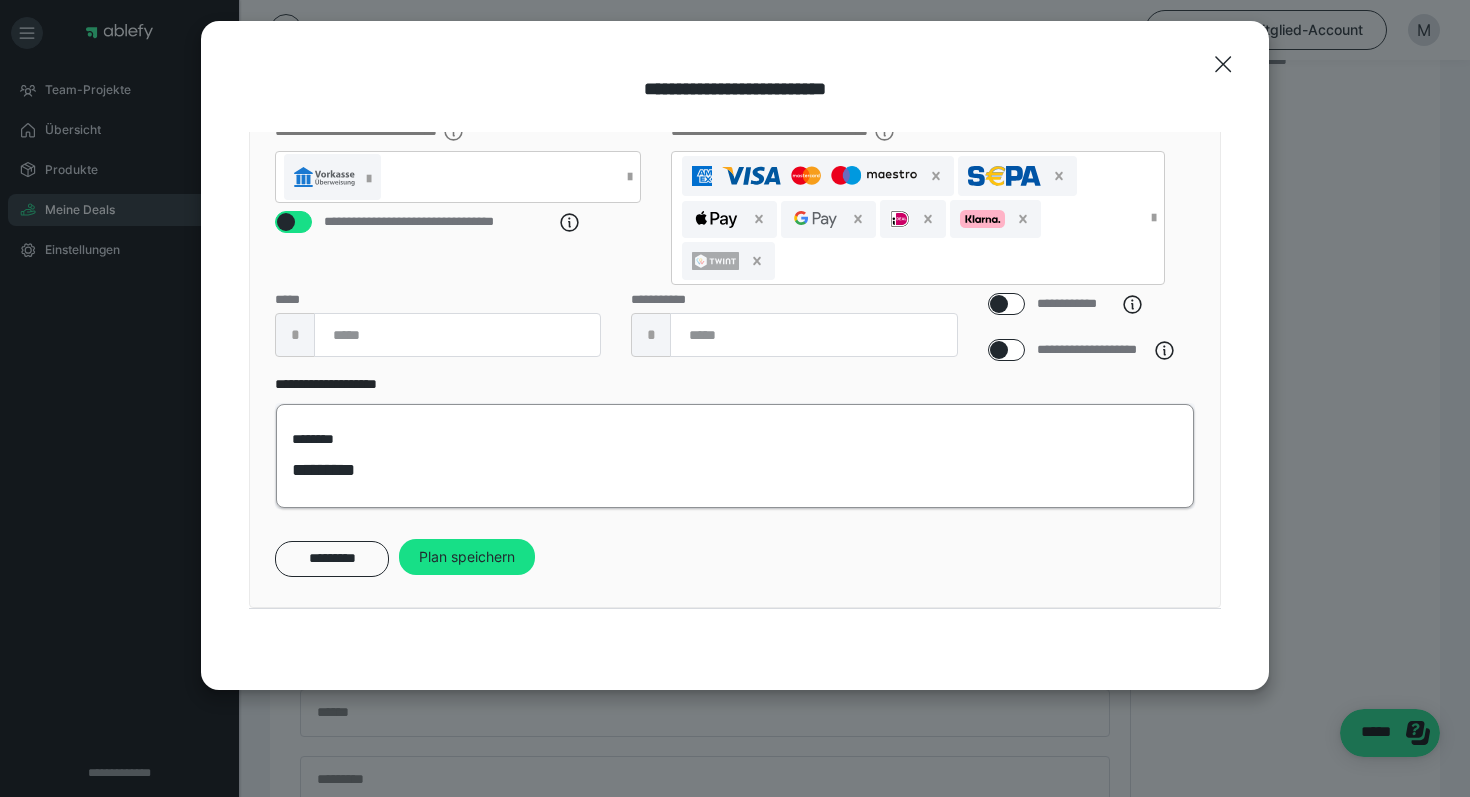 click on "*********" at bounding box center (336, 470) 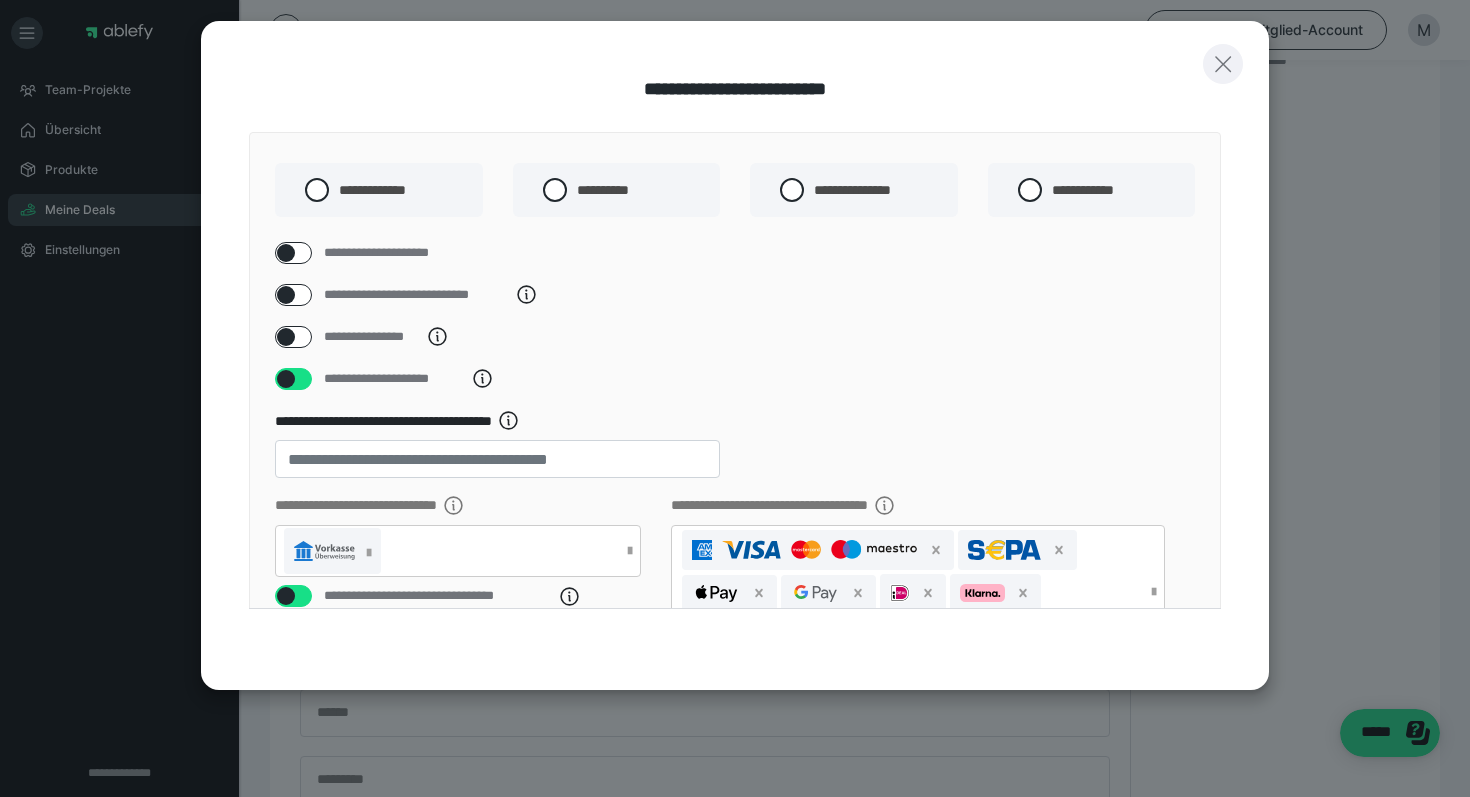 click 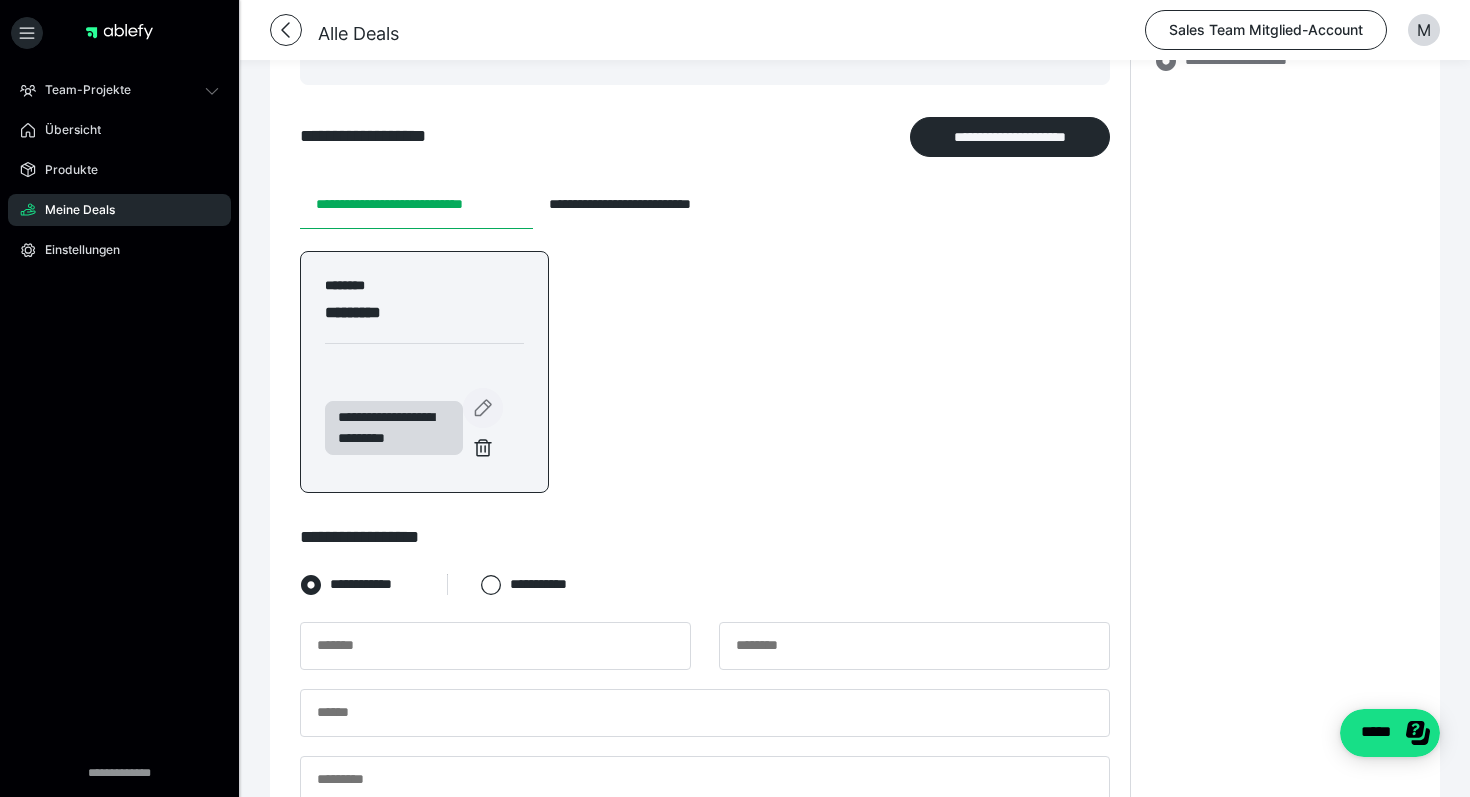 click 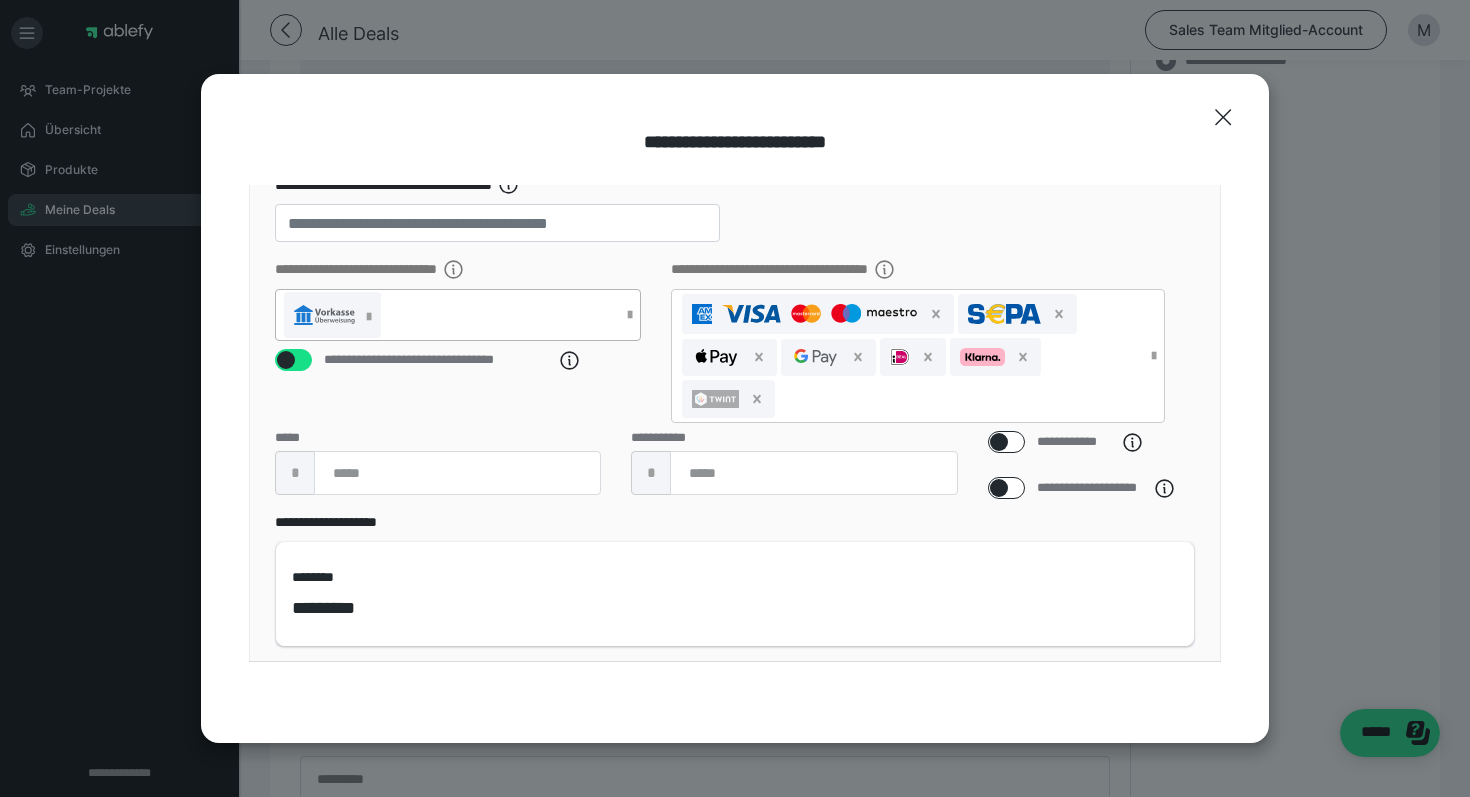 scroll, scrollTop: 373, scrollLeft: 0, axis: vertical 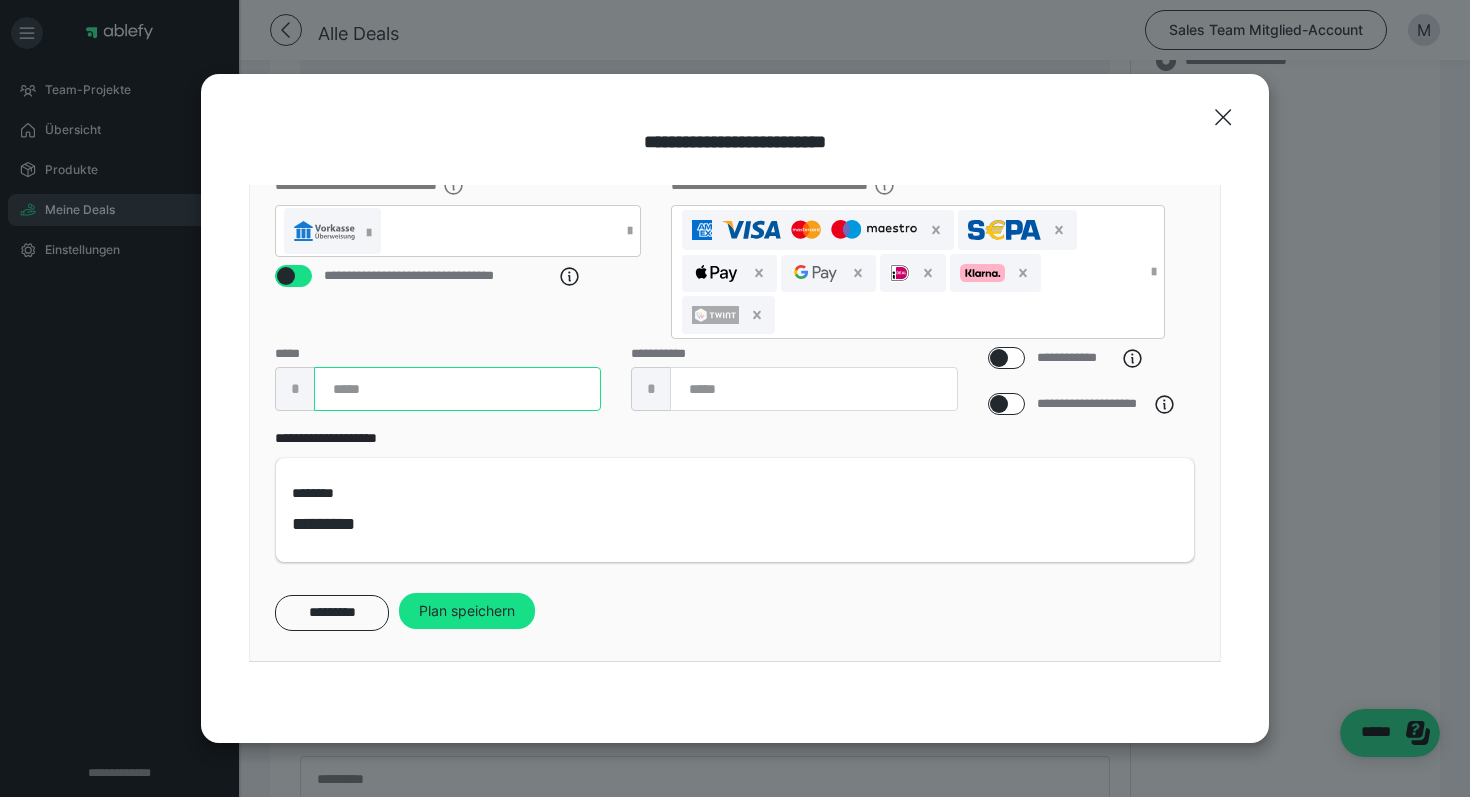 click on "****" at bounding box center [457, 389] 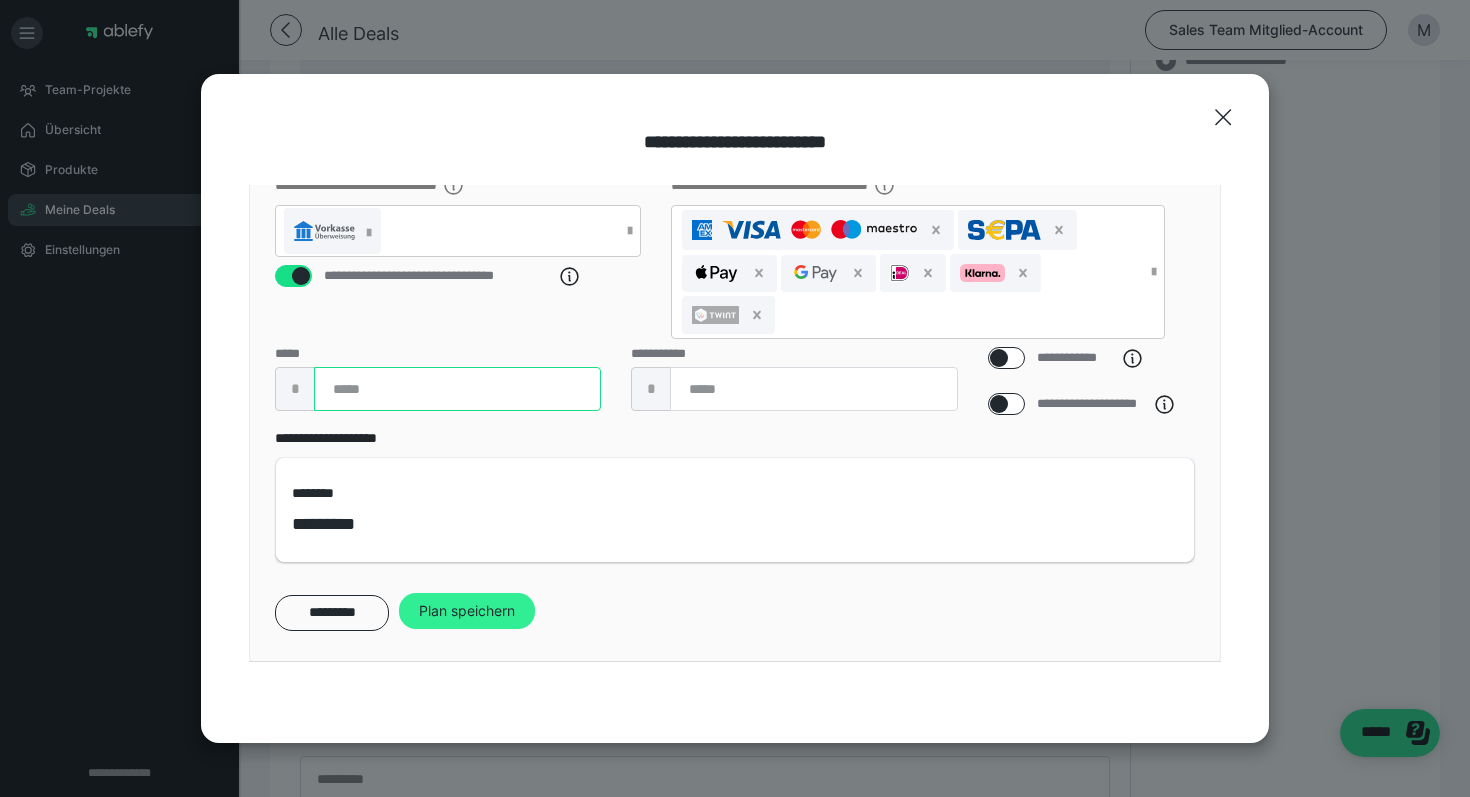 type on "****" 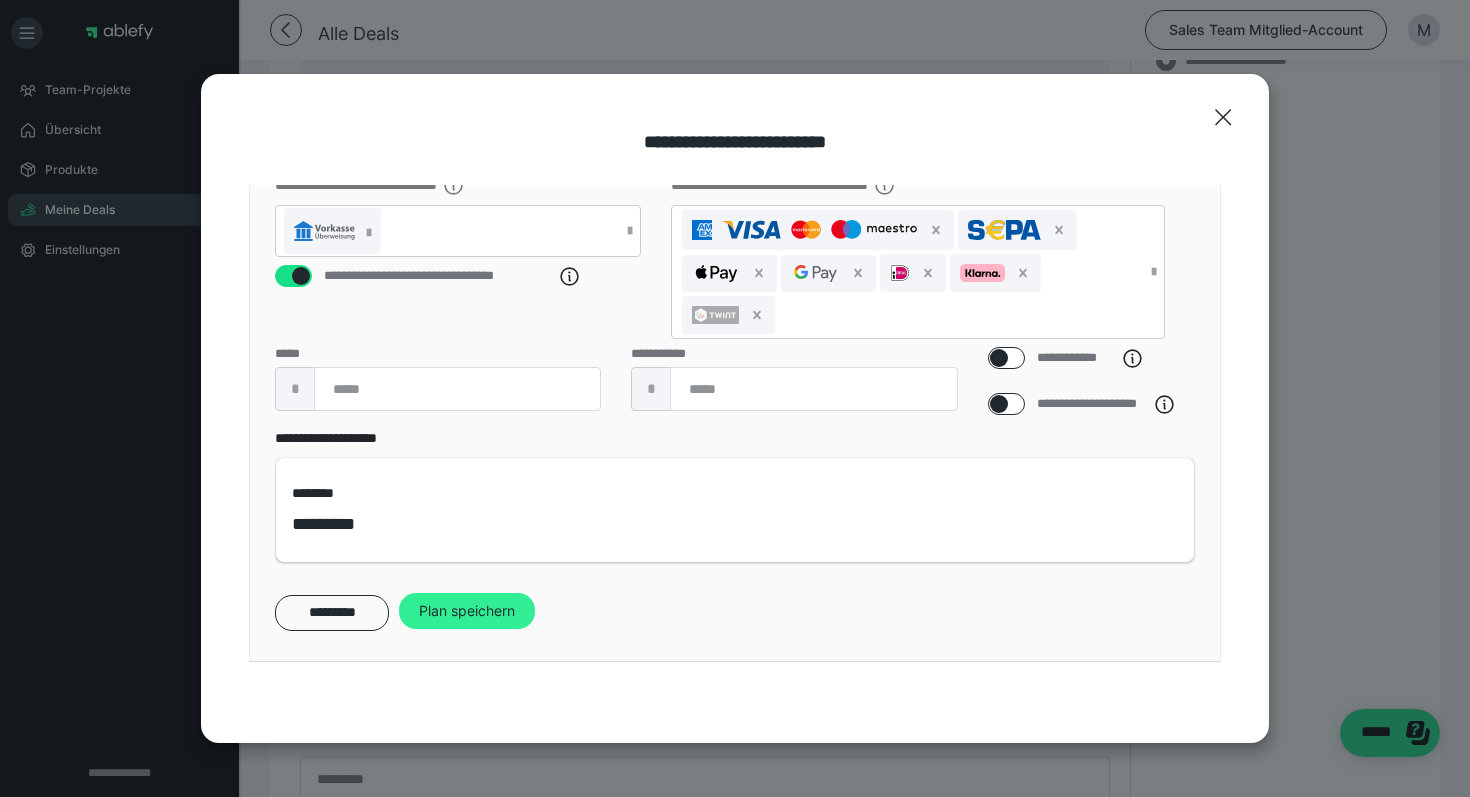 click on "Plan speichern" at bounding box center [467, 611] 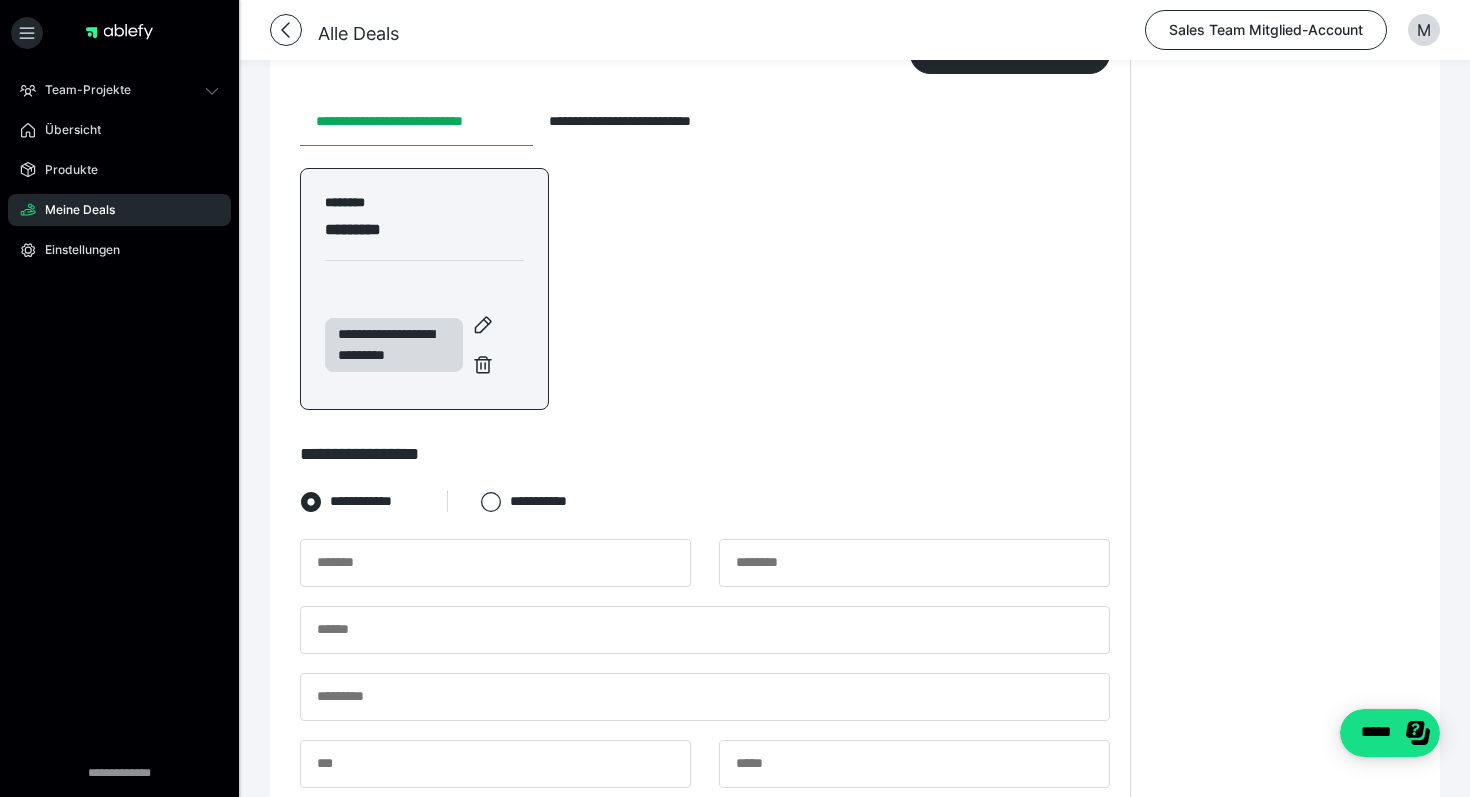 scroll, scrollTop: 362, scrollLeft: 0, axis: vertical 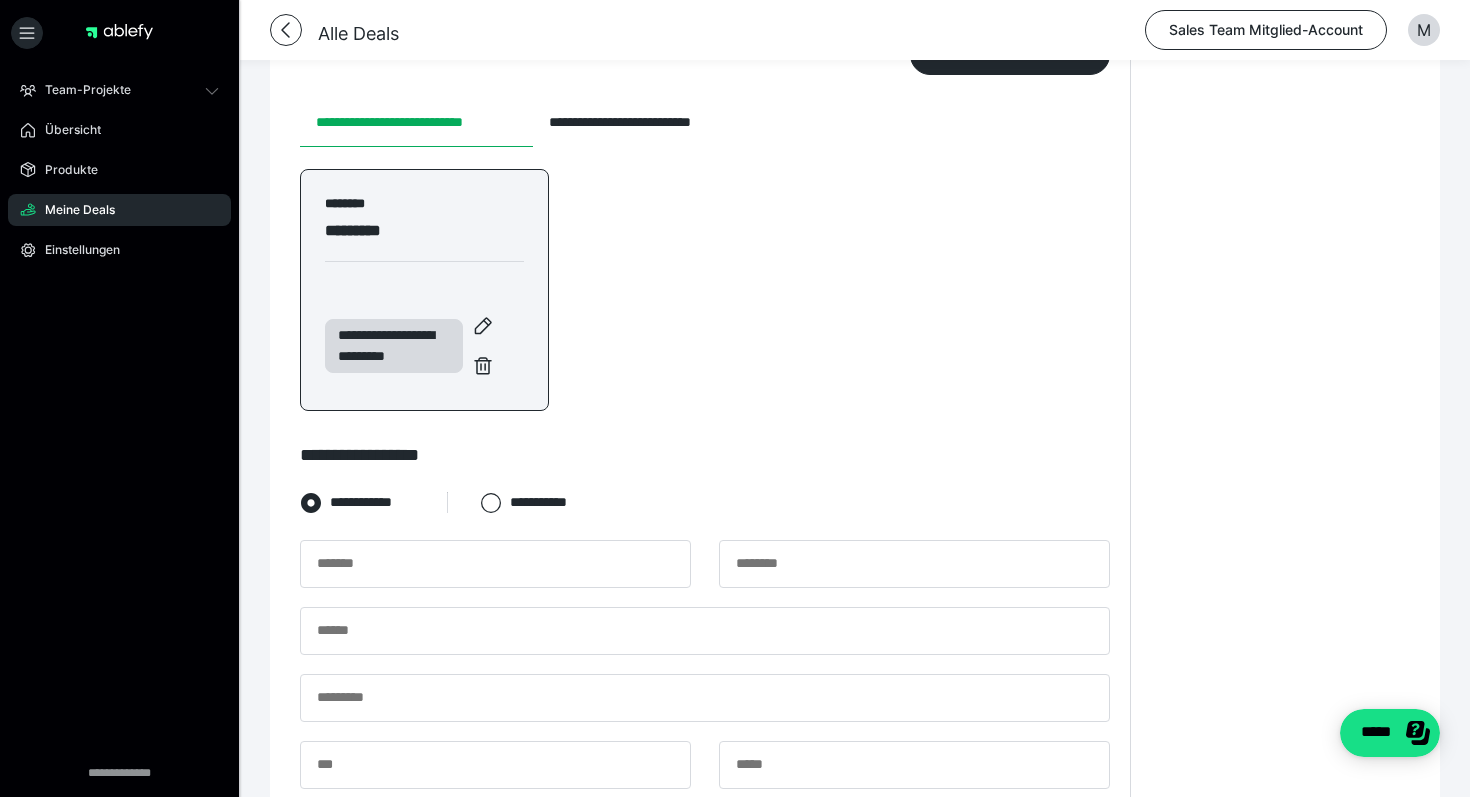 click 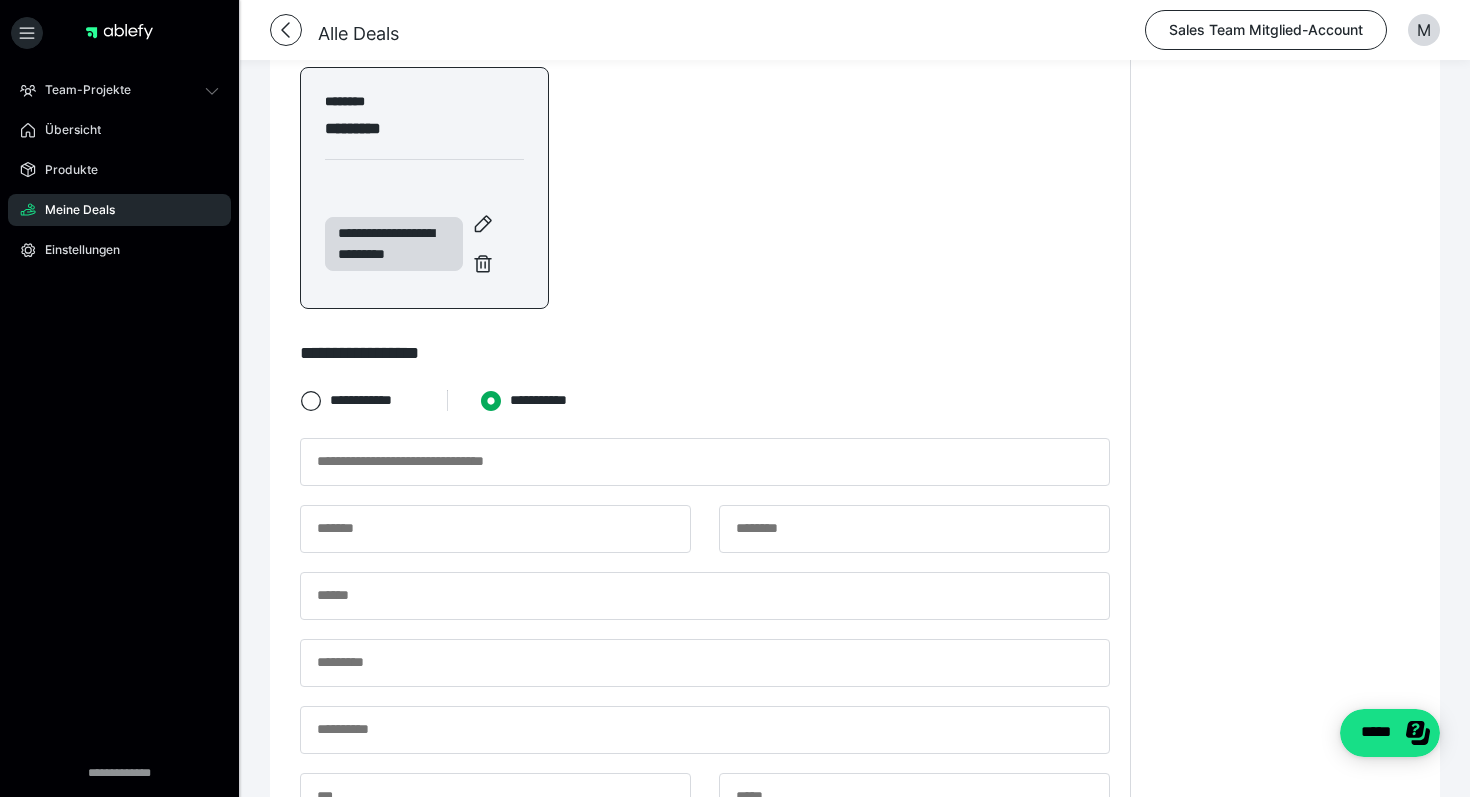 scroll, scrollTop: 580, scrollLeft: 0, axis: vertical 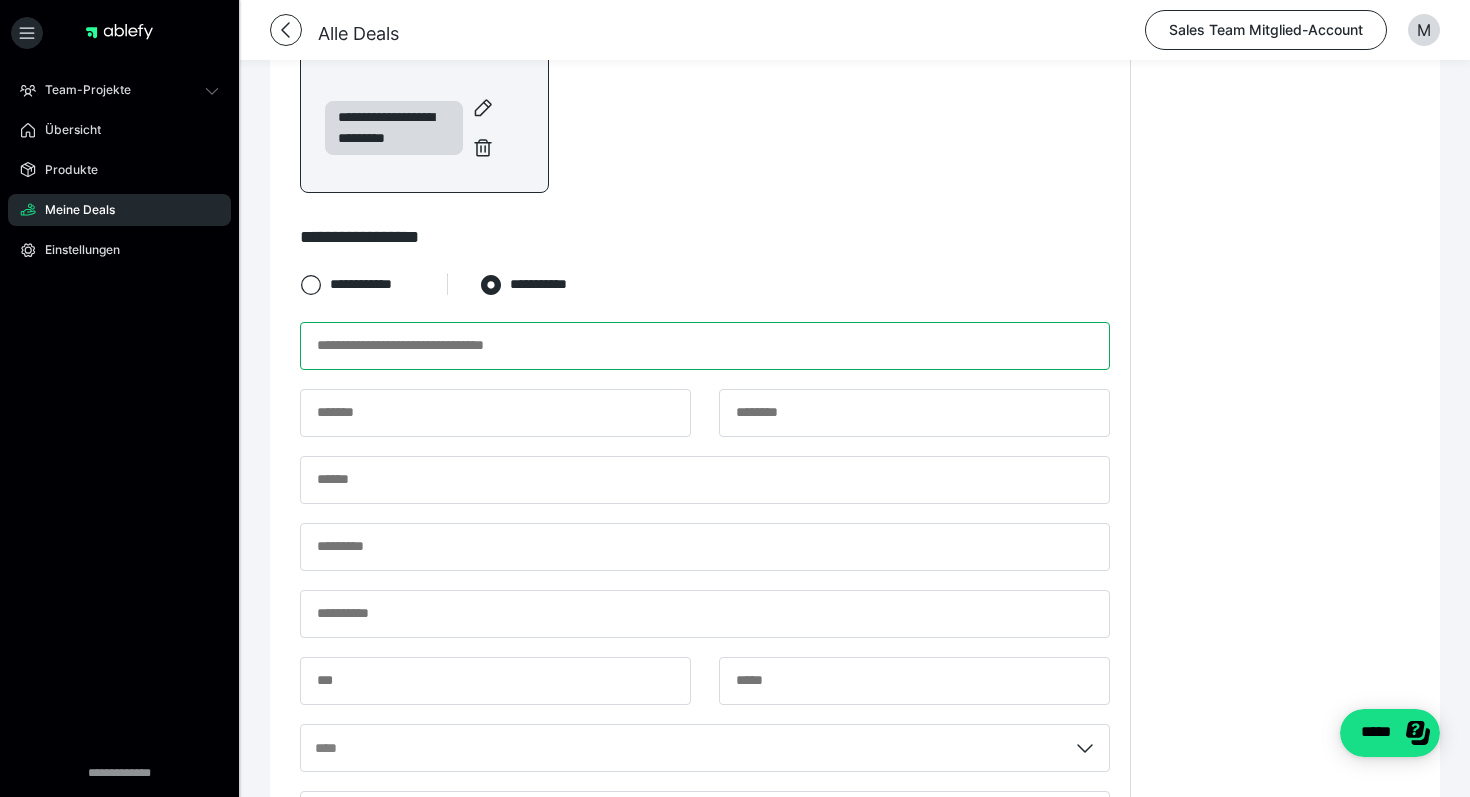 paste on "**********" 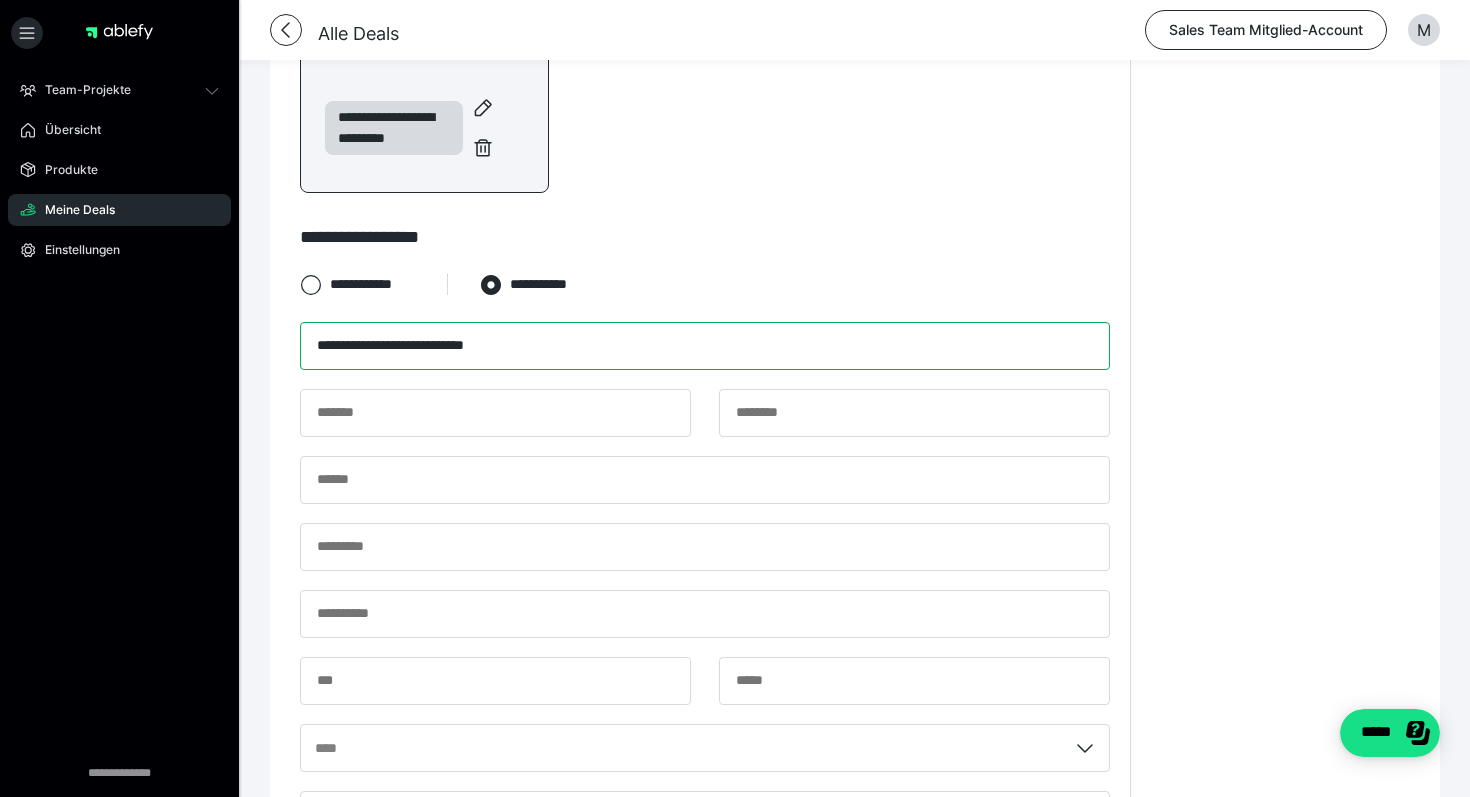 type on "**********" 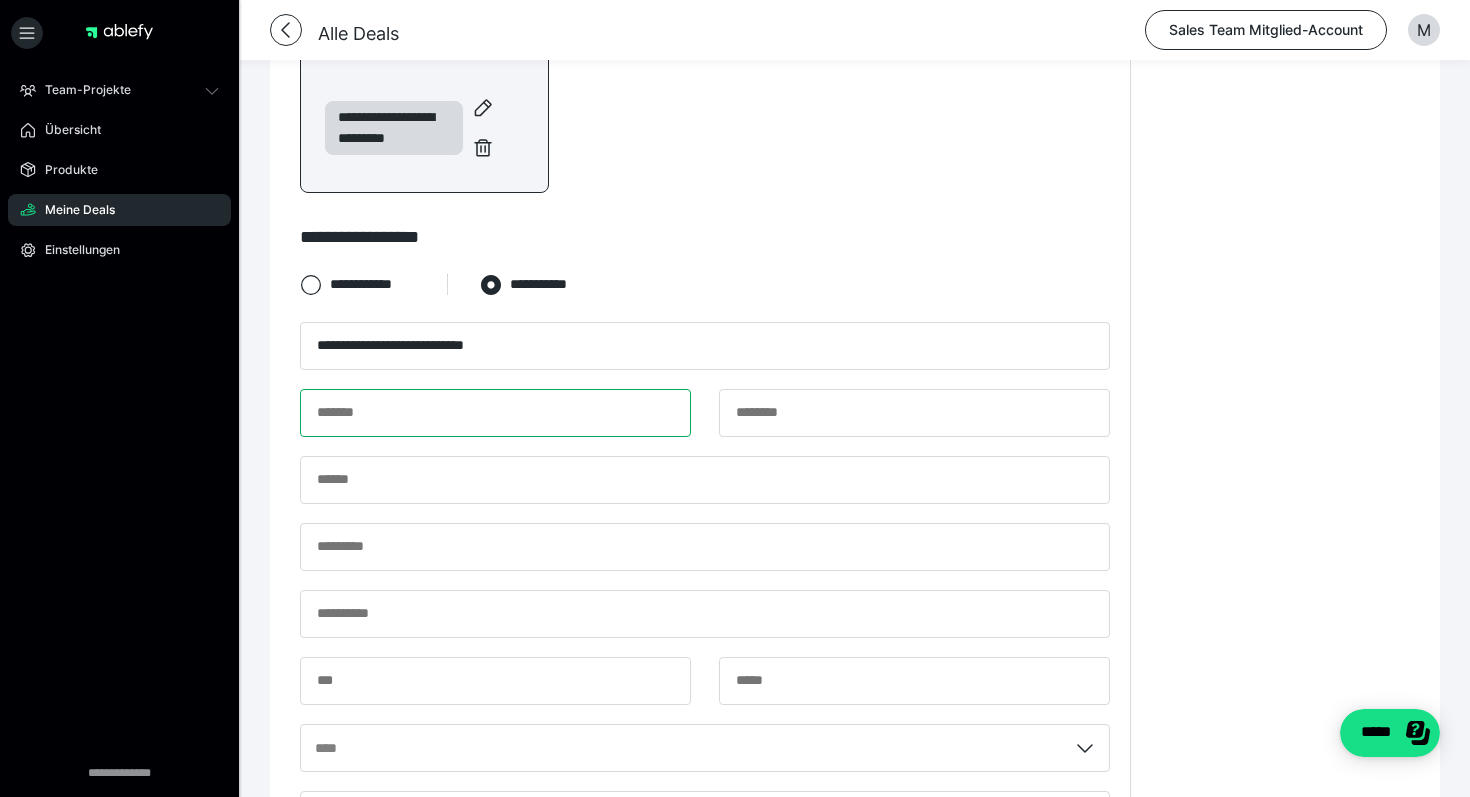 click at bounding box center (495, 413) 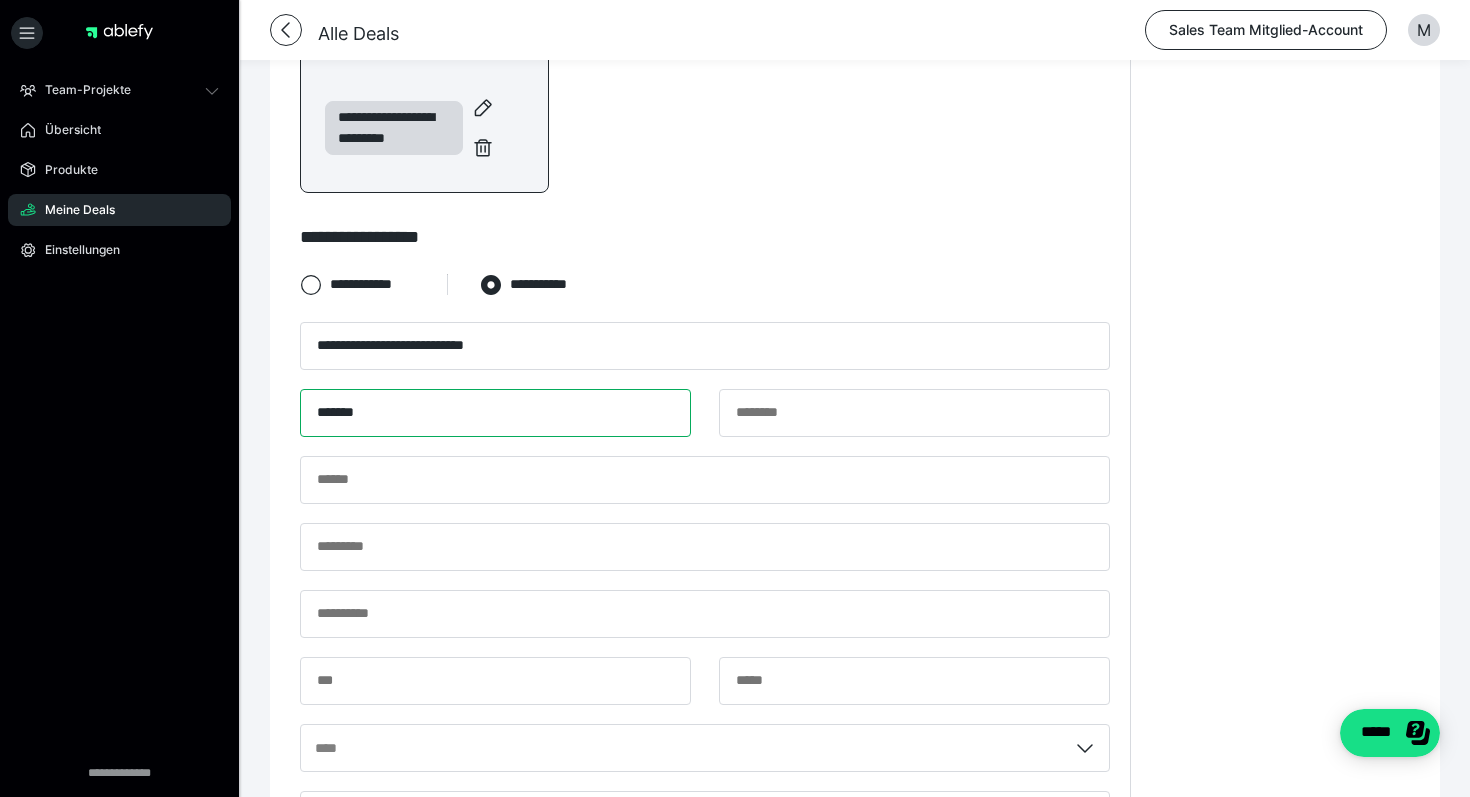 type on "*******" 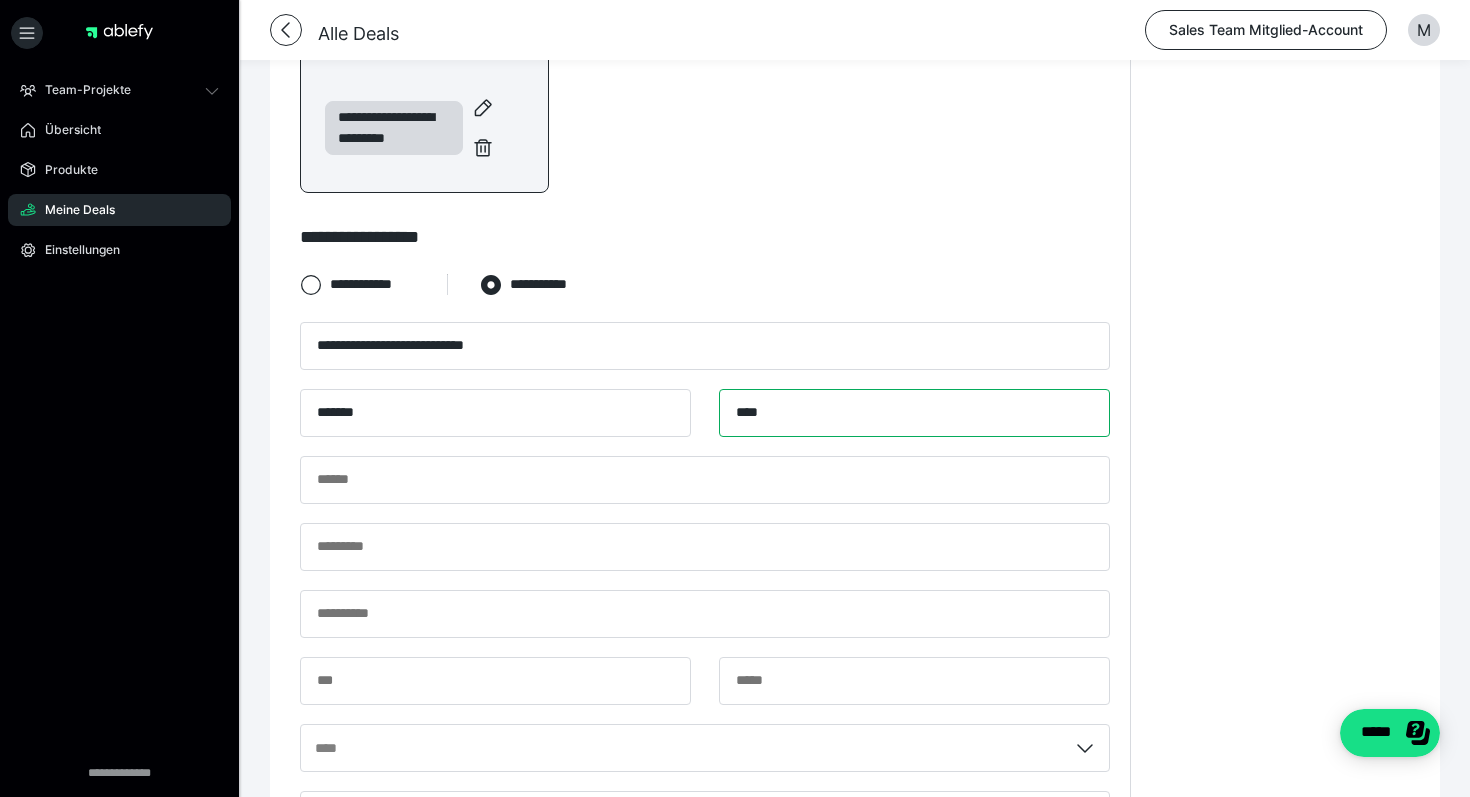 type on "****" 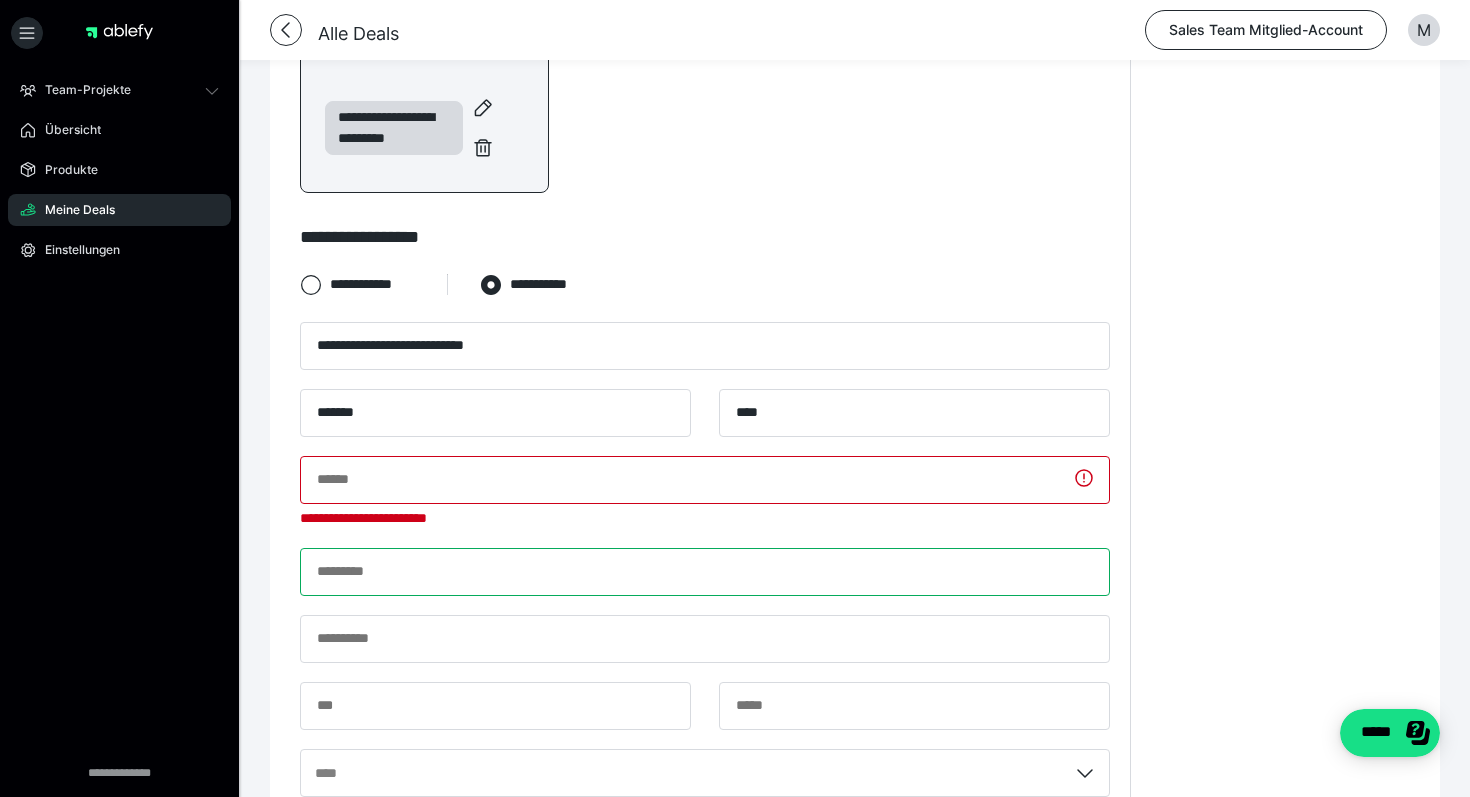 paste on "**********" 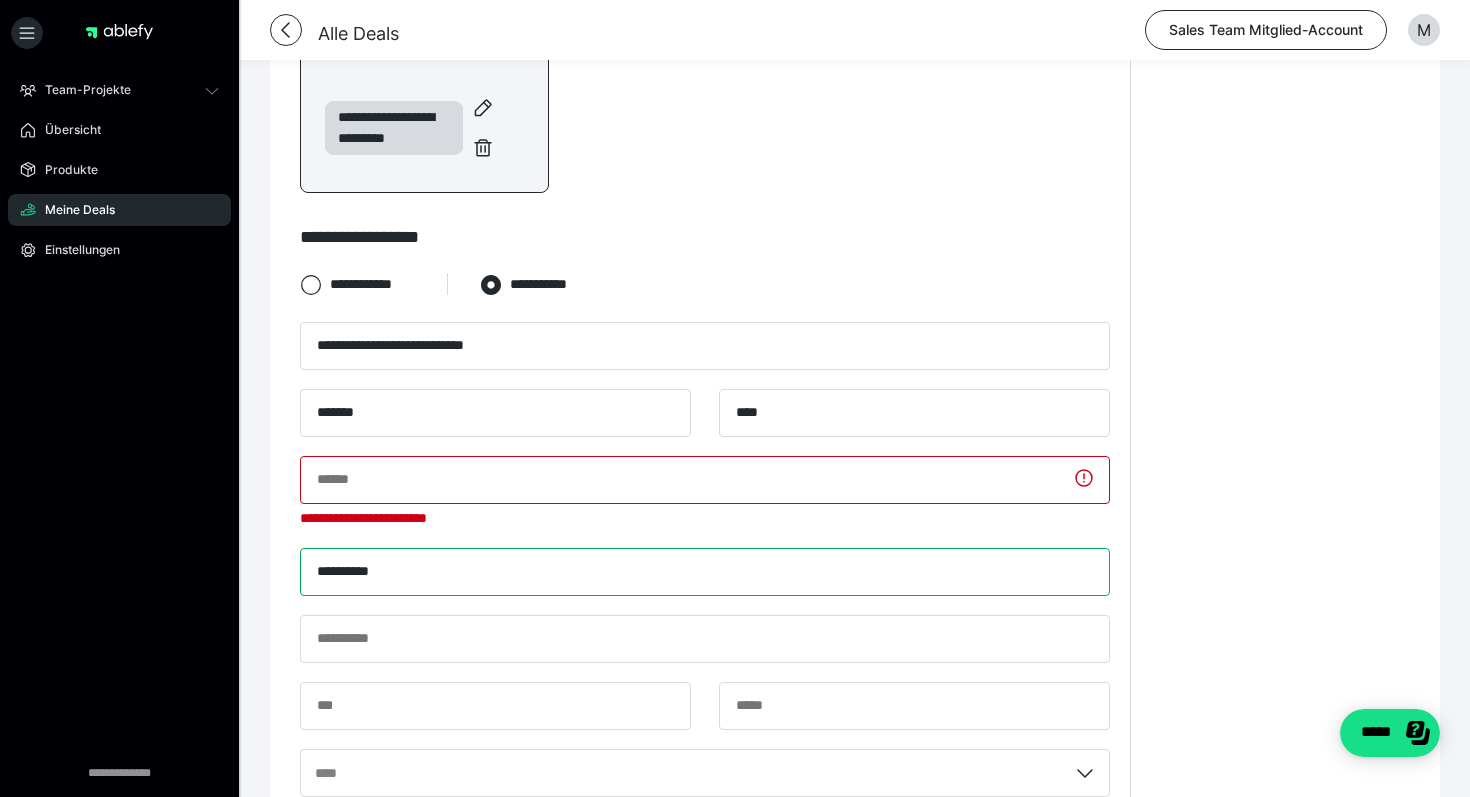 type on "**********" 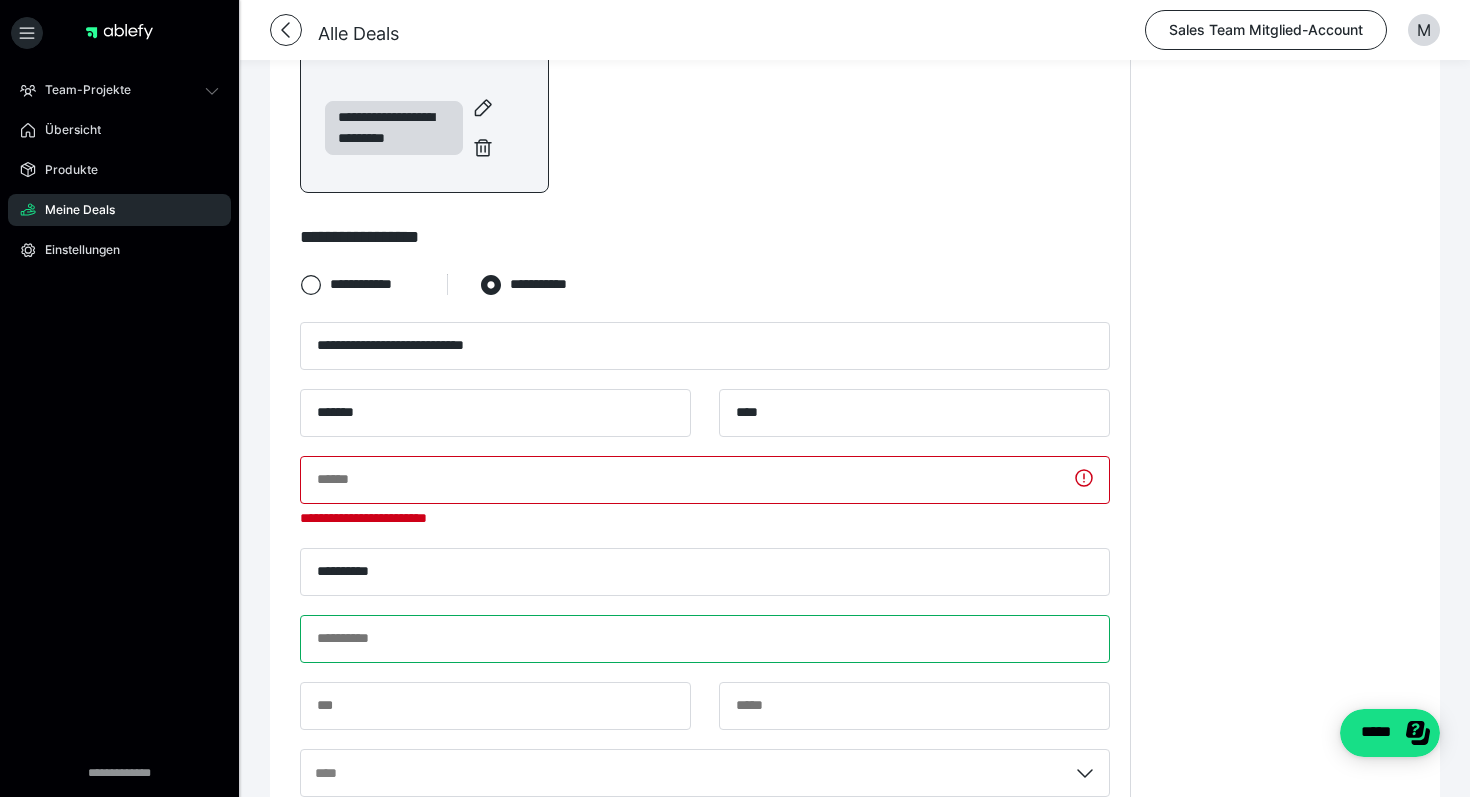 click at bounding box center [705, 639] 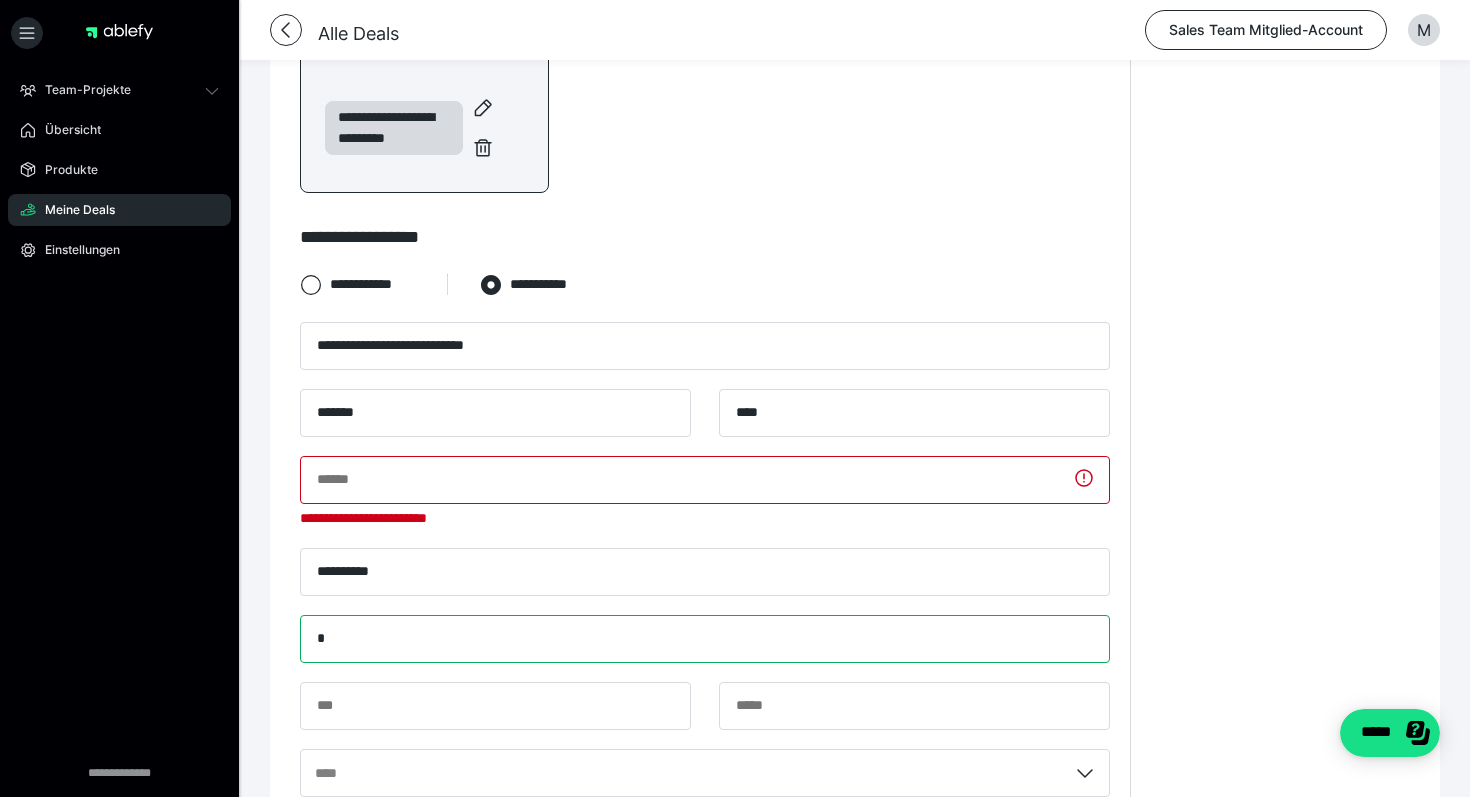 type on "*" 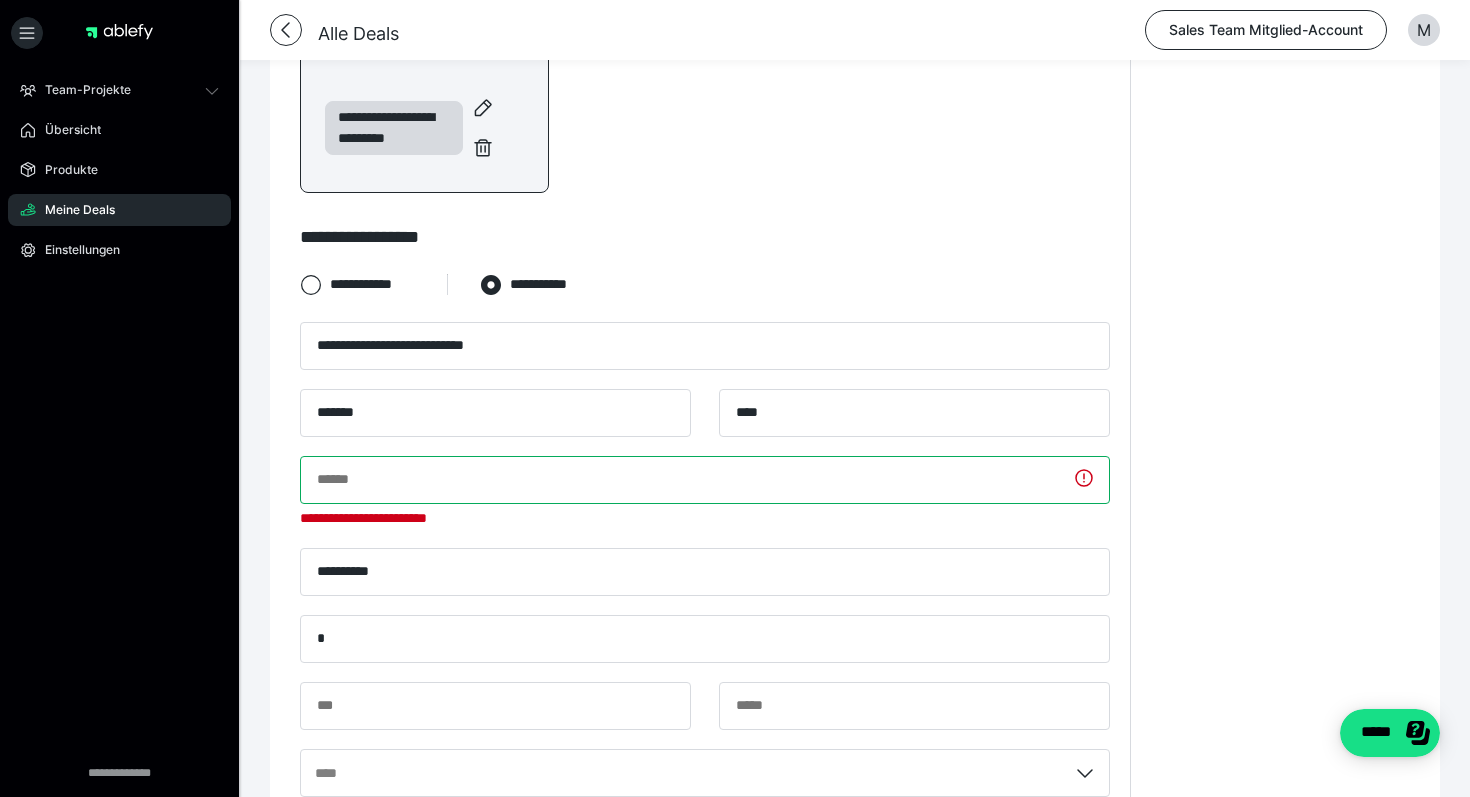 paste on "**********" 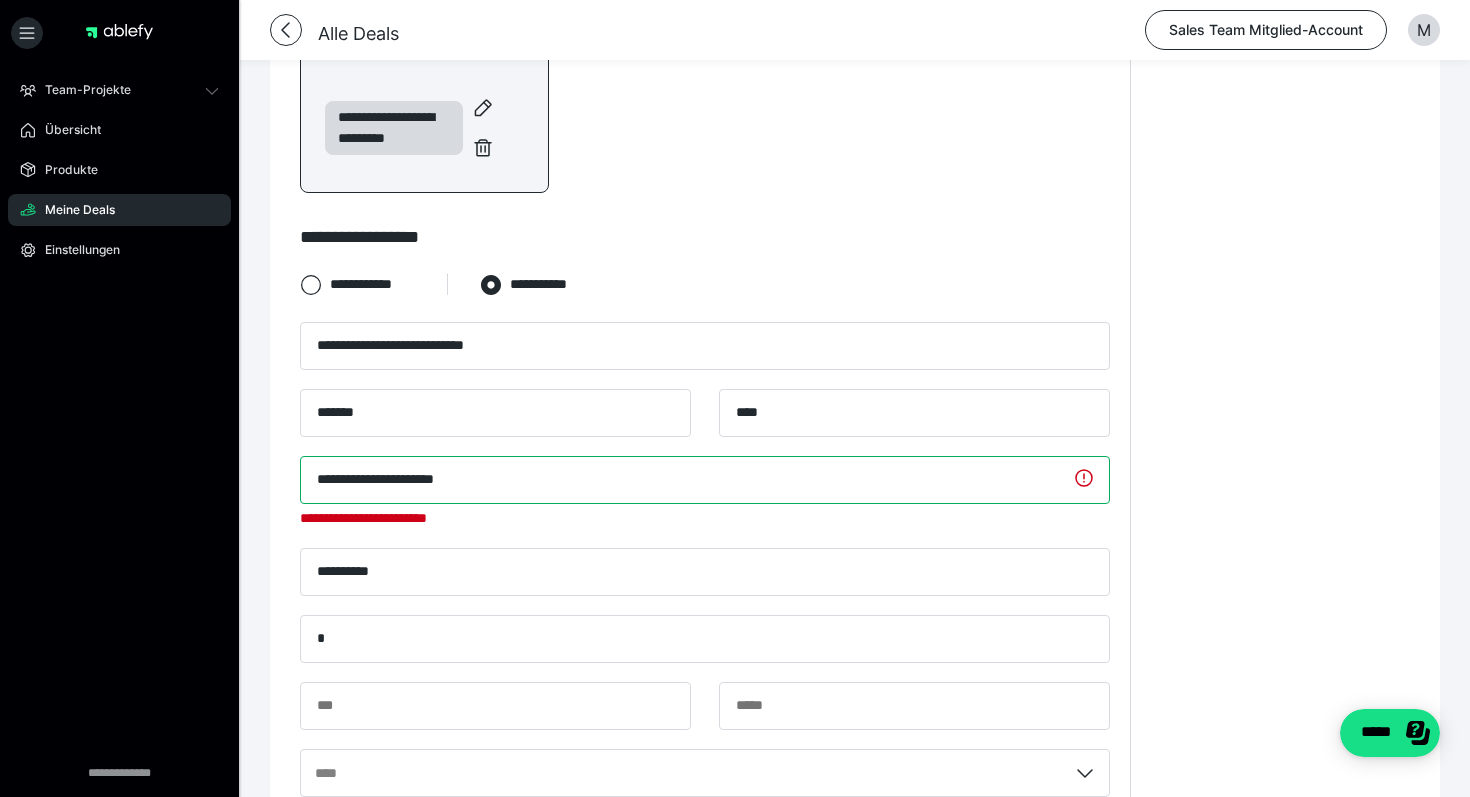type on "**********" 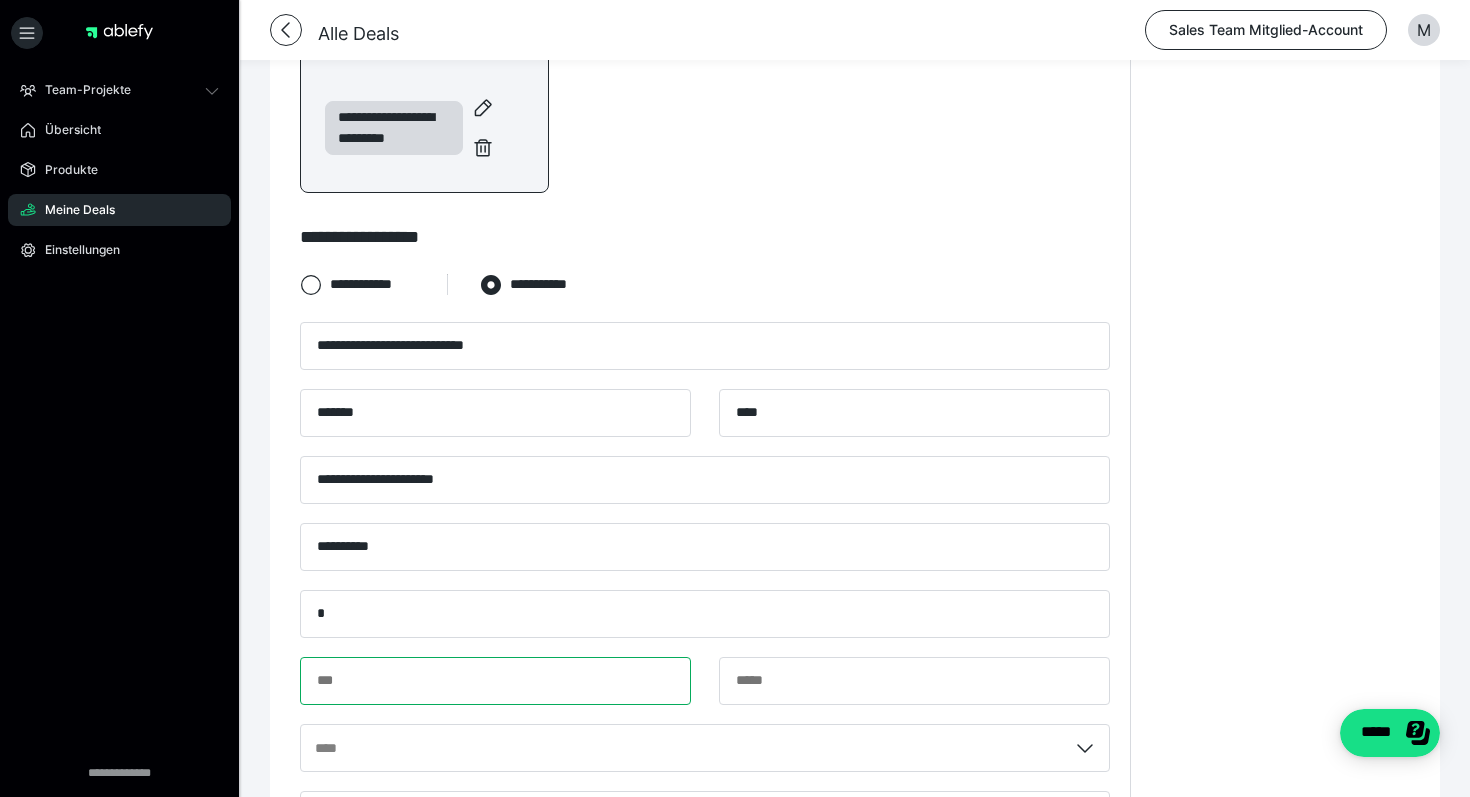 paste on "*****" 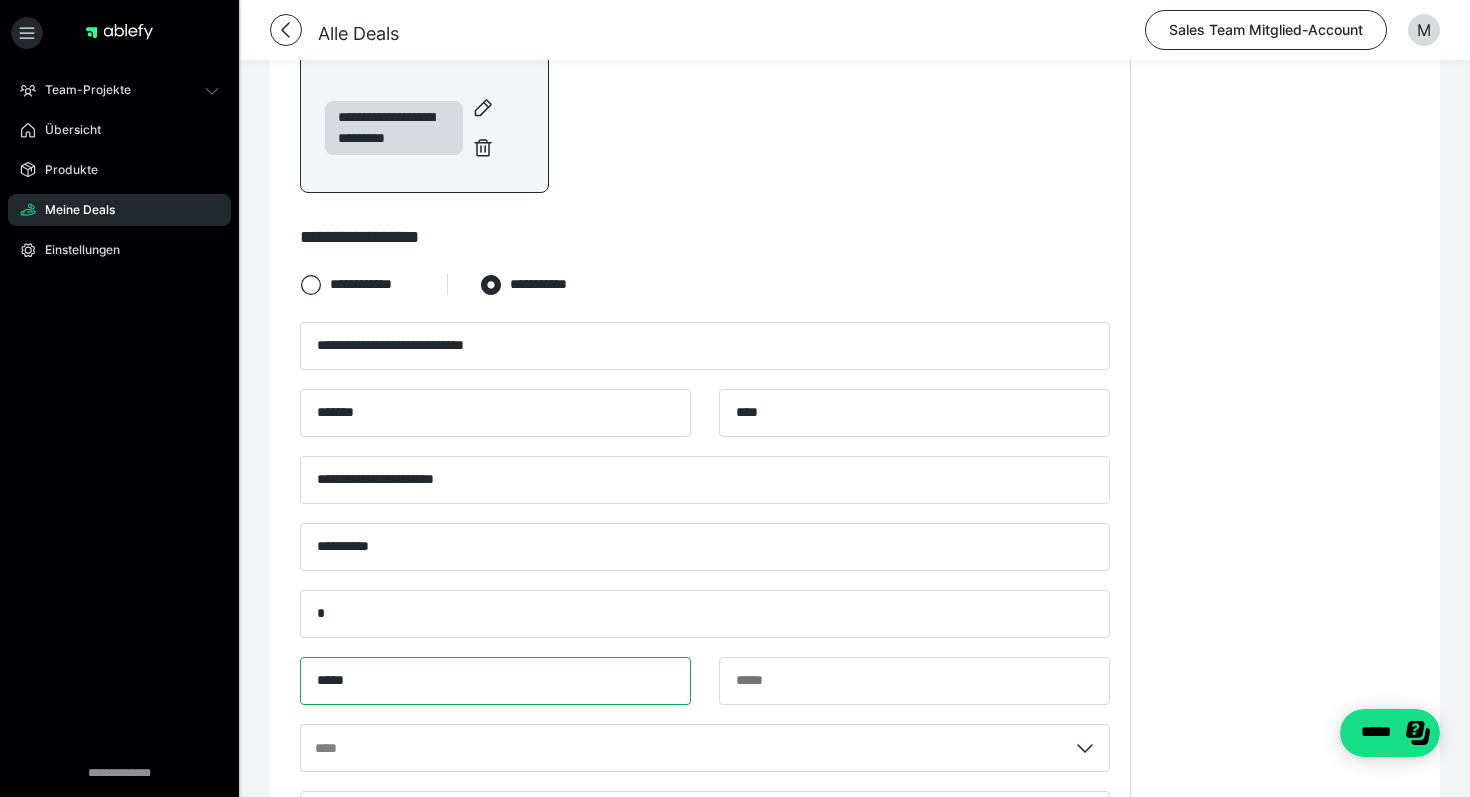 type on "*****" 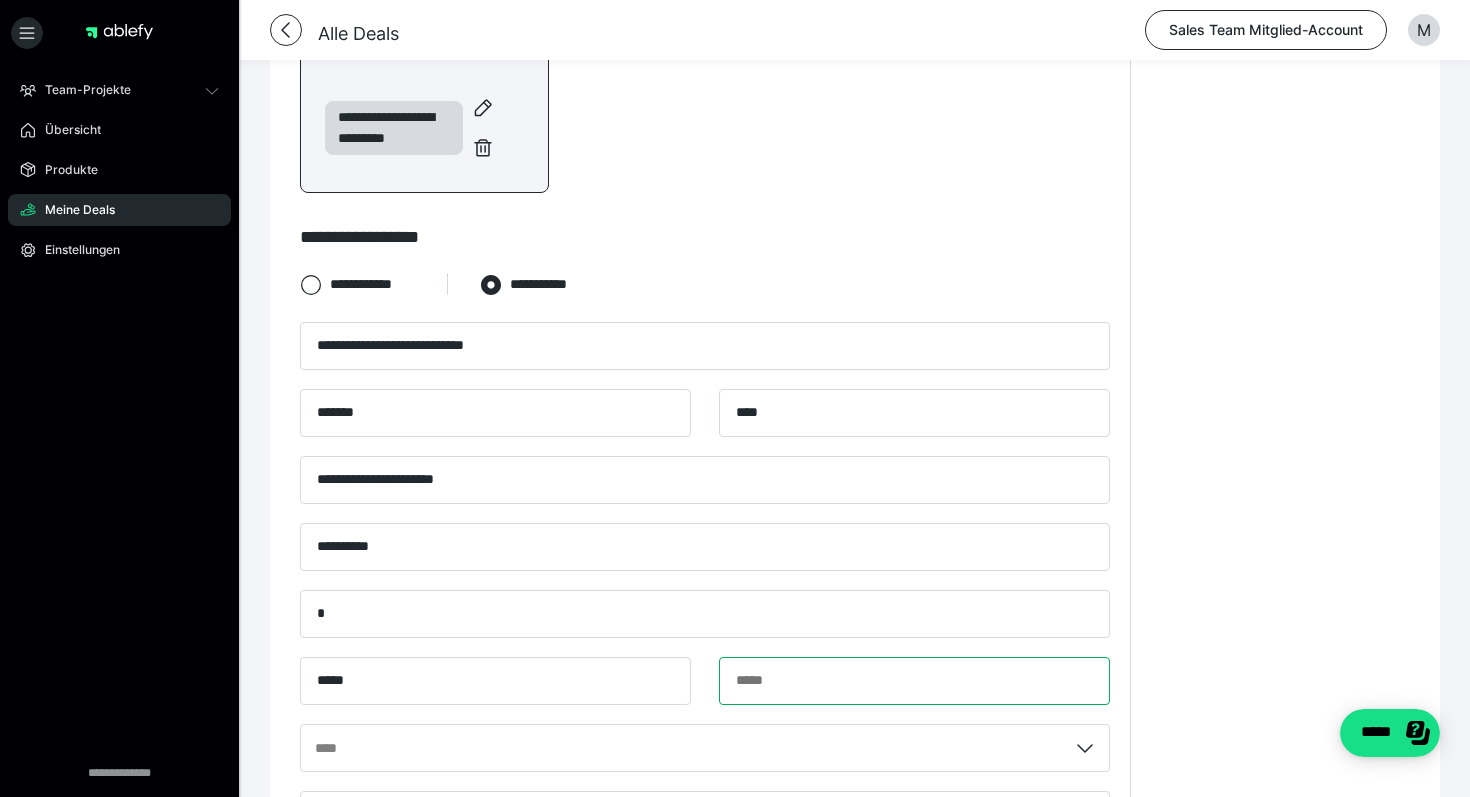 click at bounding box center (914, 681) 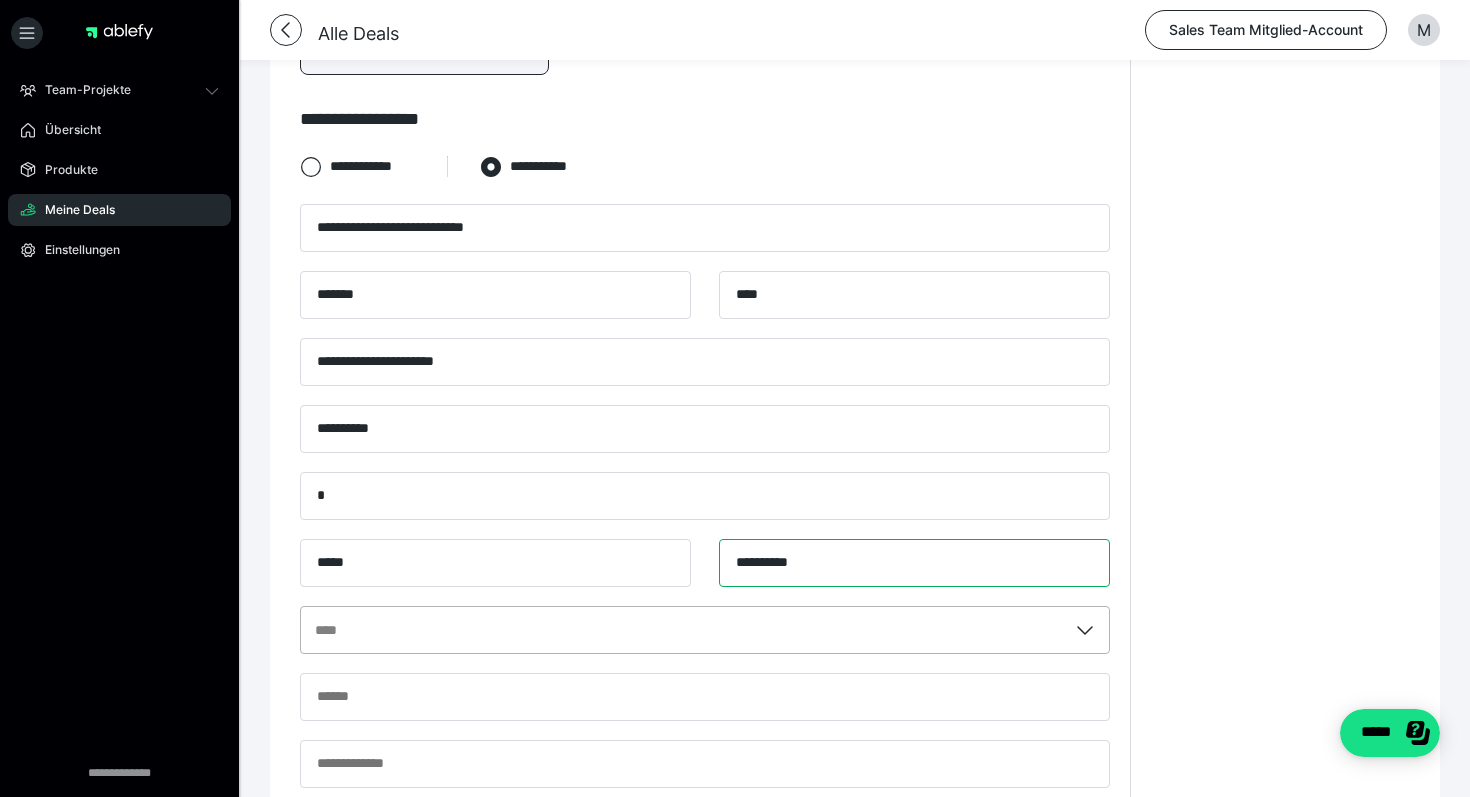 type on "**********" 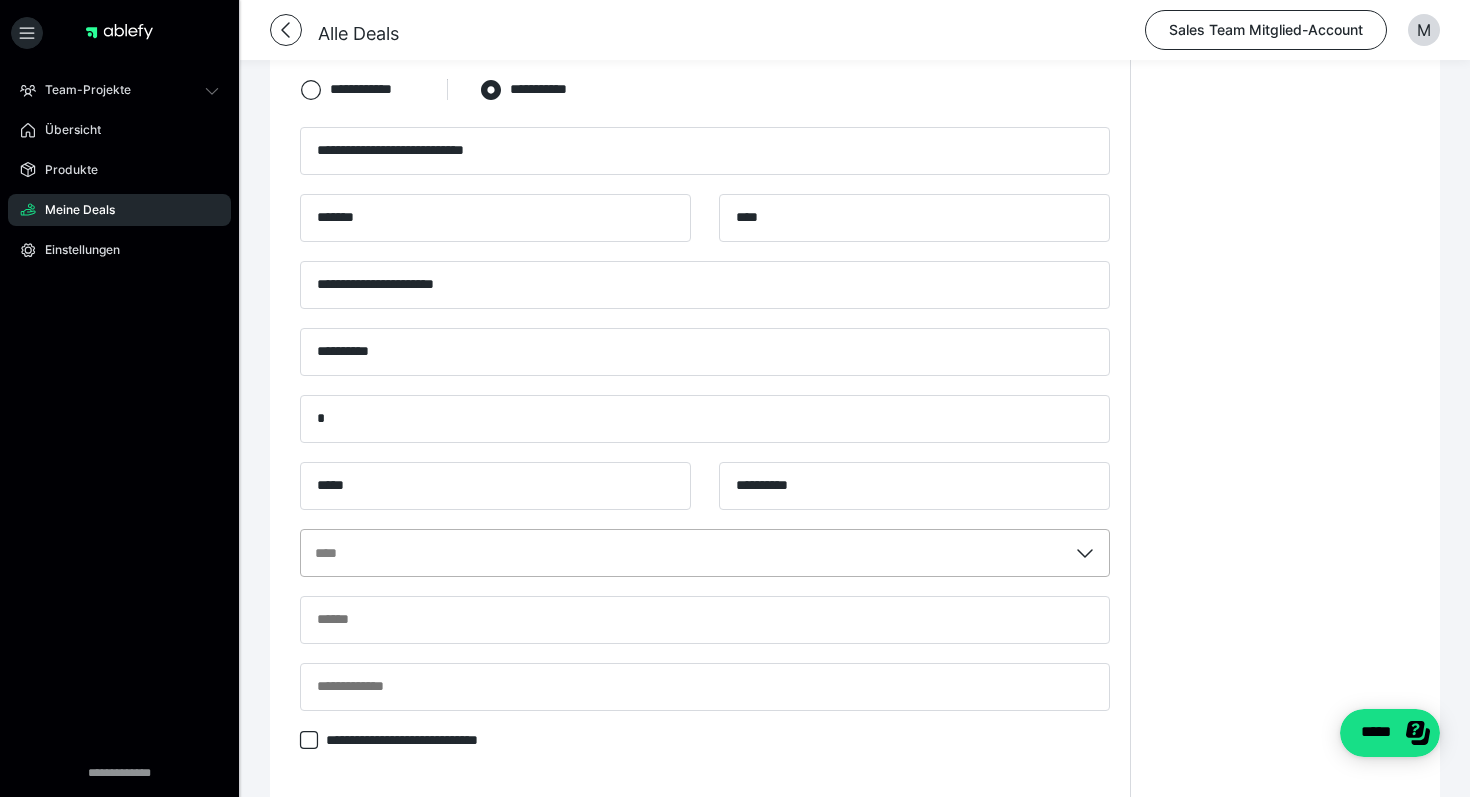 click on "****" at bounding box center (705, 553) 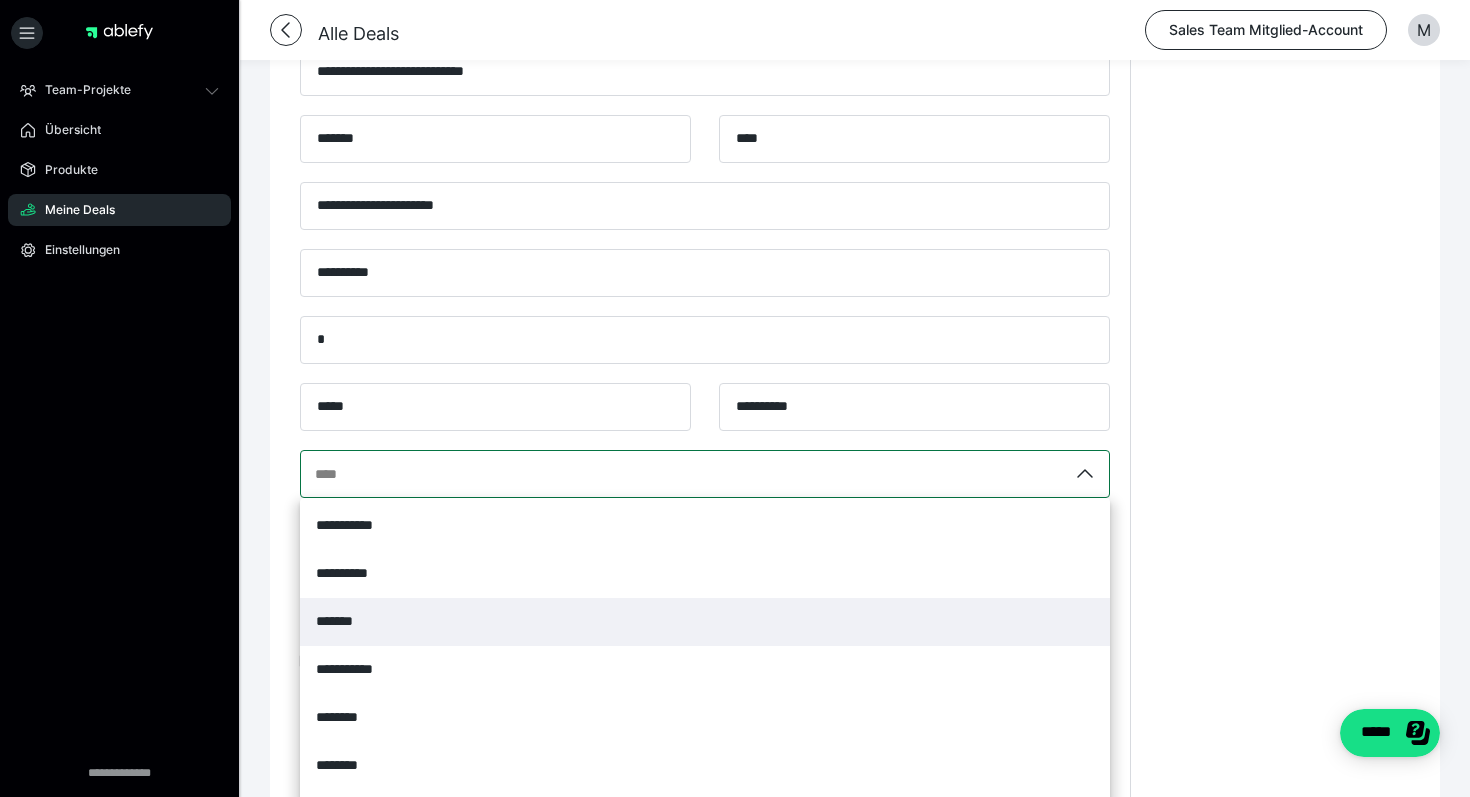 scroll, scrollTop: 863, scrollLeft: 0, axis: vertical 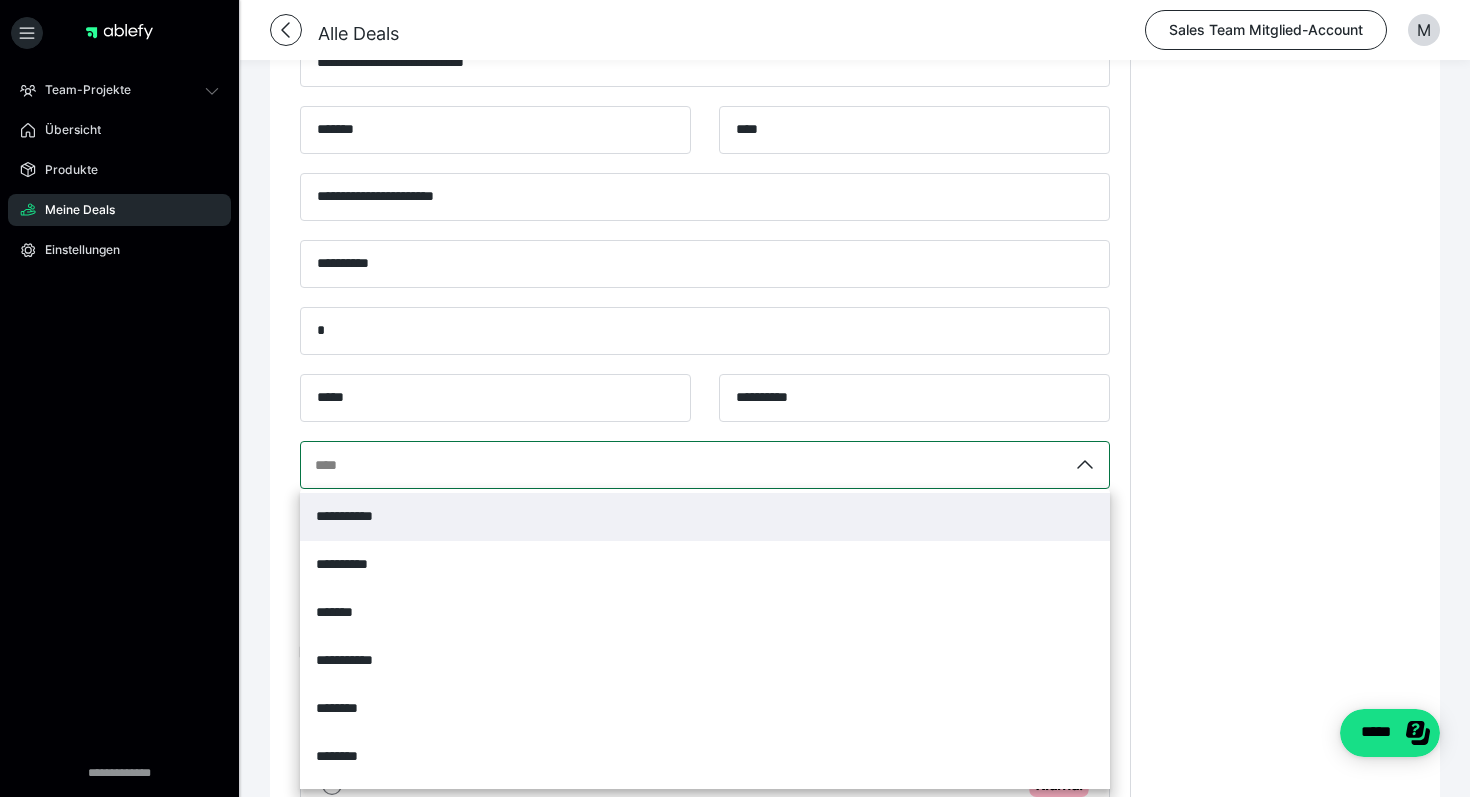 click on "**********" at bounding box center (705, 517) 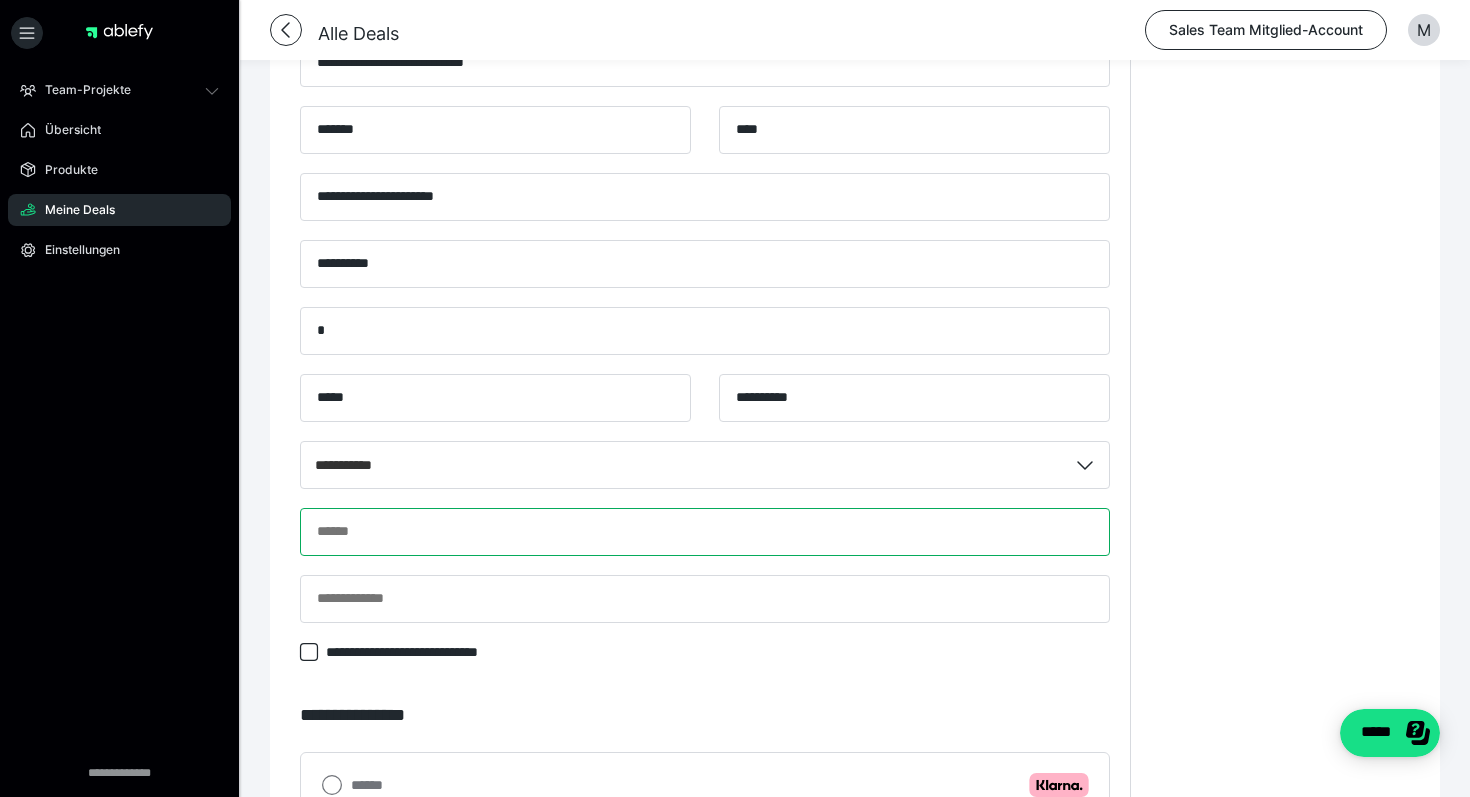 paste on "**********" 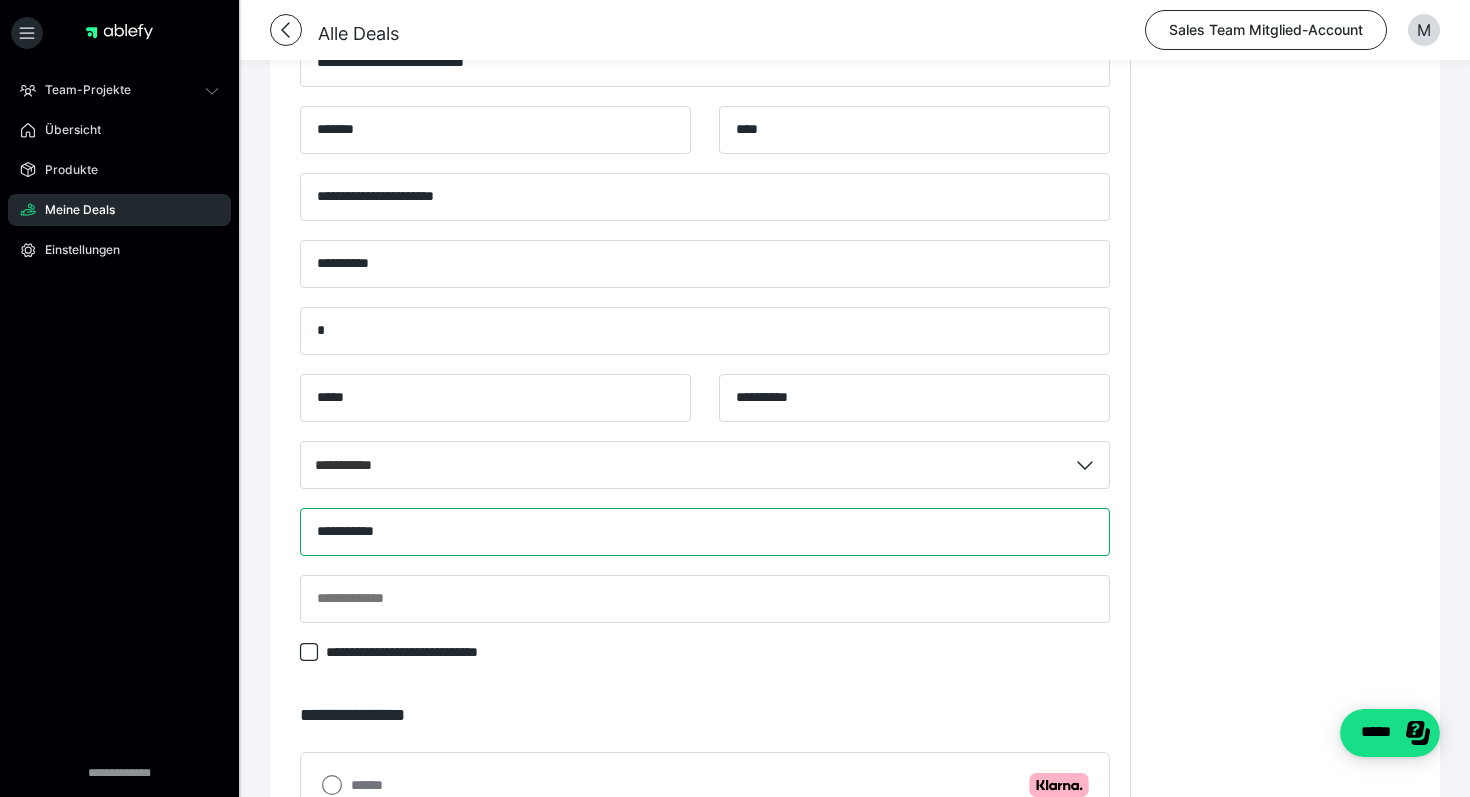 type on "**********" 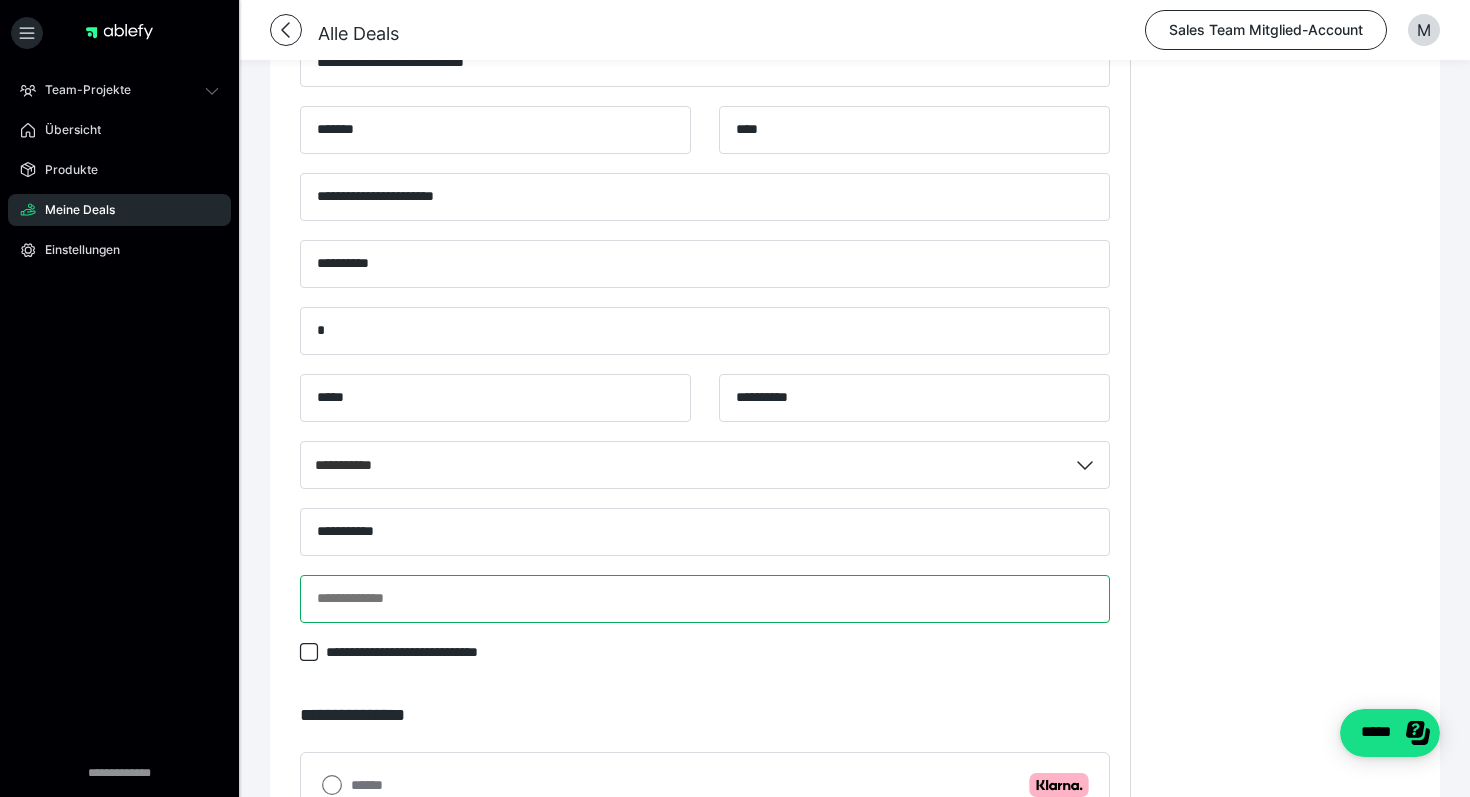 paste on "**********" 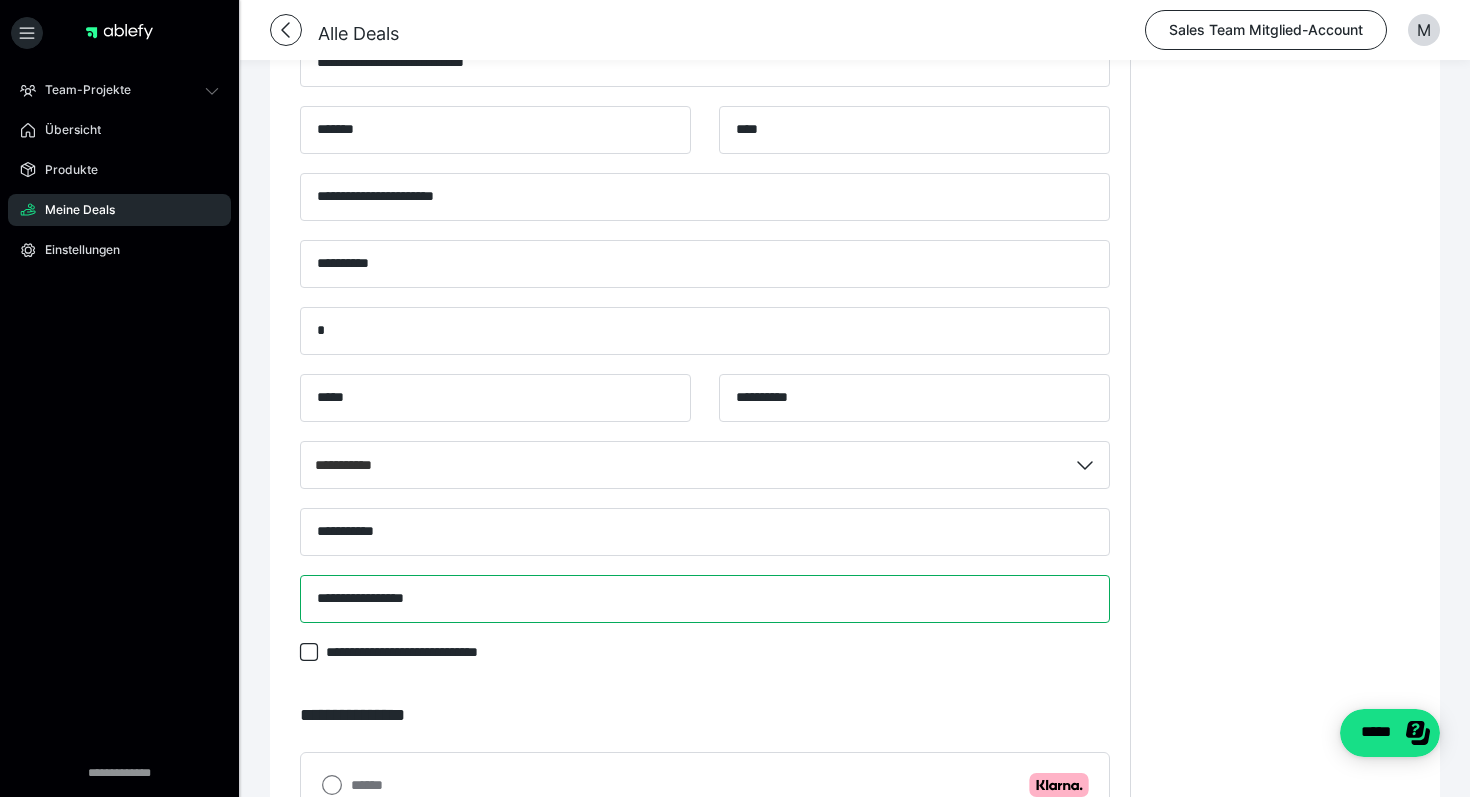 click on "**********" at bounding box center (705, 599) 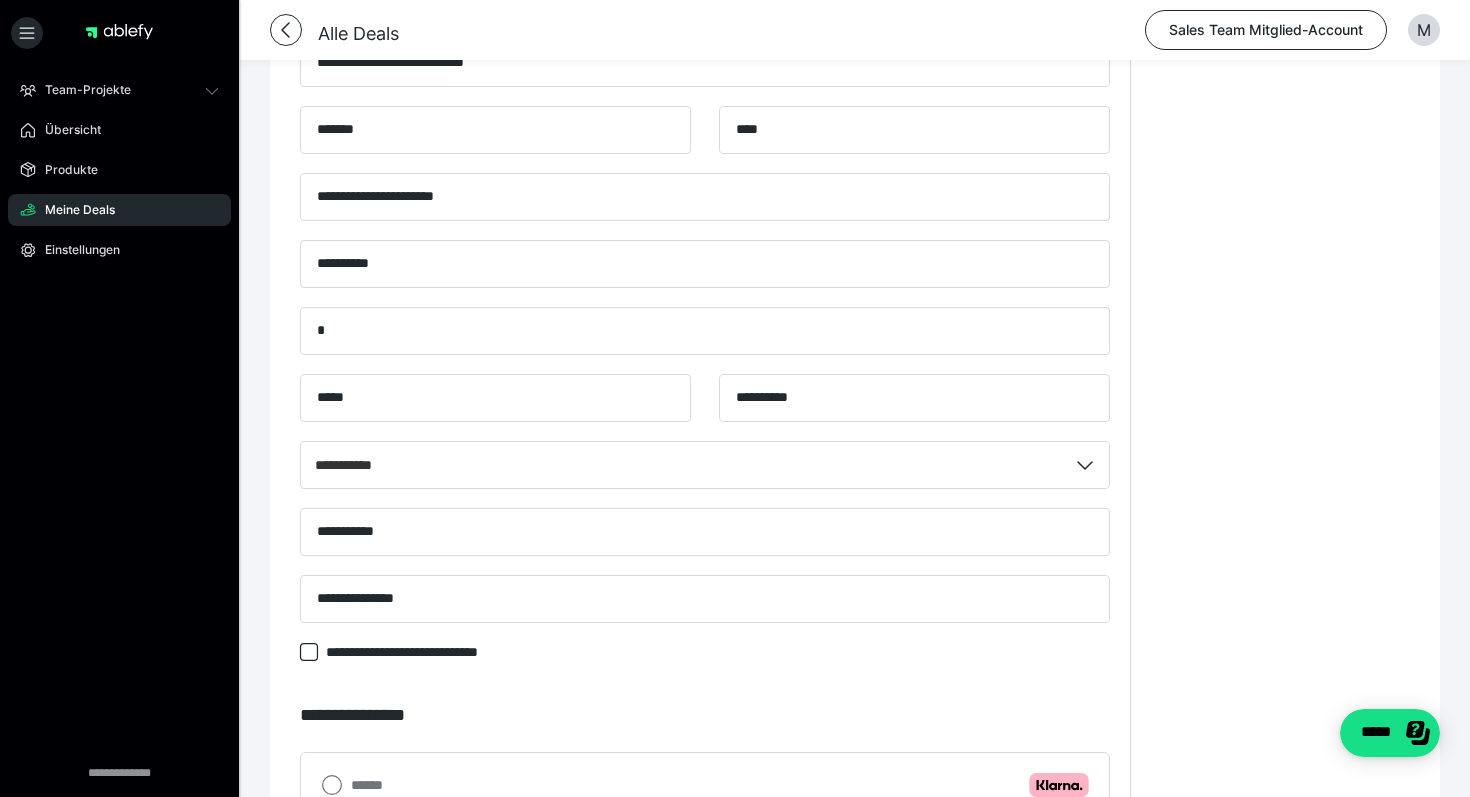 click on "**********" at bounding box center [1280, 316] 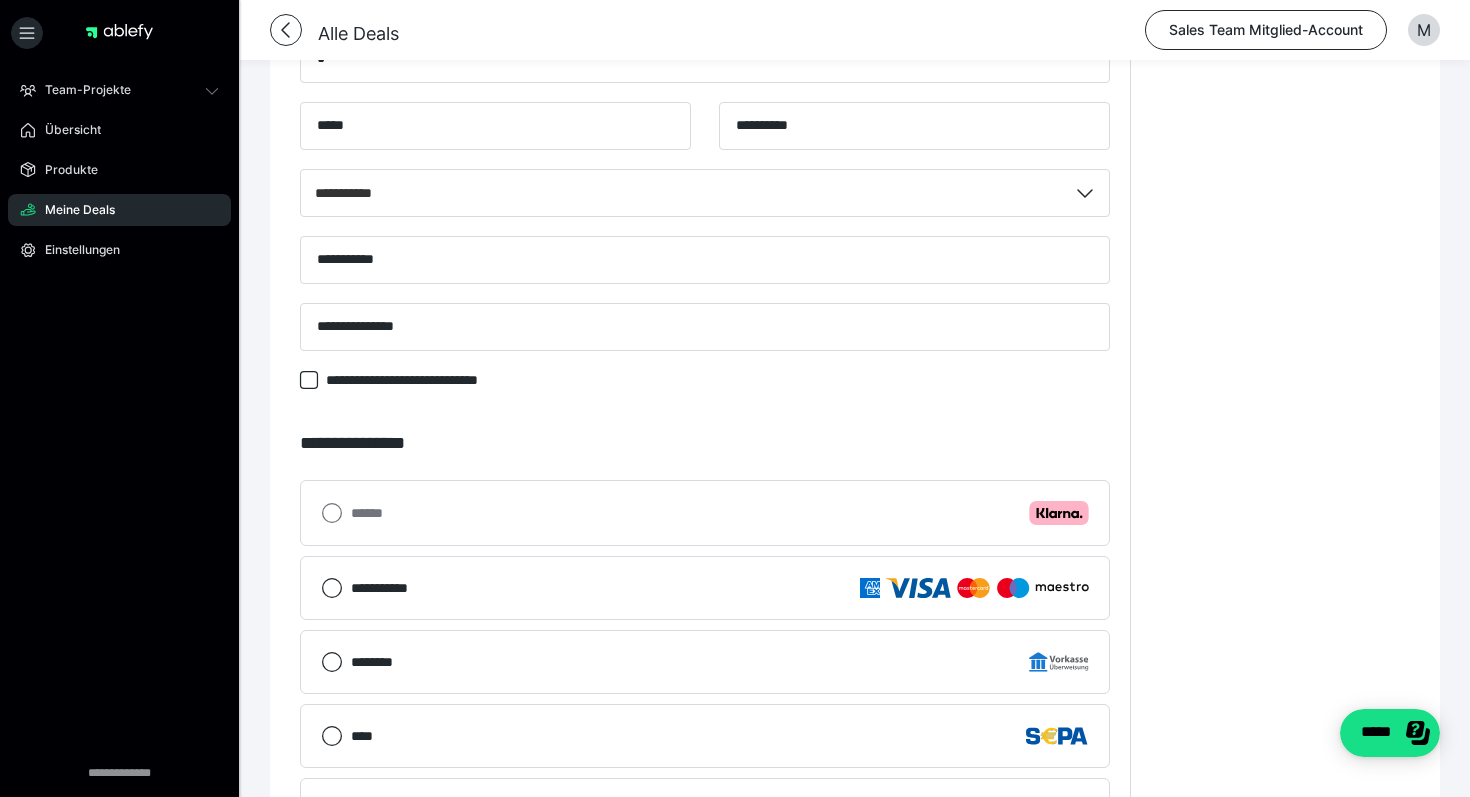 scroll, scrollTop: 1145, scrollLeft: 0, axis: vertical 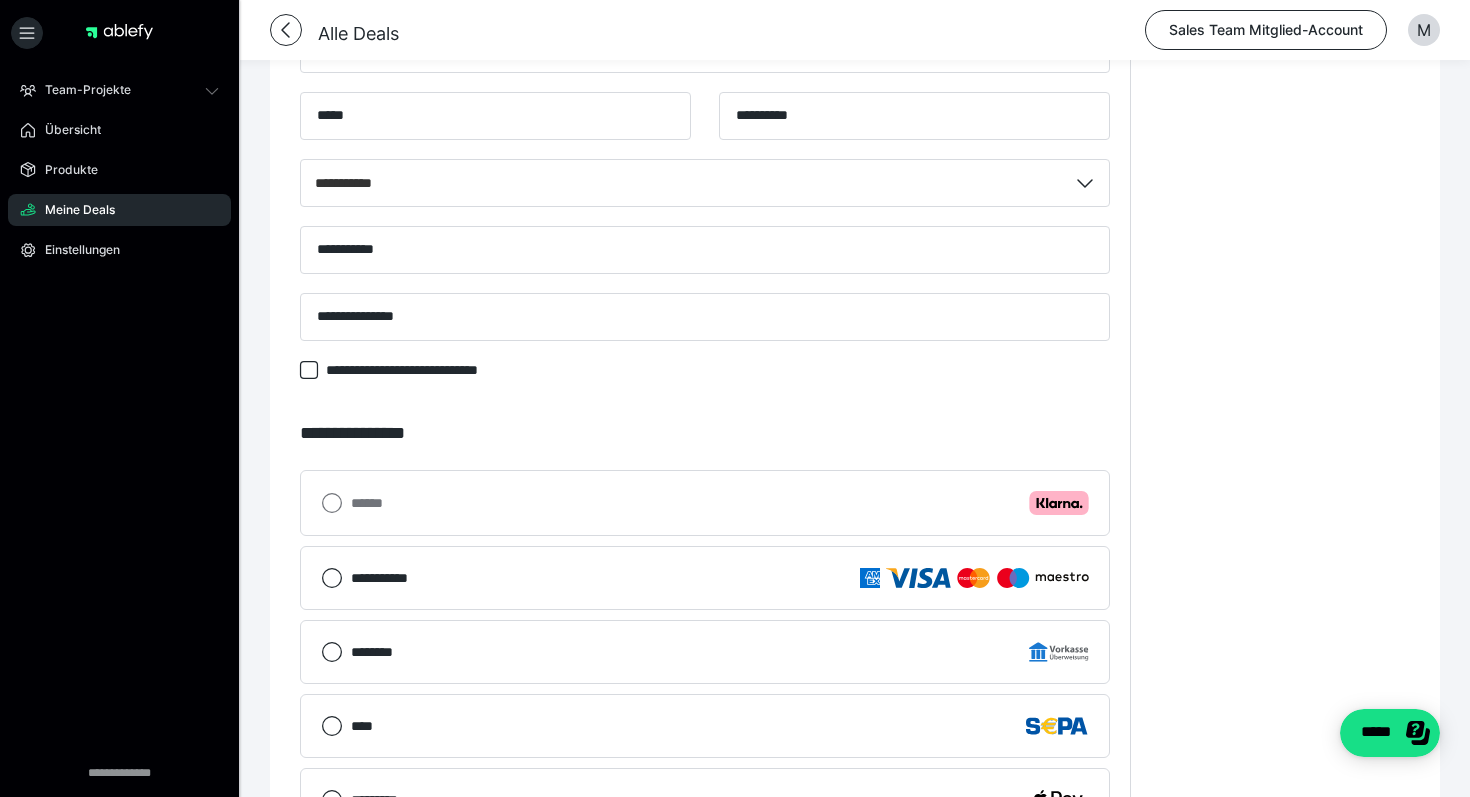 click 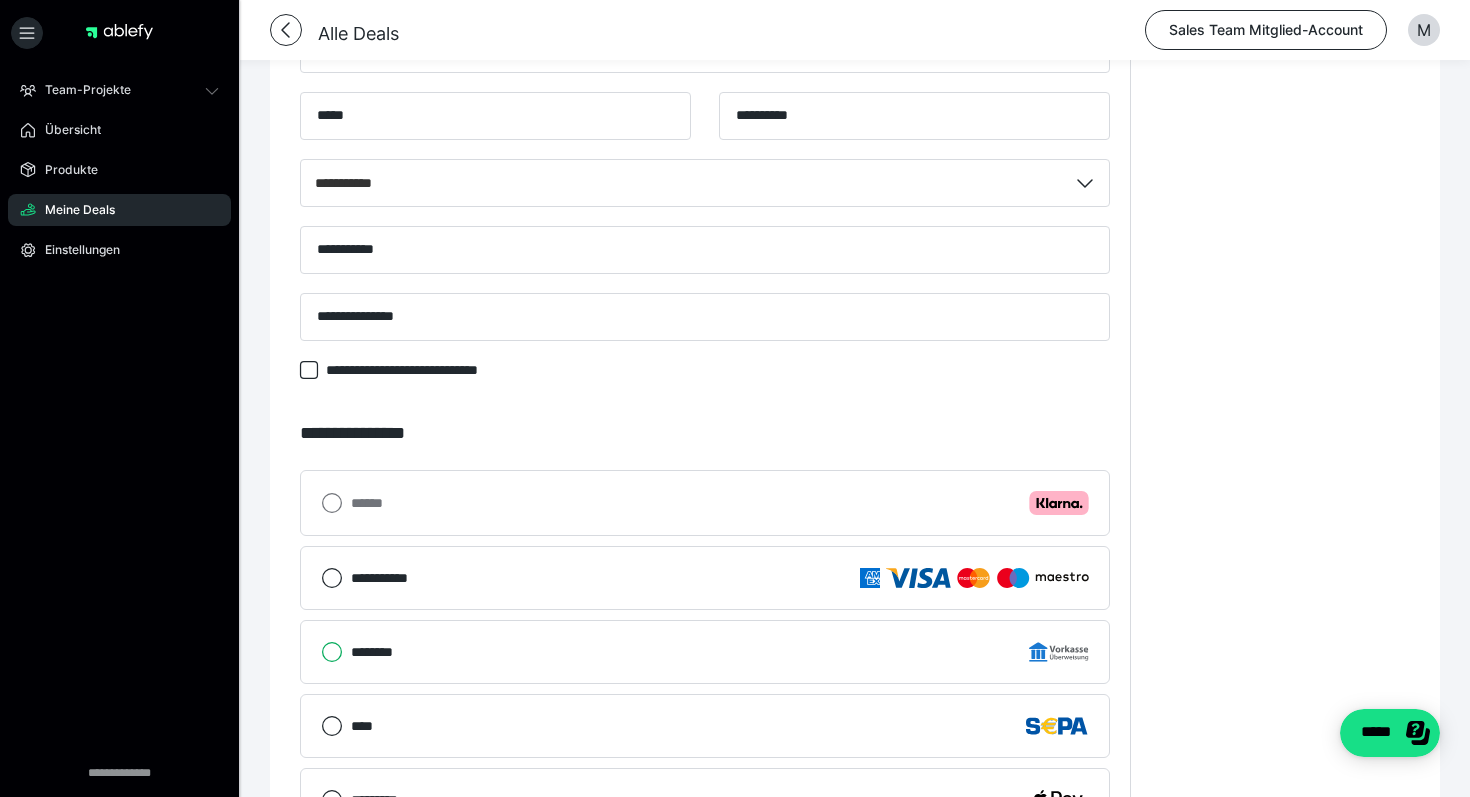 click on "********" at bounding box center (321, 652) 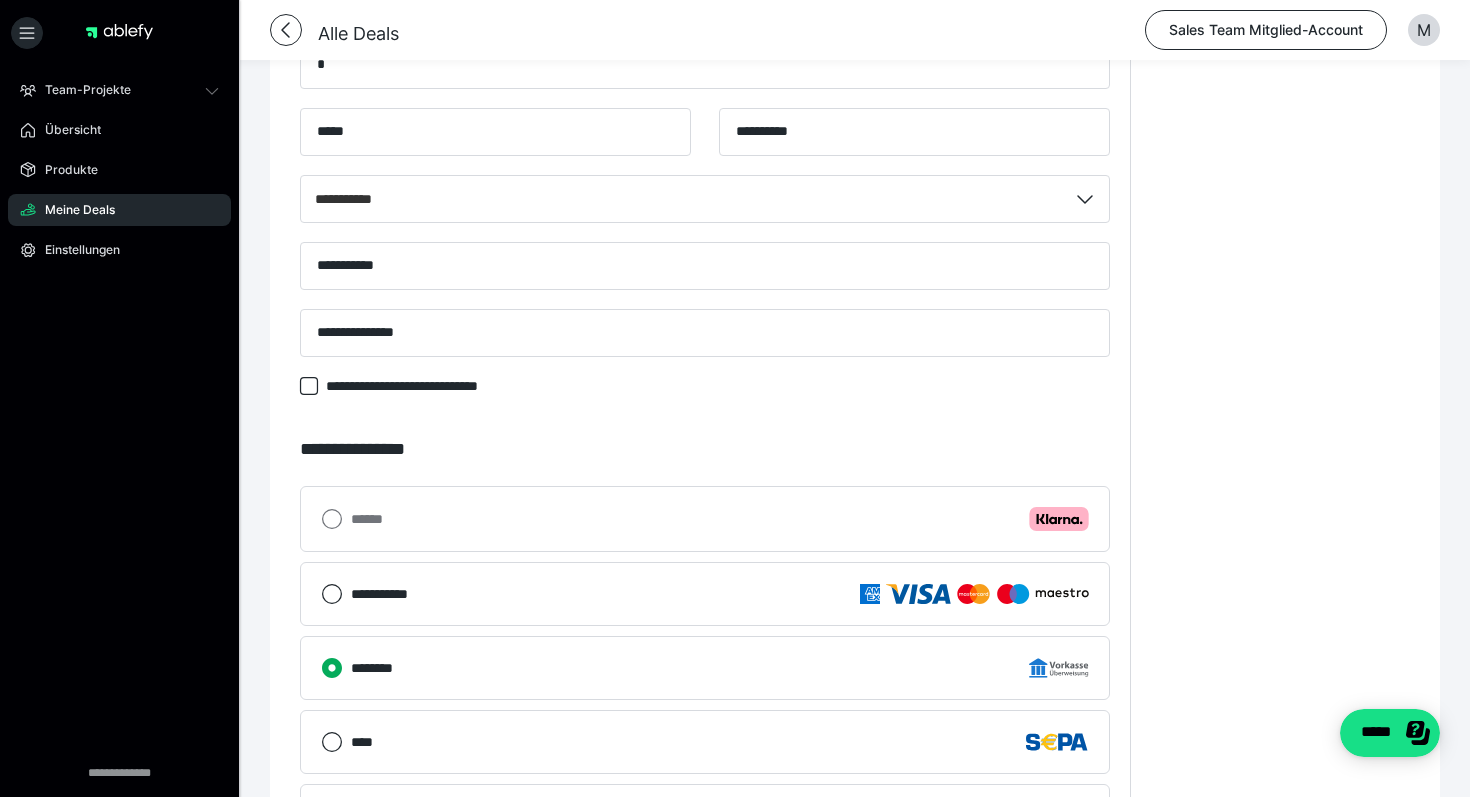 scroll, scrollTop: 1130, scrollLeft: 0, axis: vertical 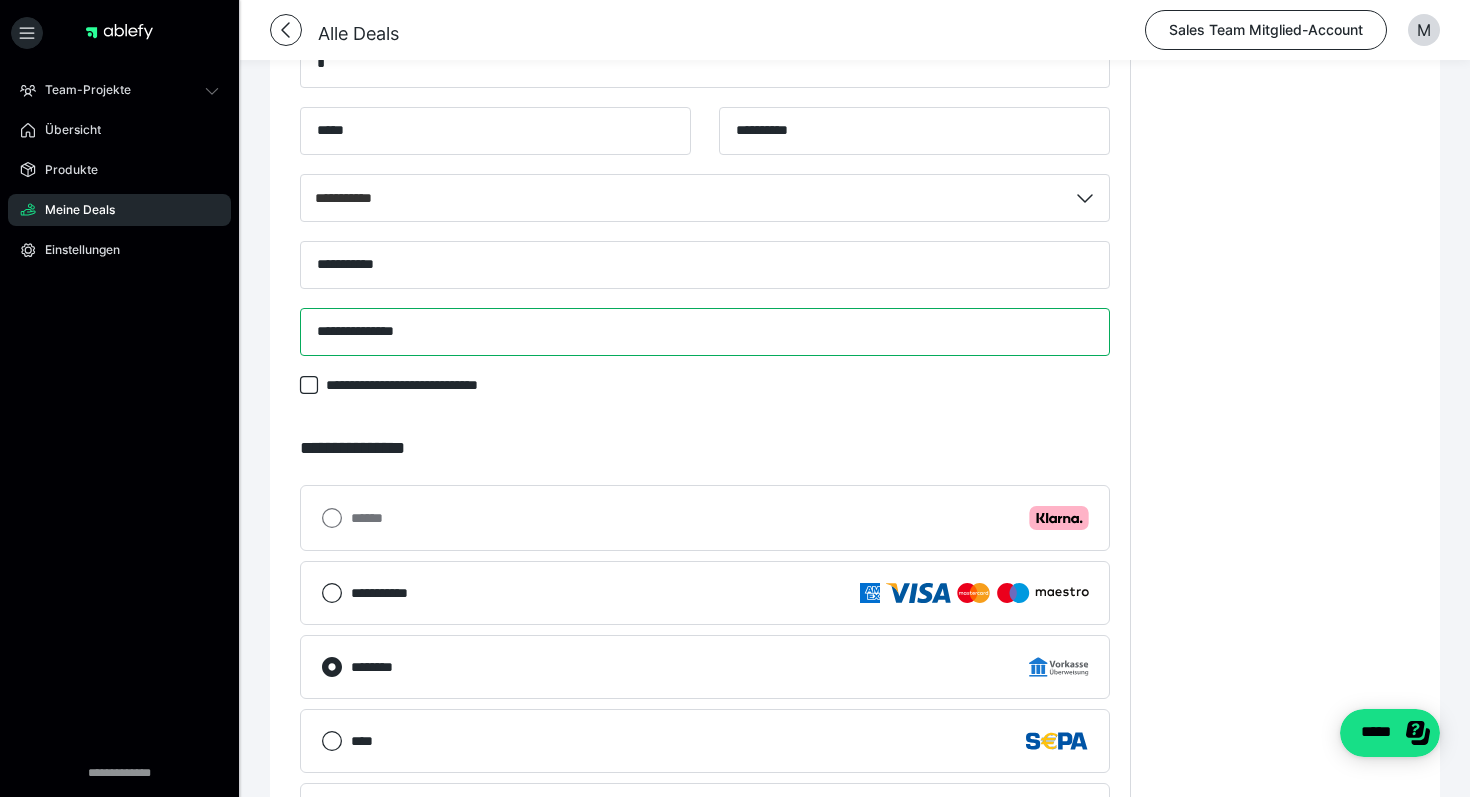 click on "**********" at bounding box center [705, 332] 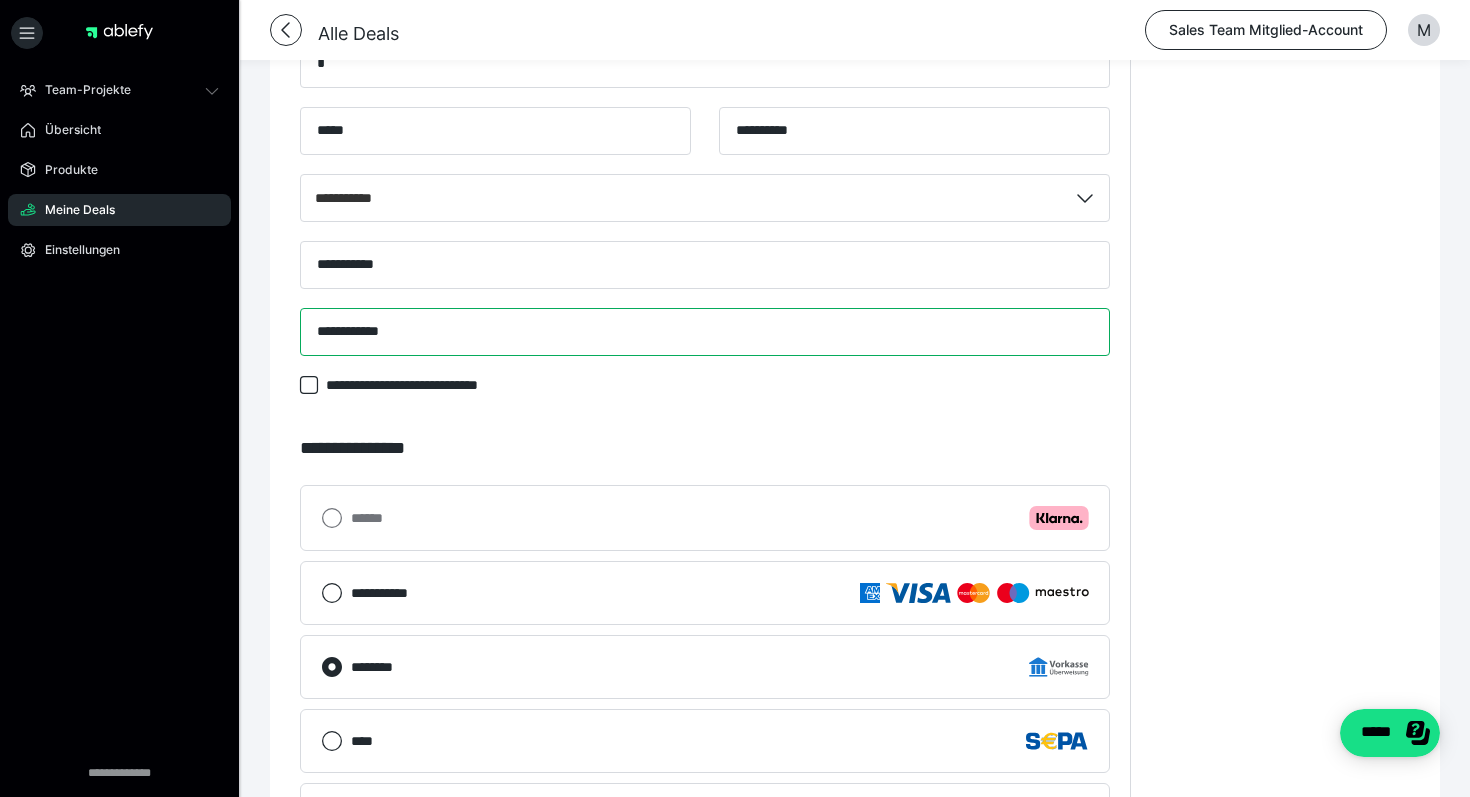 type on "**********" 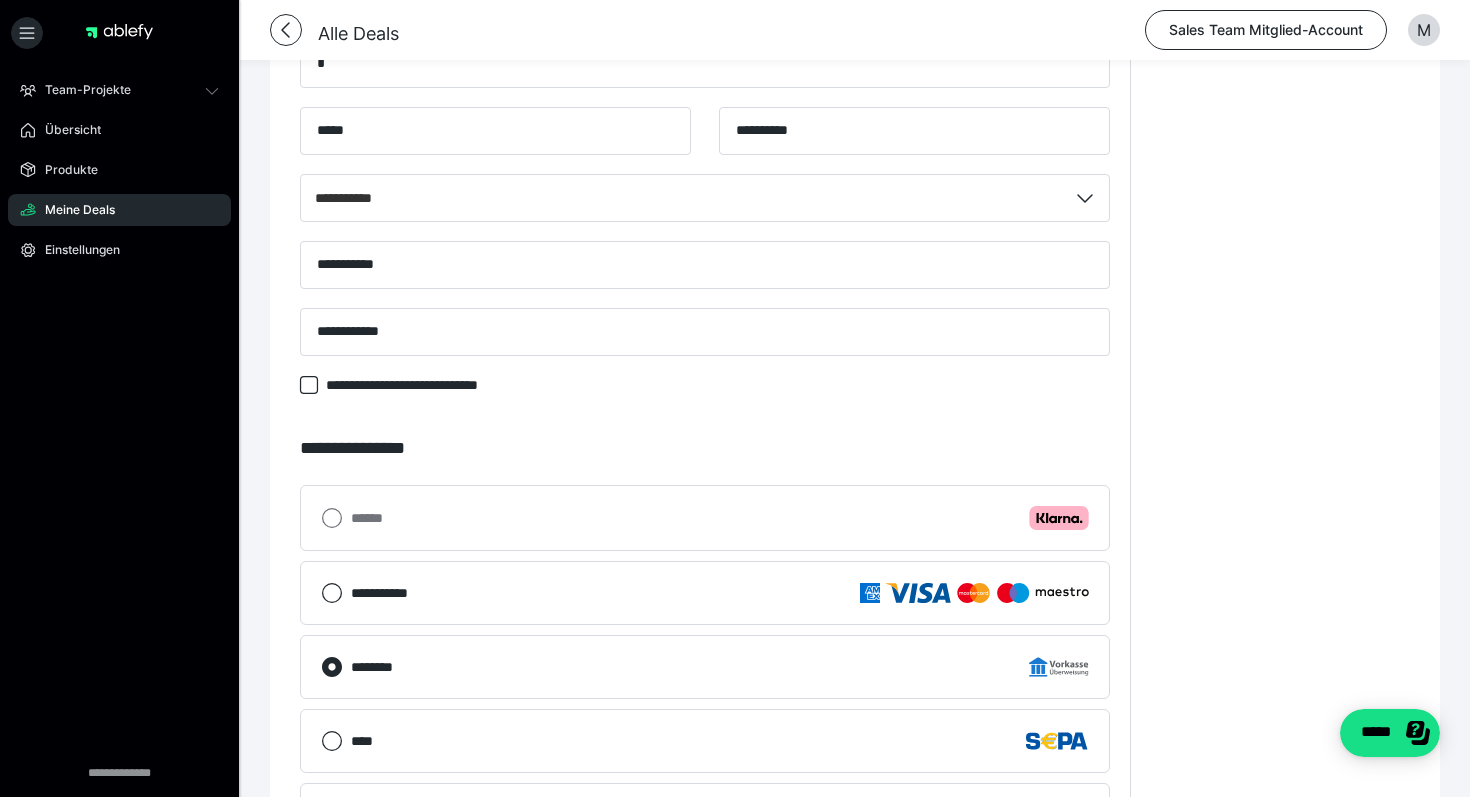 click on "**********" at bounding box center (1280, 49) 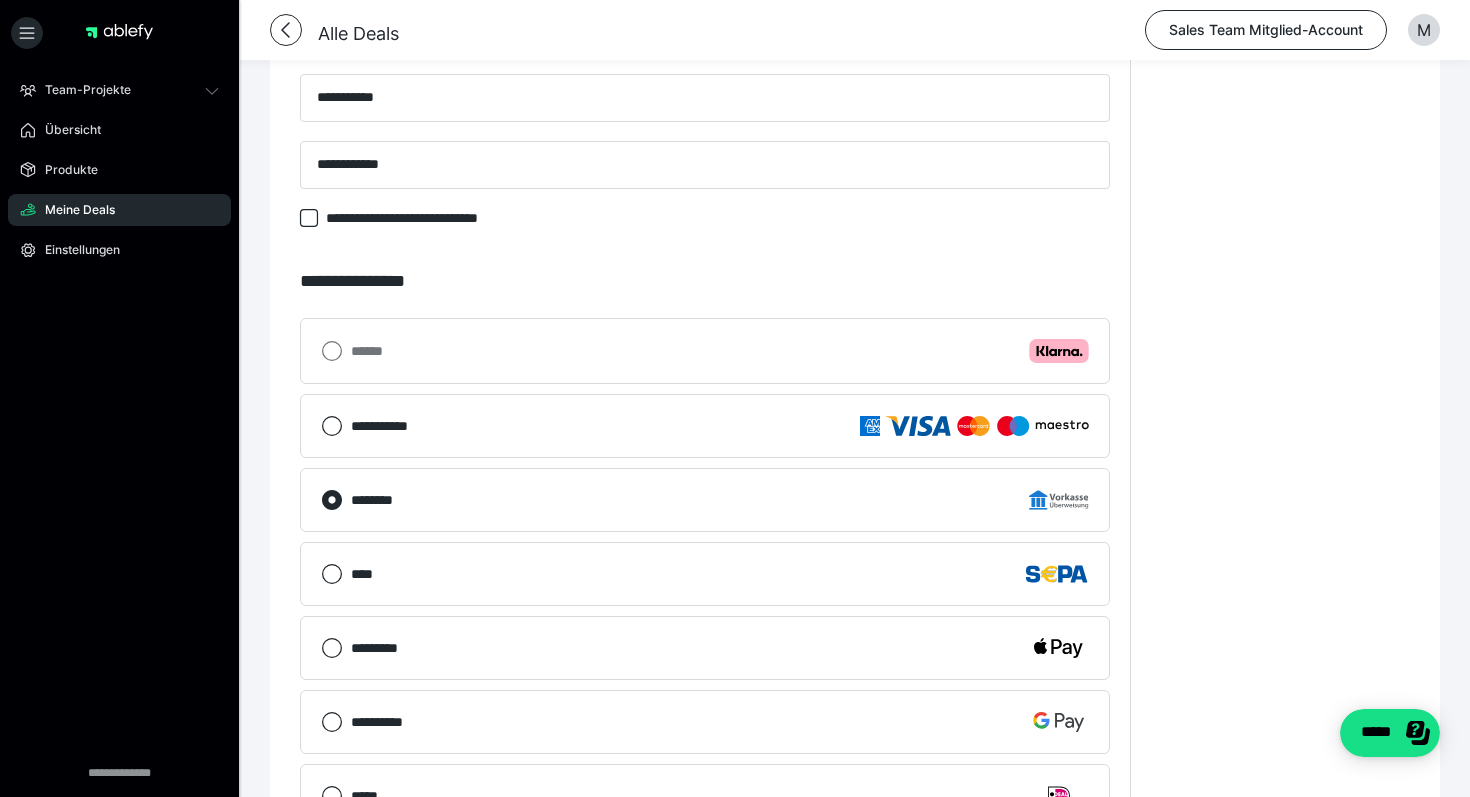 scroll, scrollTop: 1568, scrollLeft: 0, axis: vertical 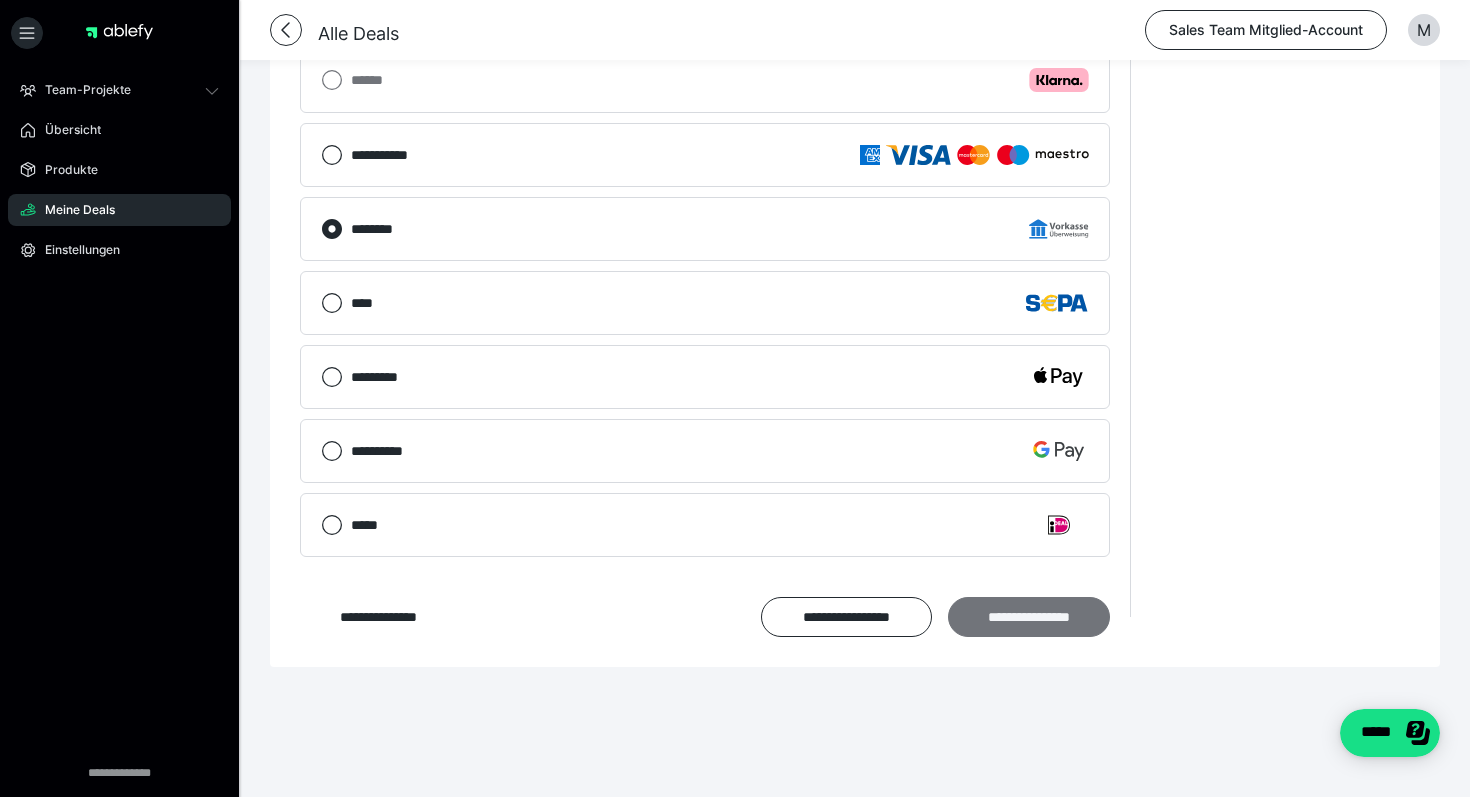 click on "**********" at bounding box center (1029, 617) 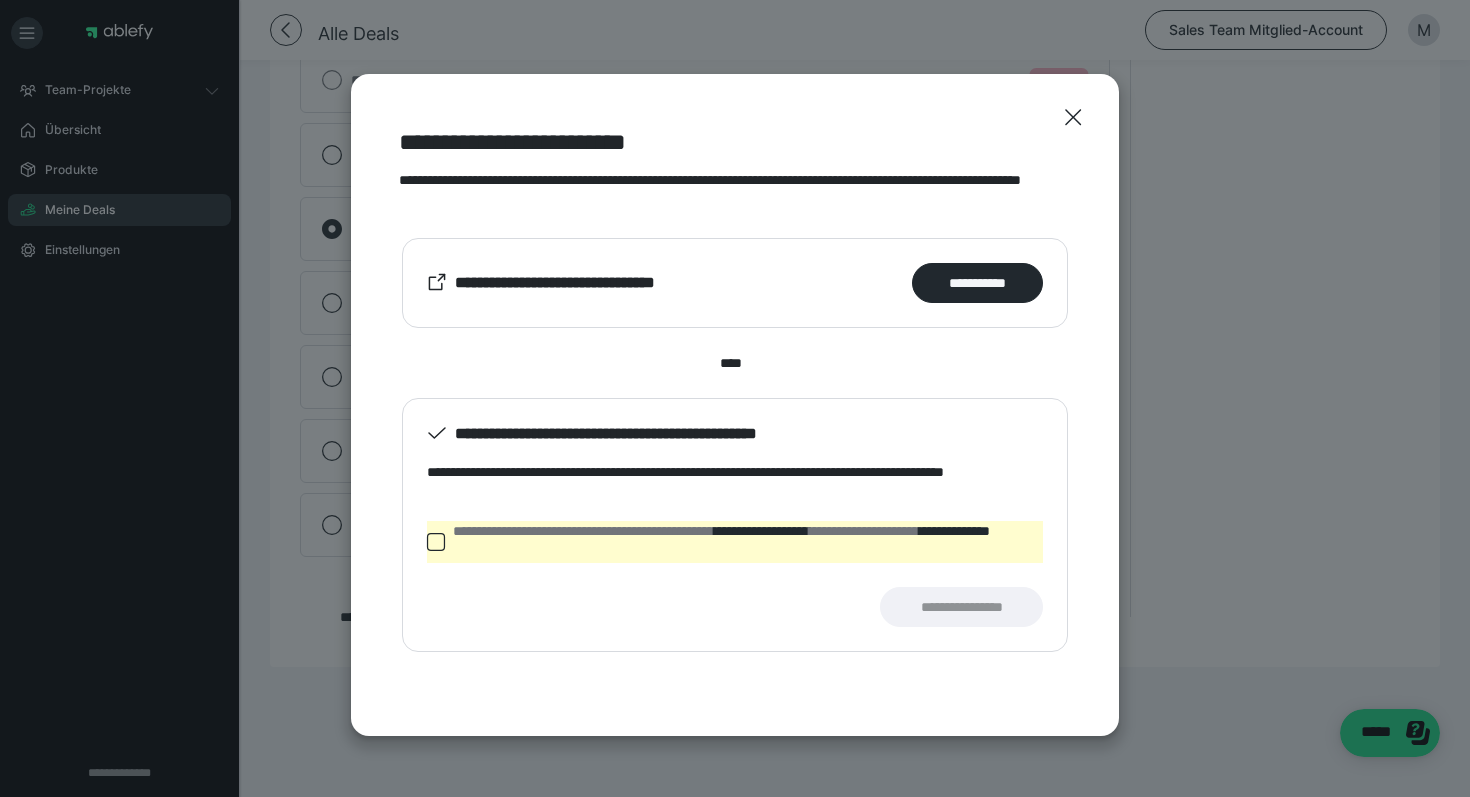 click 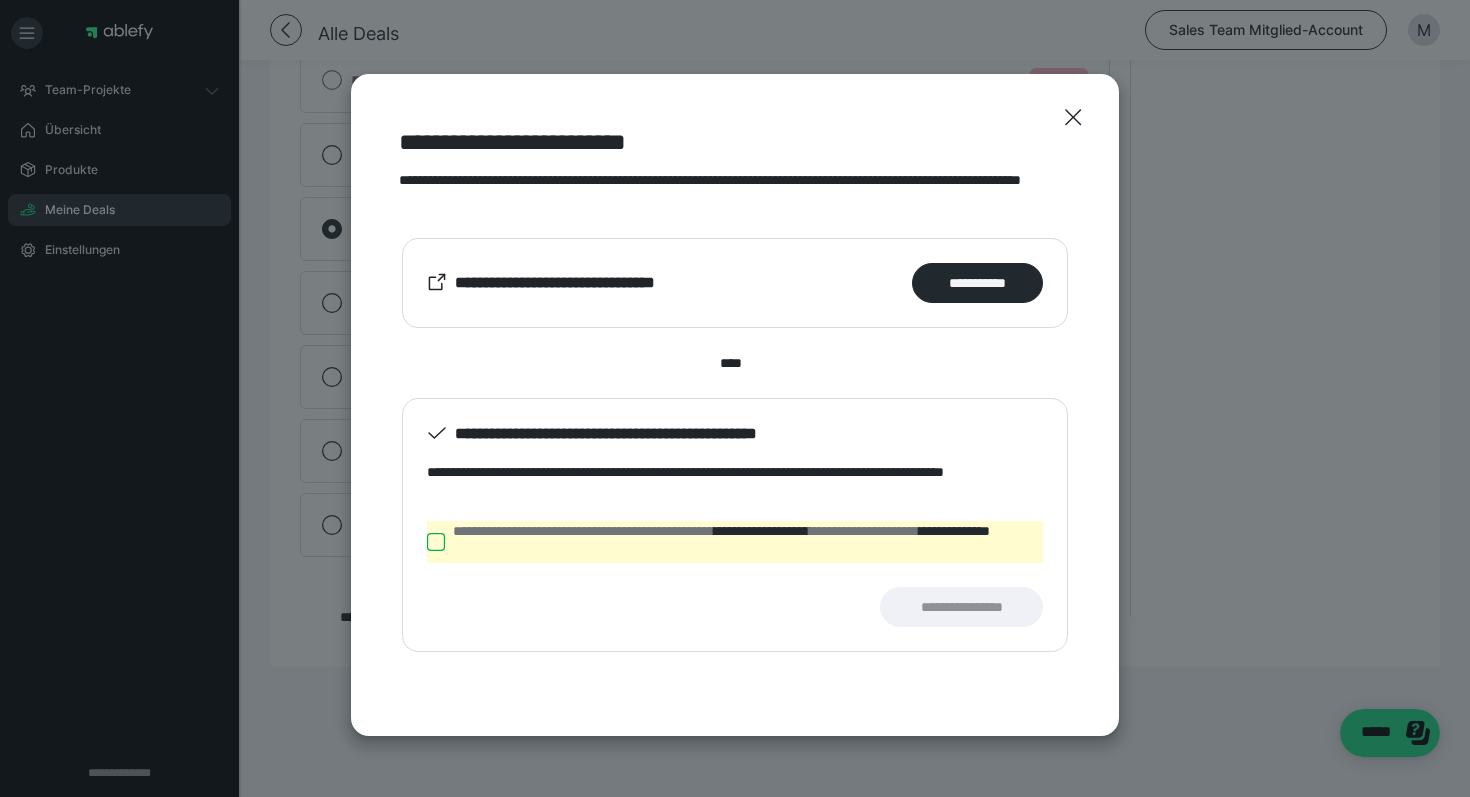 click on "**********" at bounding box center (427, 542) 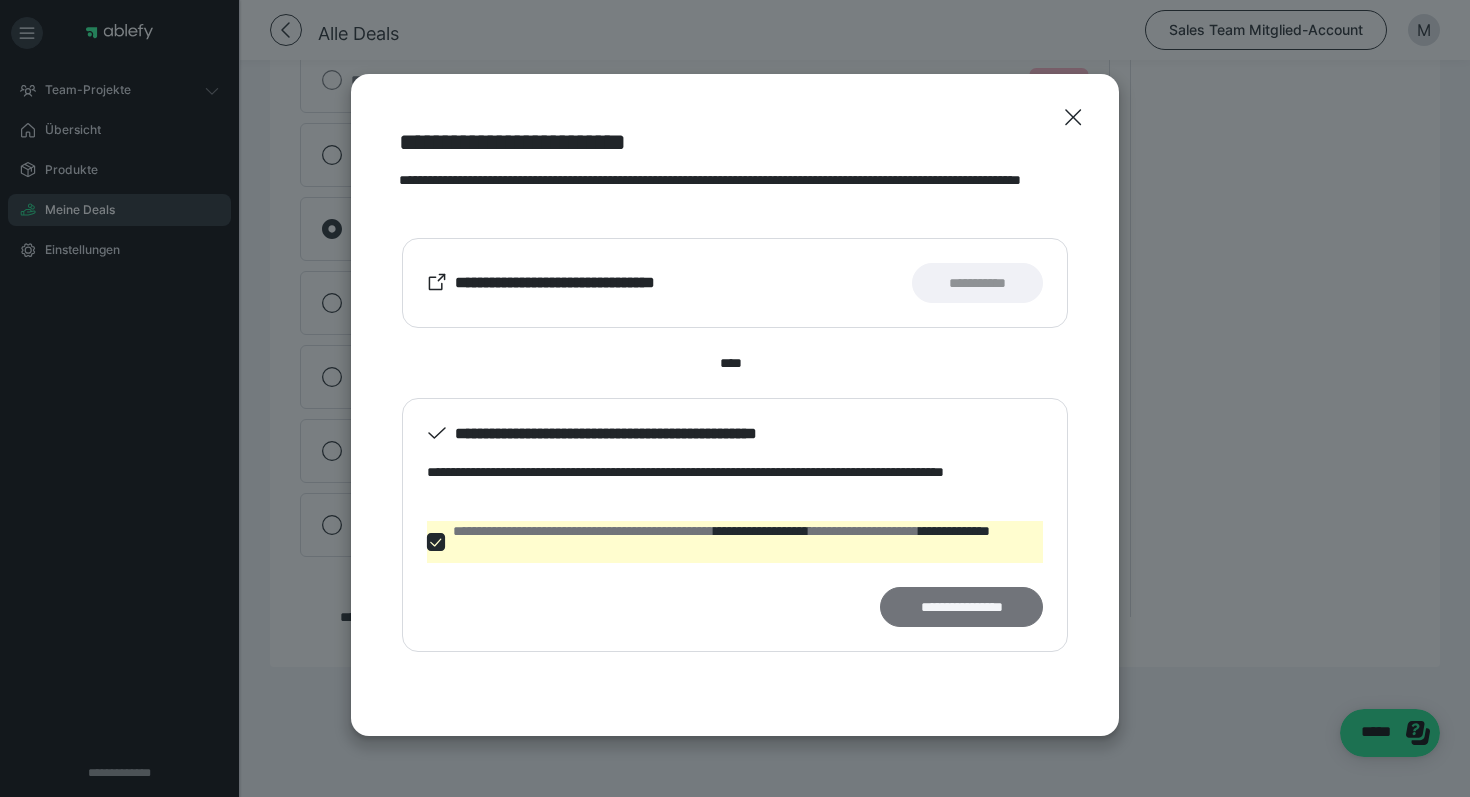 click on "**********" at bounding box center [961, 607] 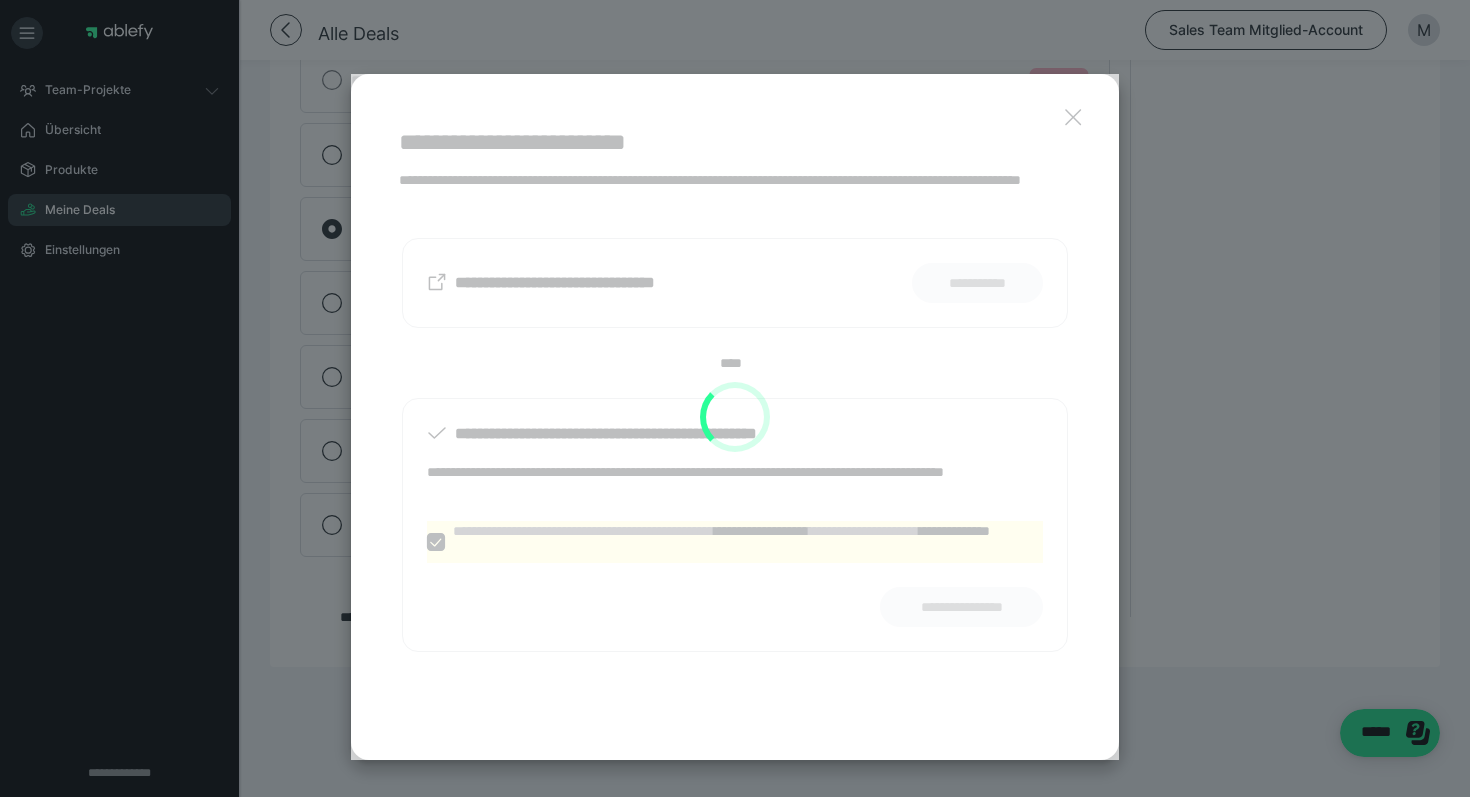 scroll, scrollTop: 1026, scrollLeft: 0, axis: vertical 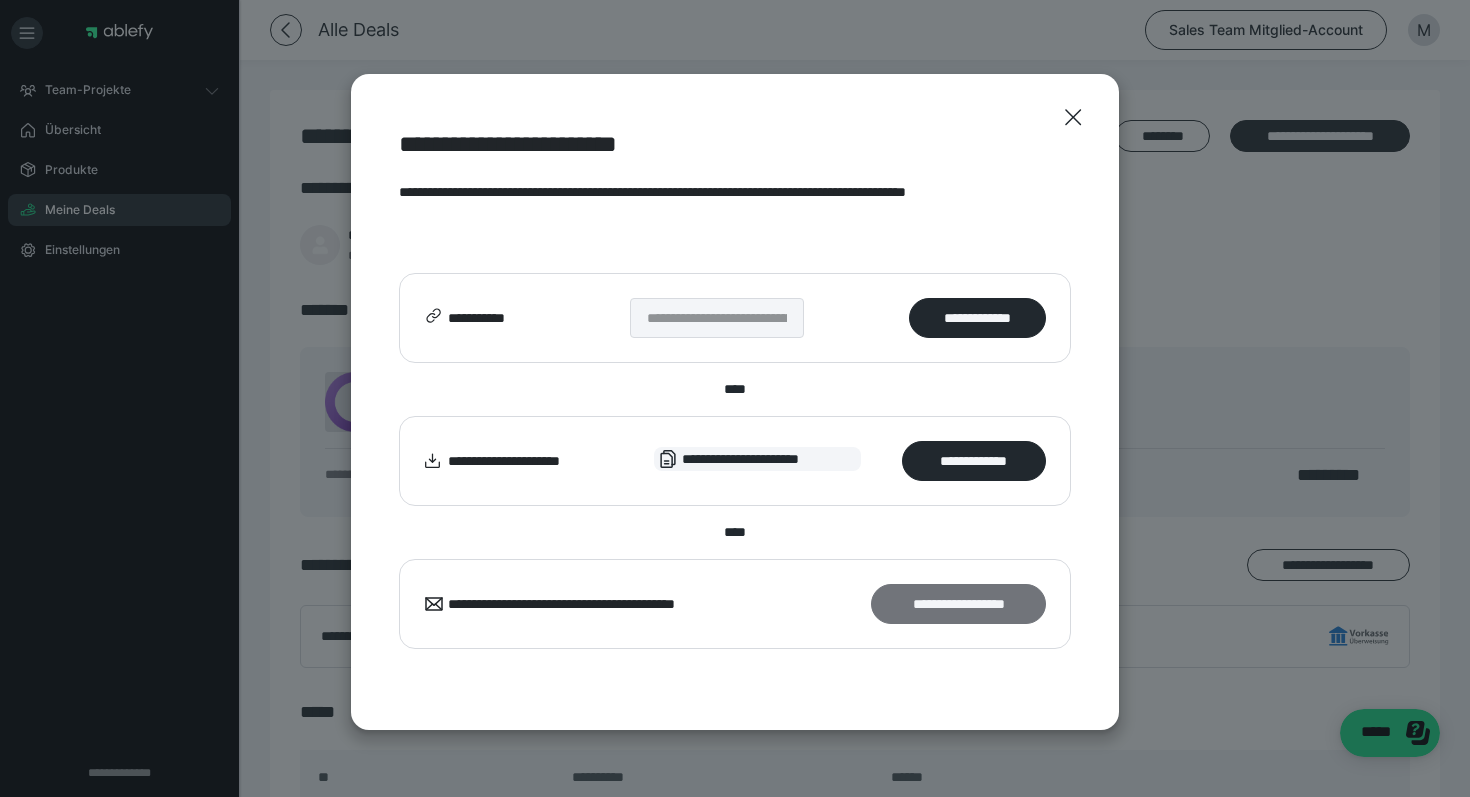 click on "**********" at bounding box center [958, 604] 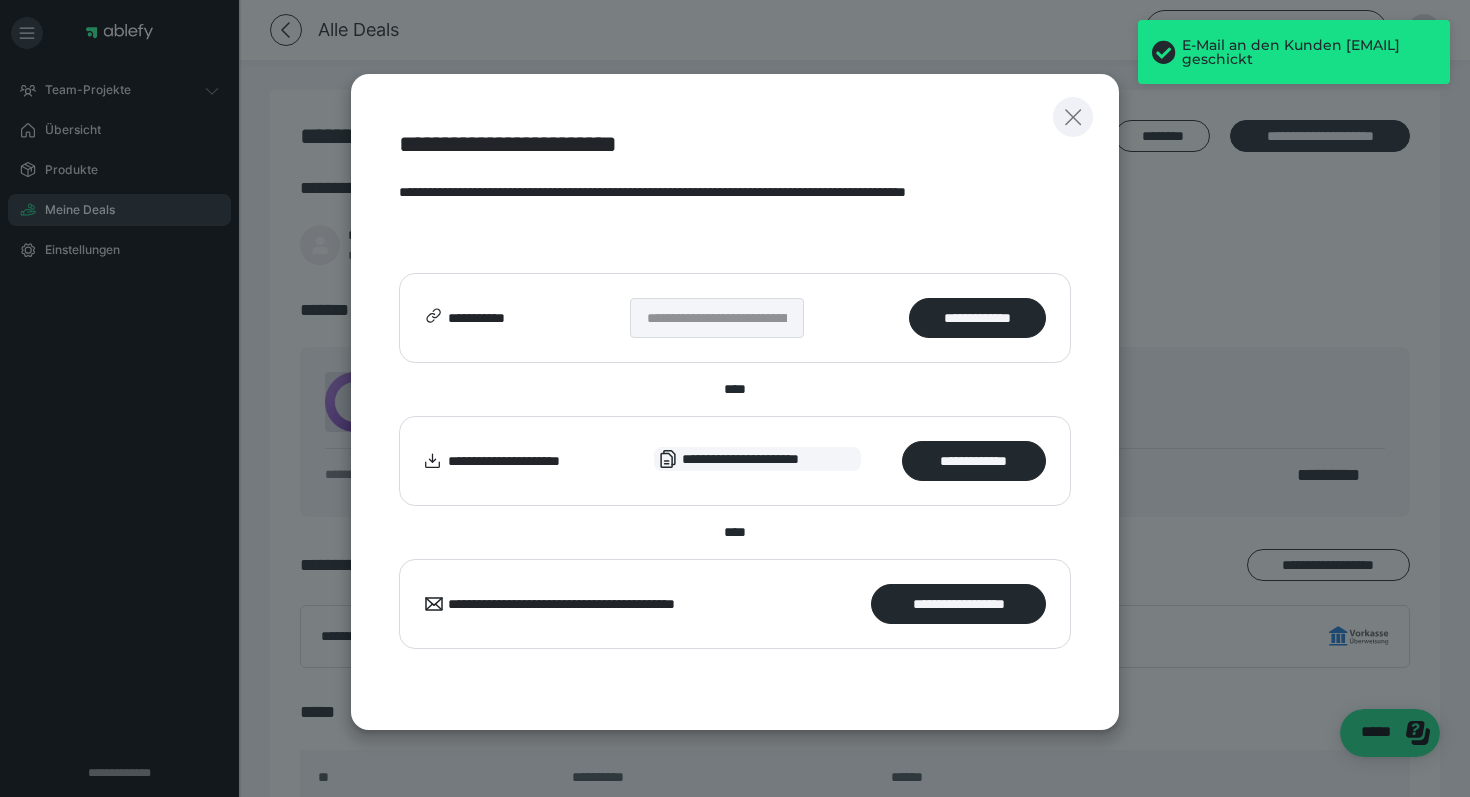 click at bounding box center [1073, 117] 